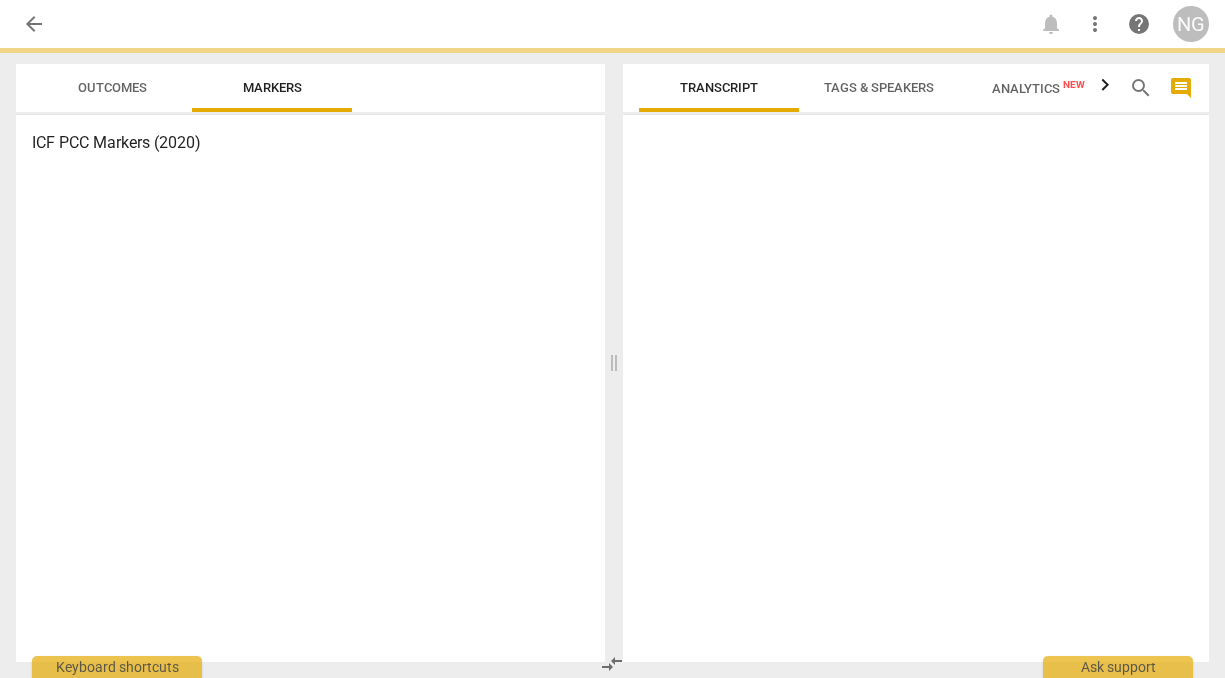 scroll, scrollTop: 0, scrollLeft: 0, axis: both 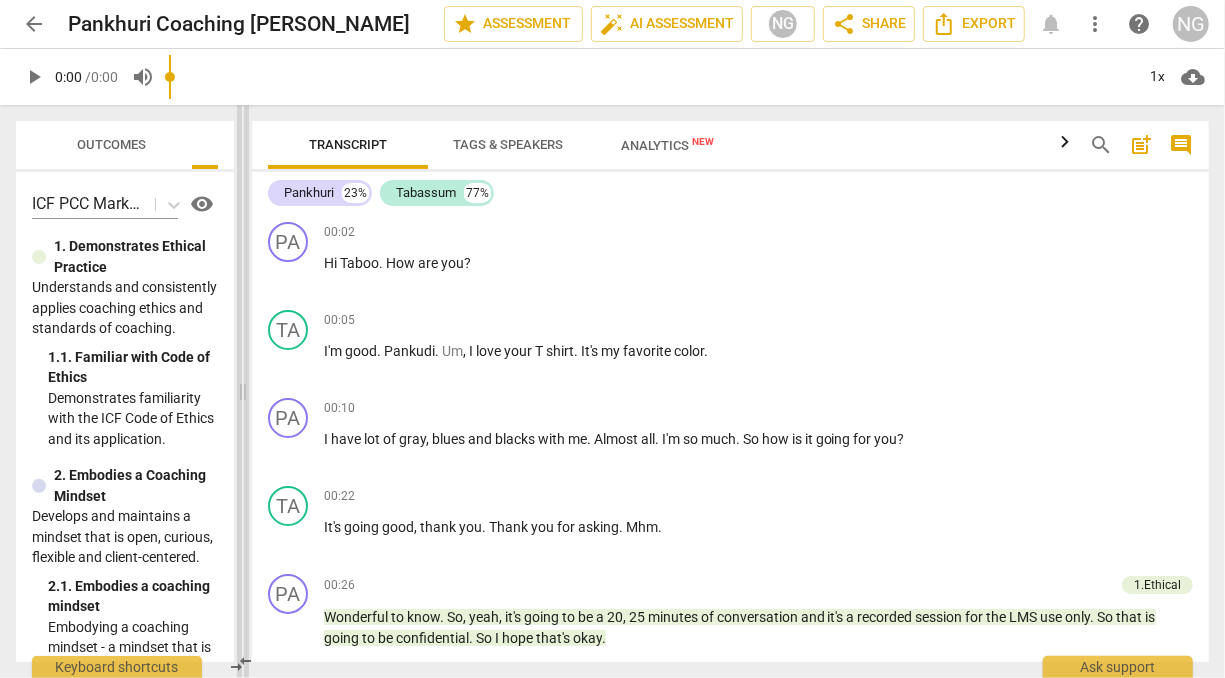 drag, startPoint x: 616, startPoint y: 392, endPoint x: 245, endPoint y: 342, distance: 374.3541 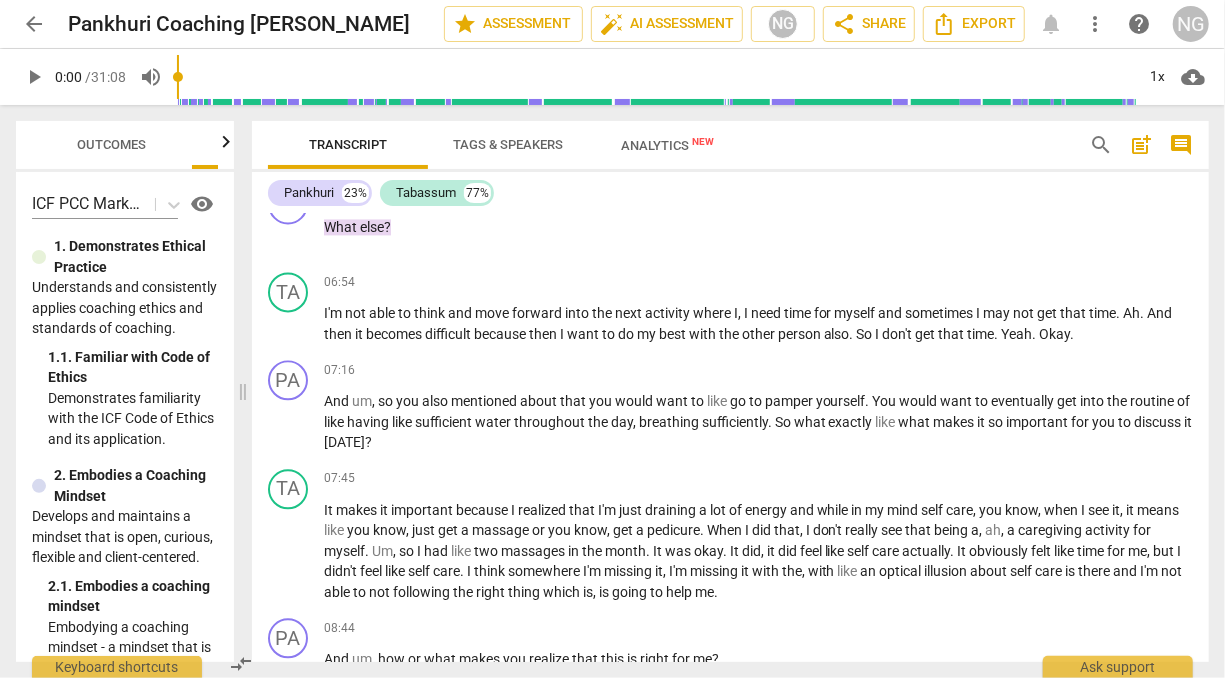 scroll, scrollTop: 2155, scrollLeft: 0, axis: vertical 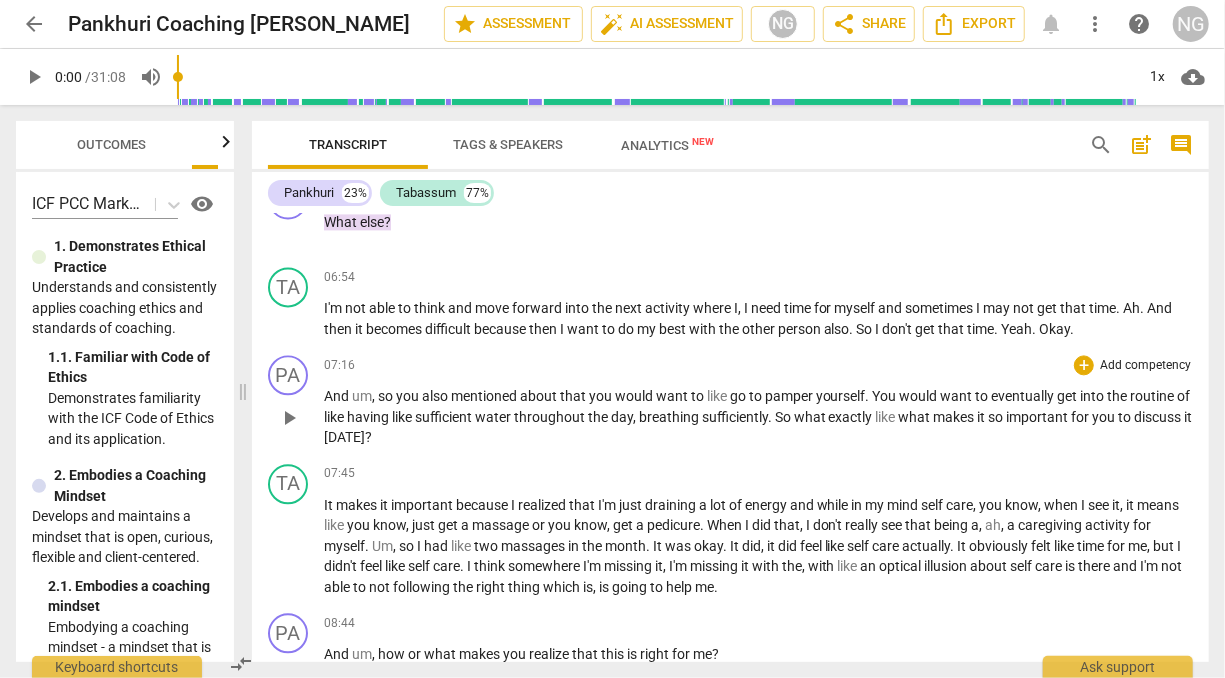 click on "Add competency" at bounding box center (1145, 366) 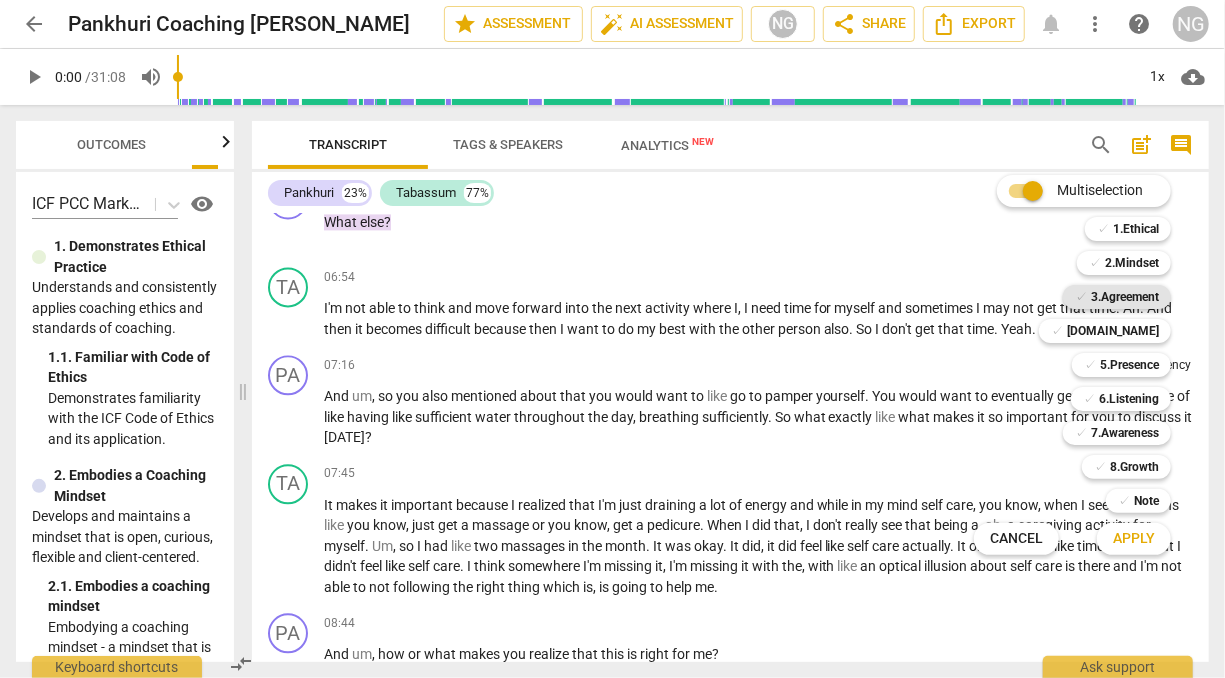 click on "3.Agreement" at bounding box center [1125, 297] 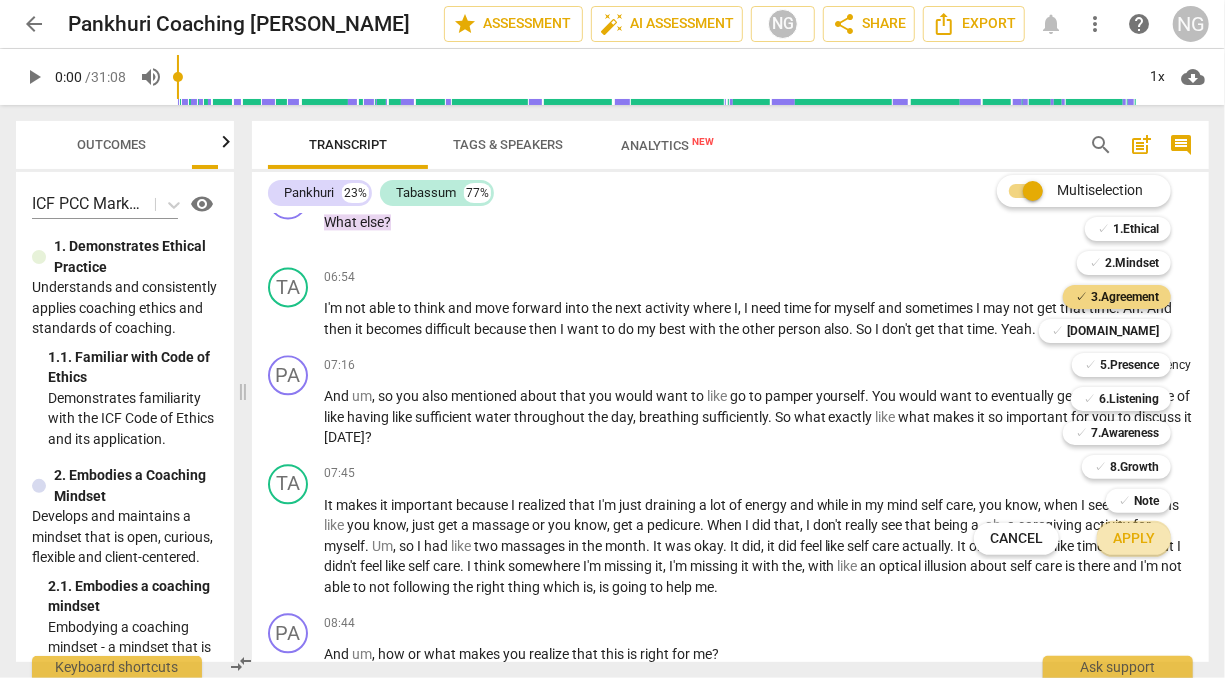 click on "Apply" at bounding box center (1134, 539) 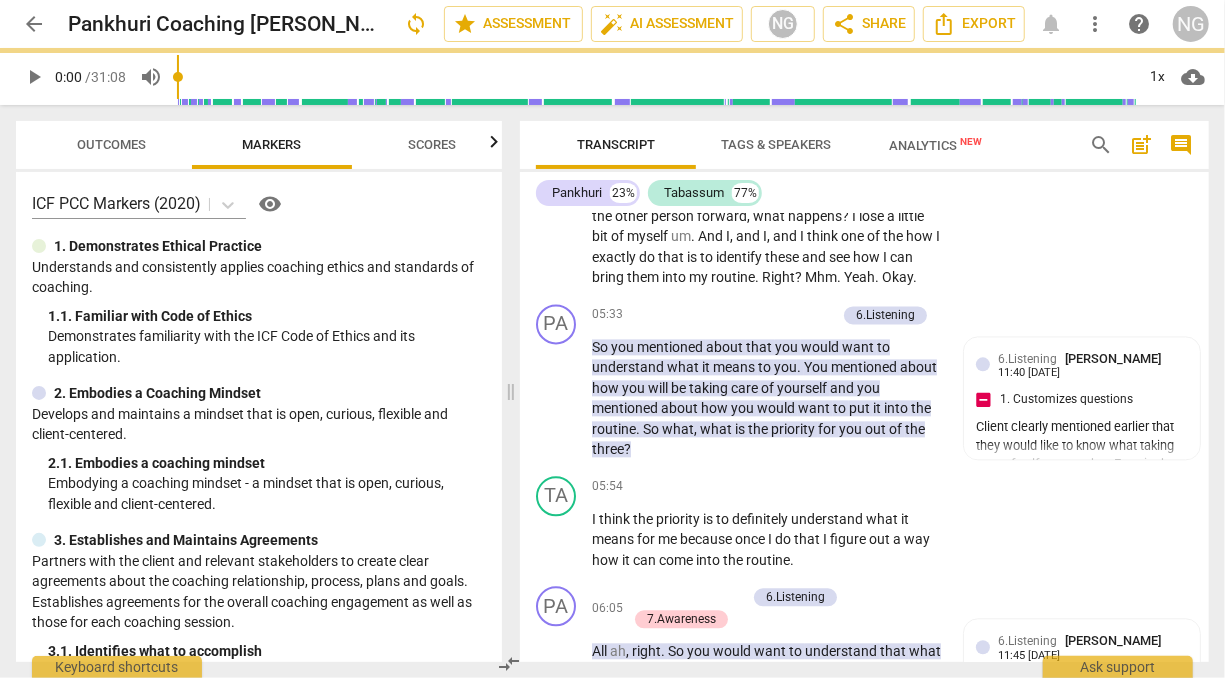 scroll, scrollTop: 3042, scrollLeft: 0, axis: vertical 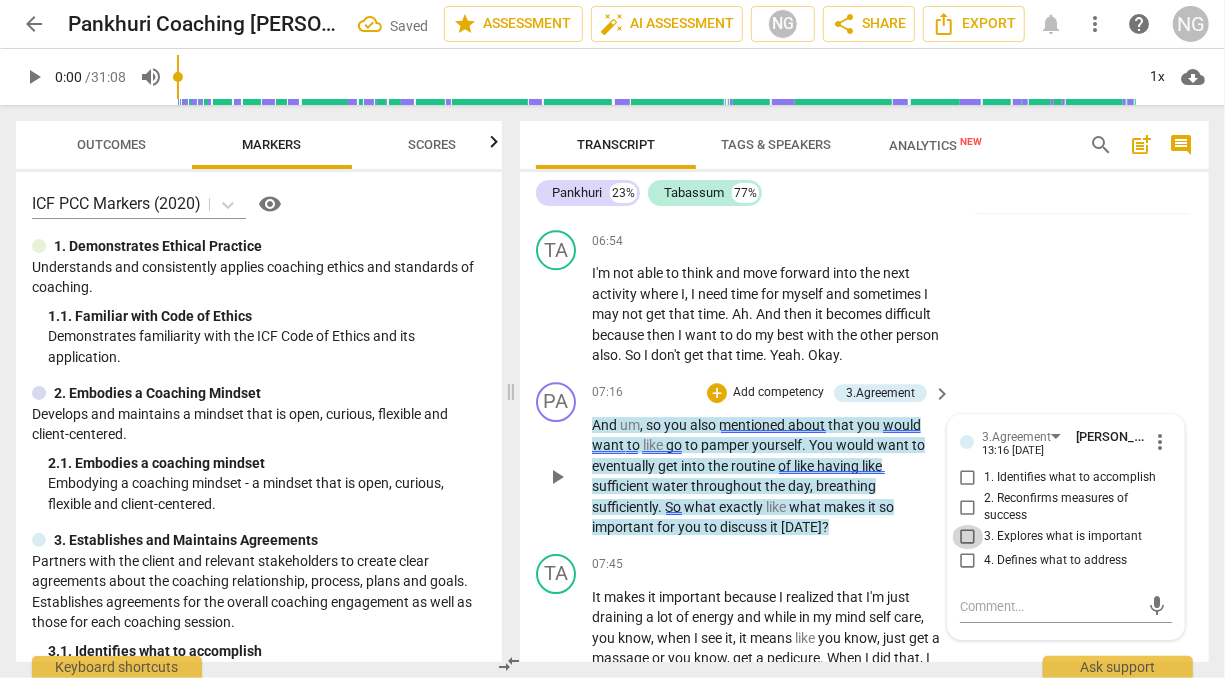 click on "3. Explores what is important" at bounding box center (968, 537) 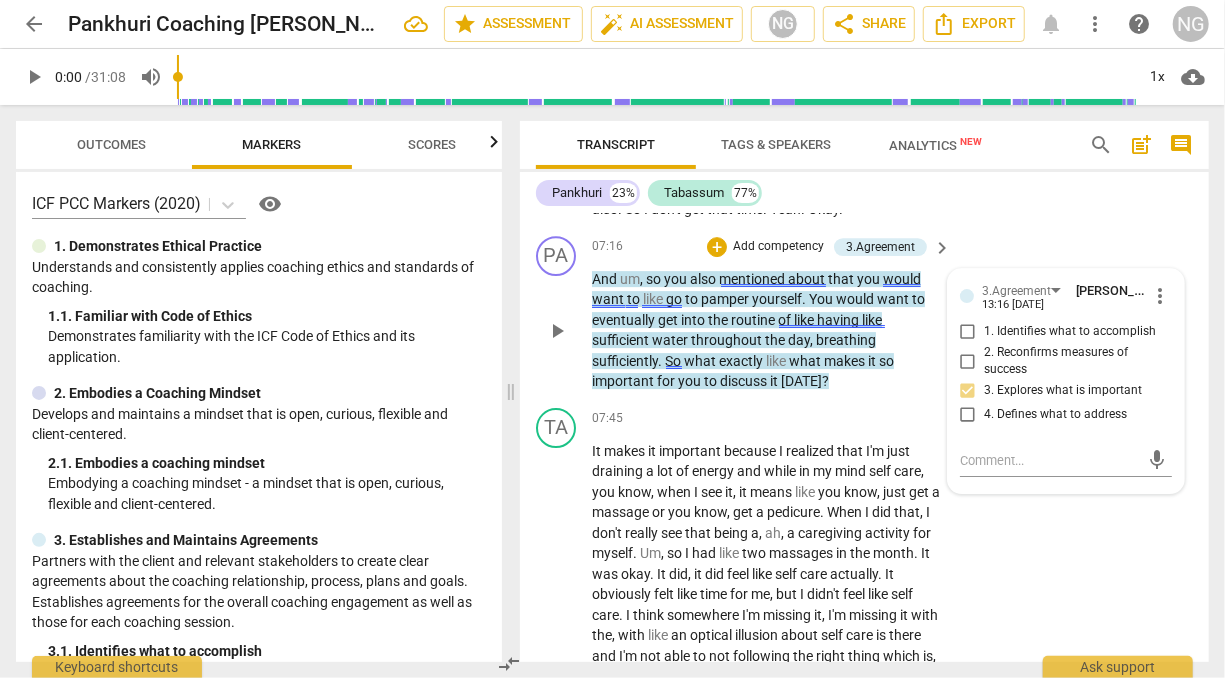 scroll, scrollTop: 3198, scrollLeft: 0, axis: vertical 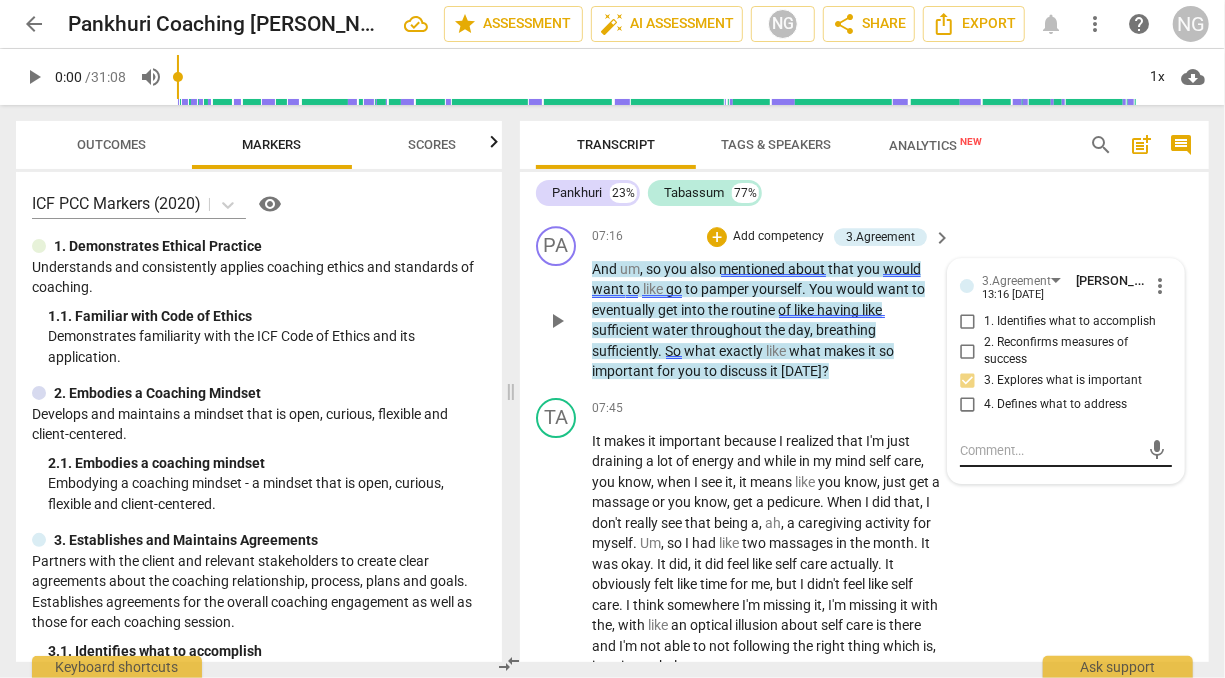 click at bounding box center (1050, 450) 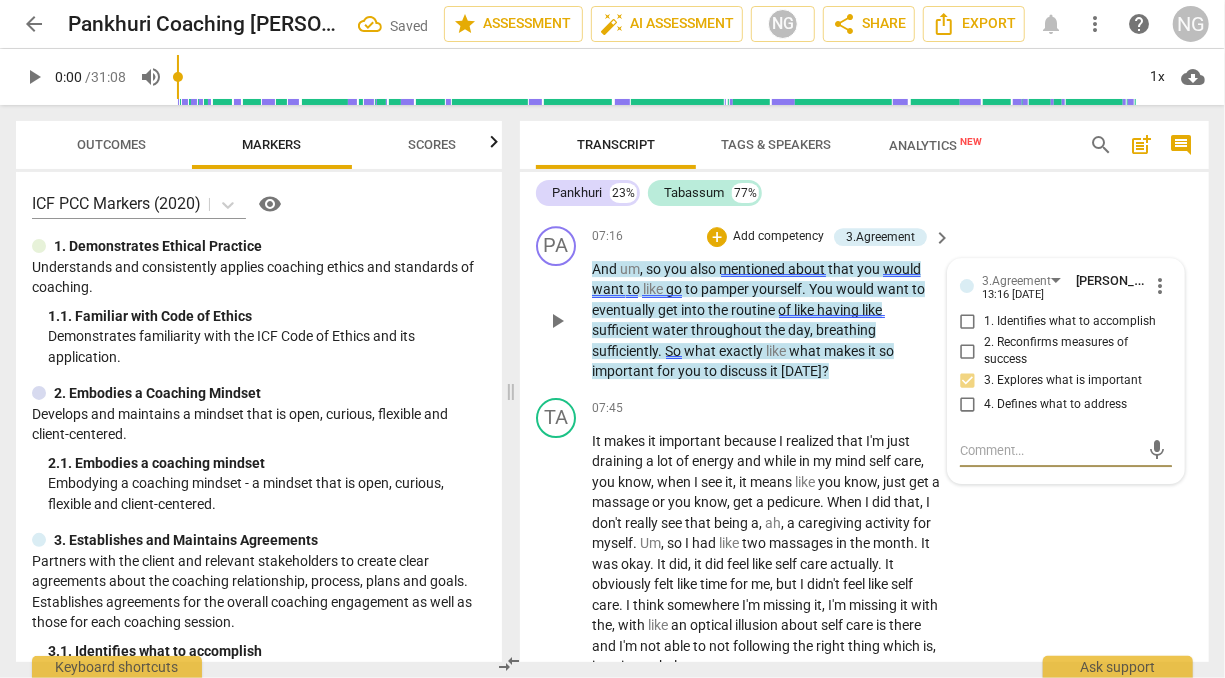 type on "T" 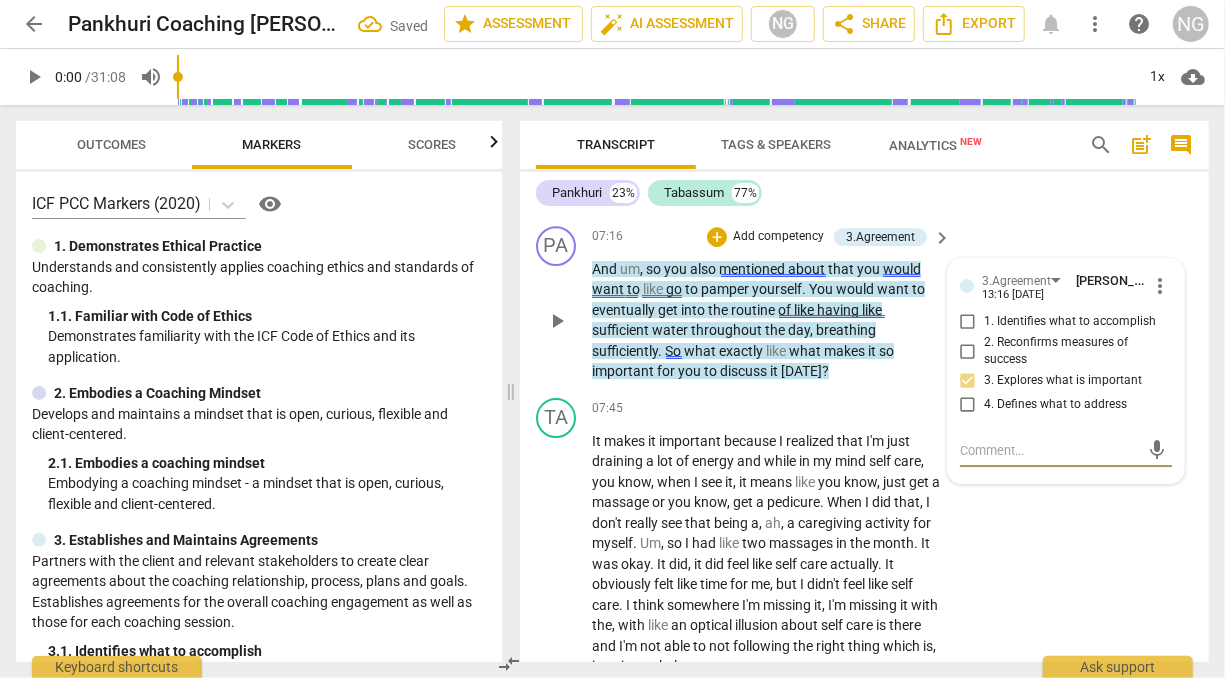 type on "T" 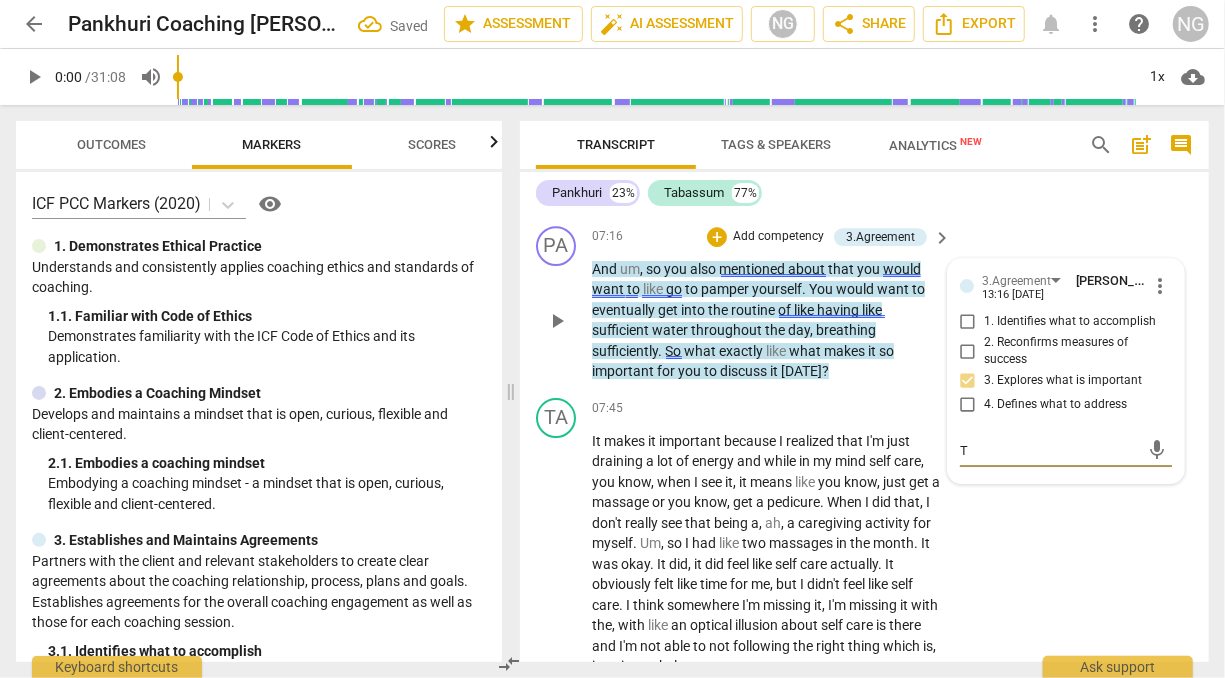 type on "Th" 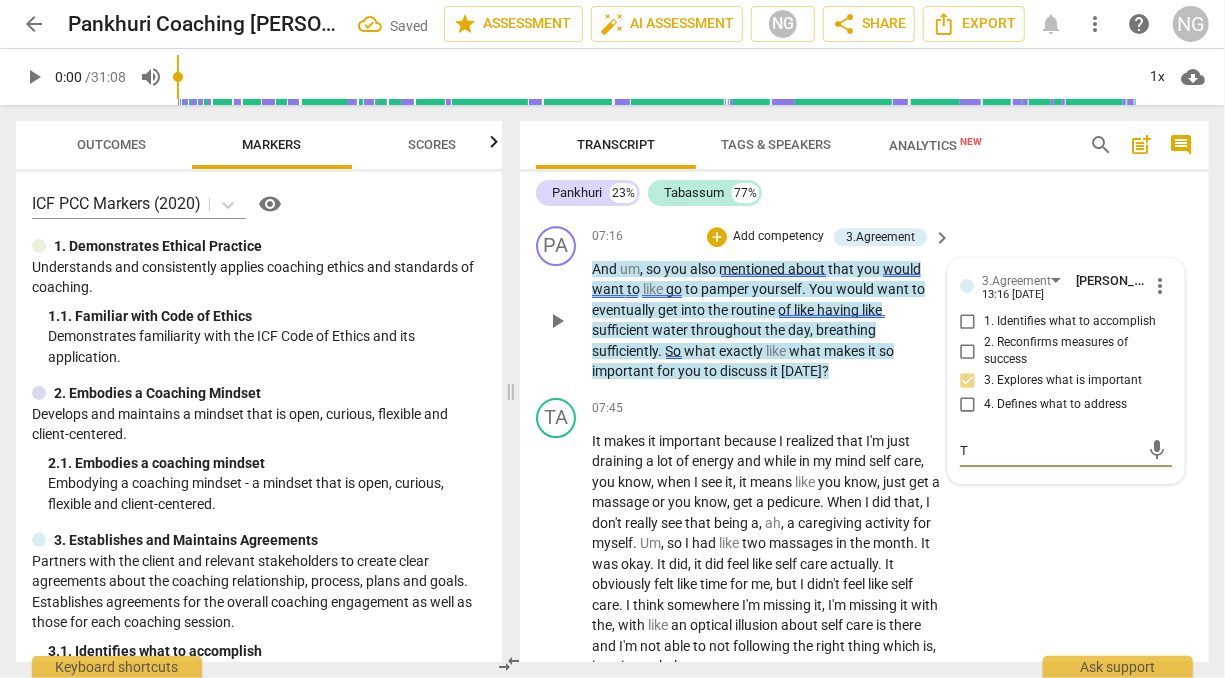 type on "Th" 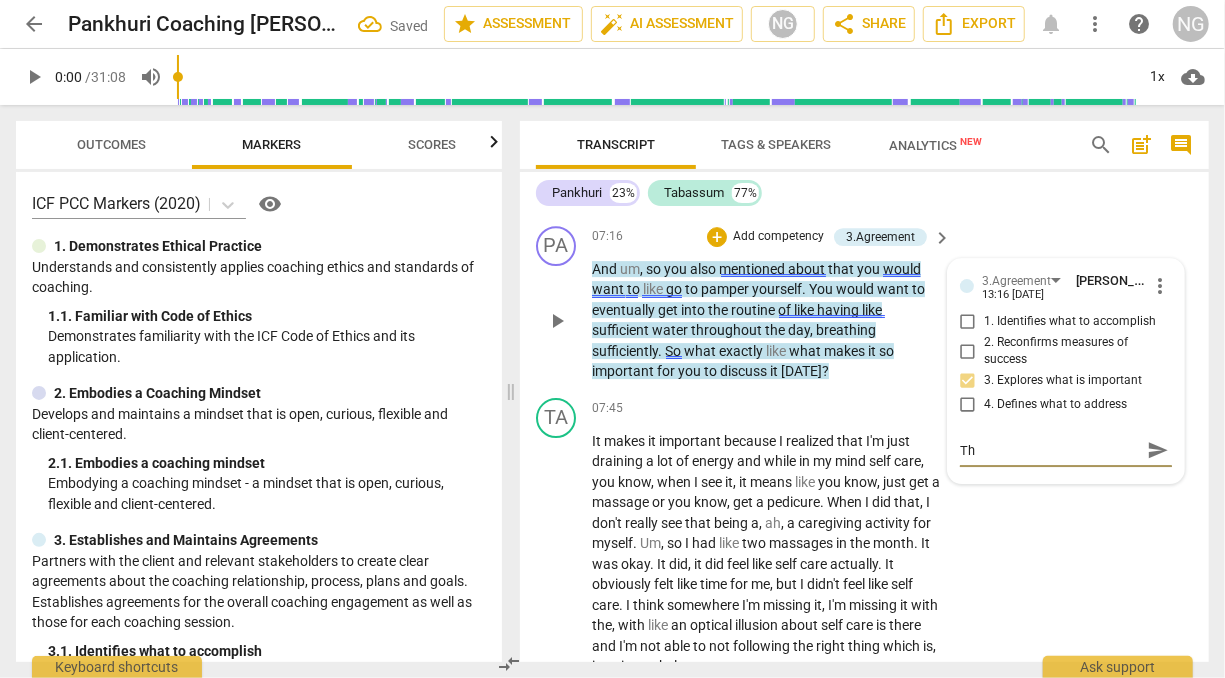 type on "The" 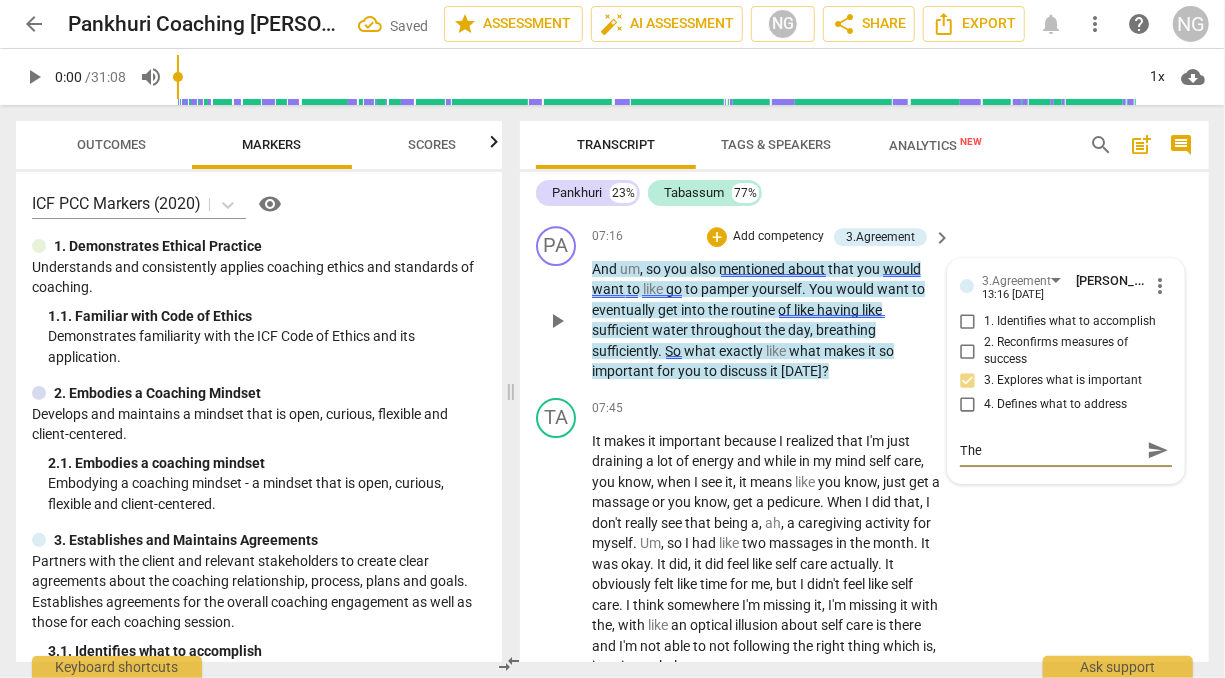 type on "Ther" 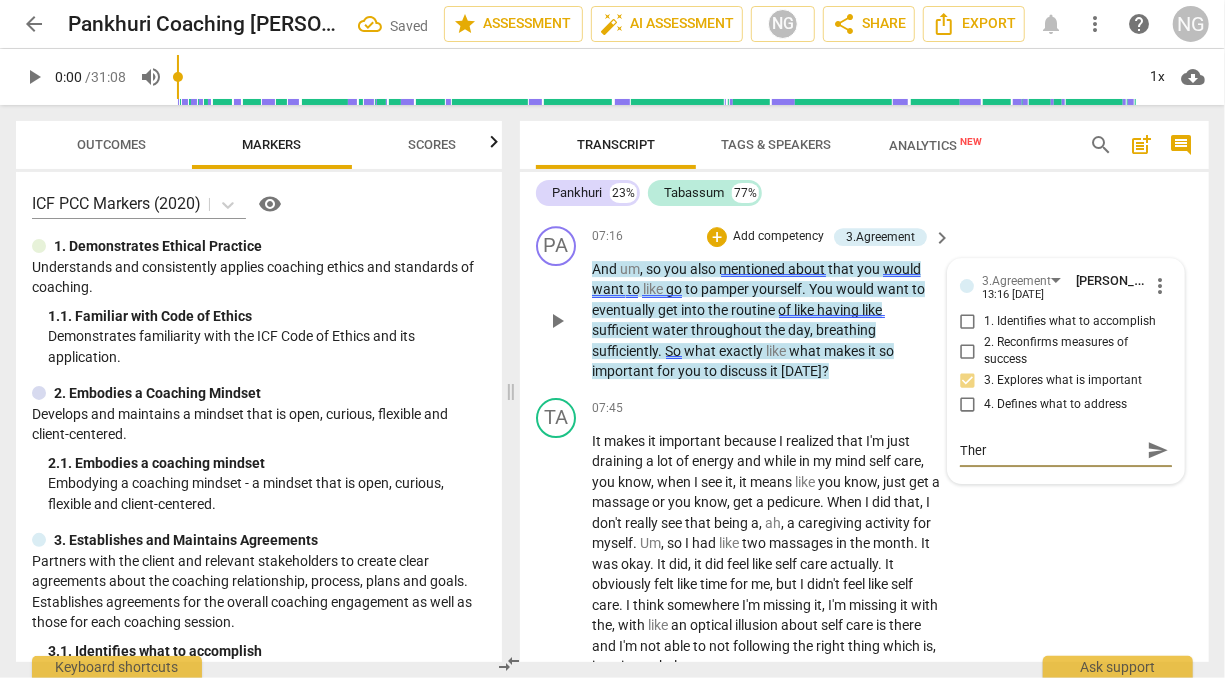 type on "There" 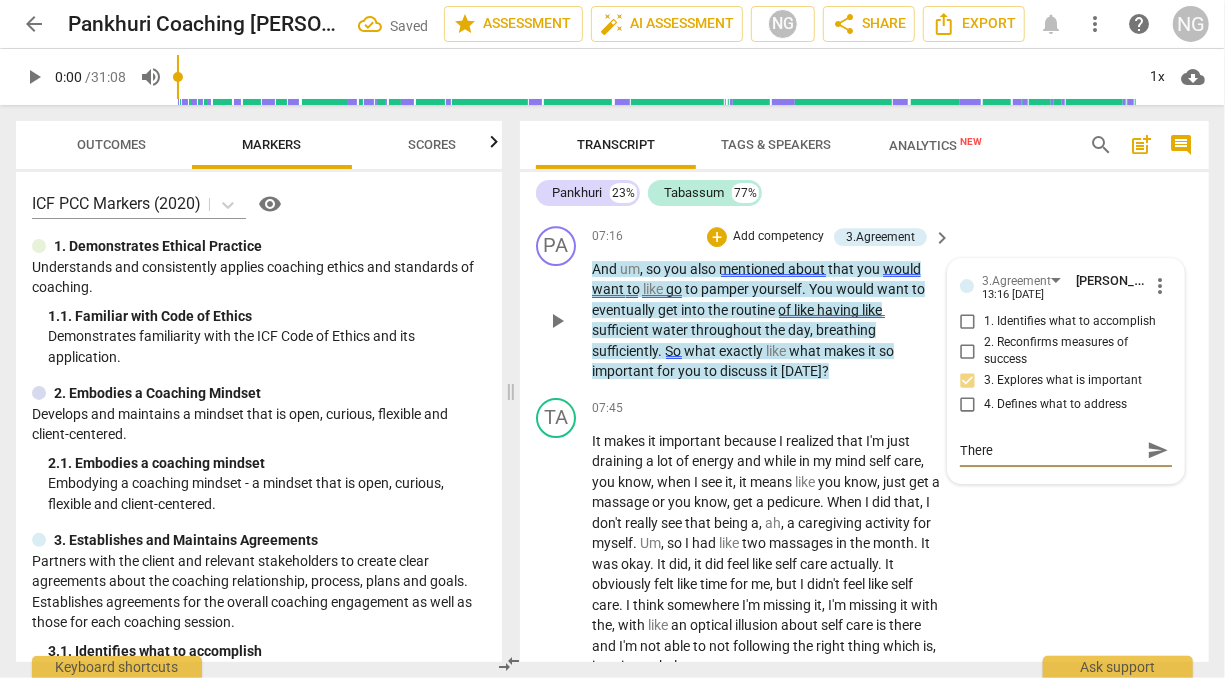 type on "There" 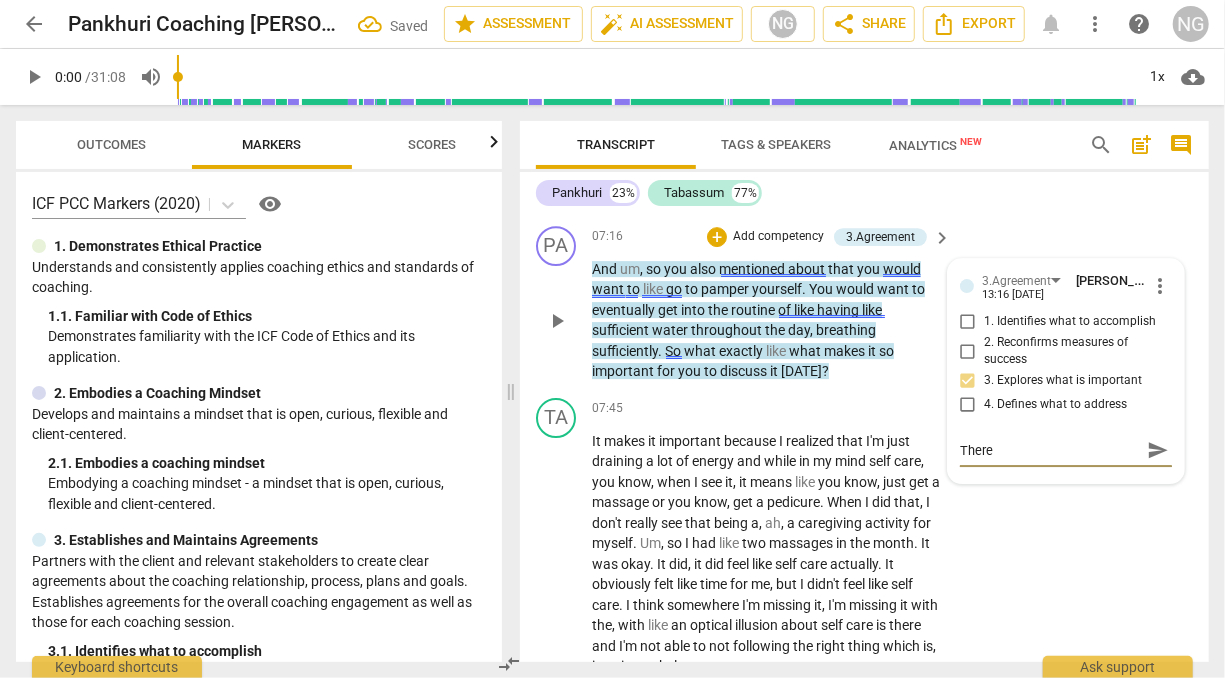 type on "There i" 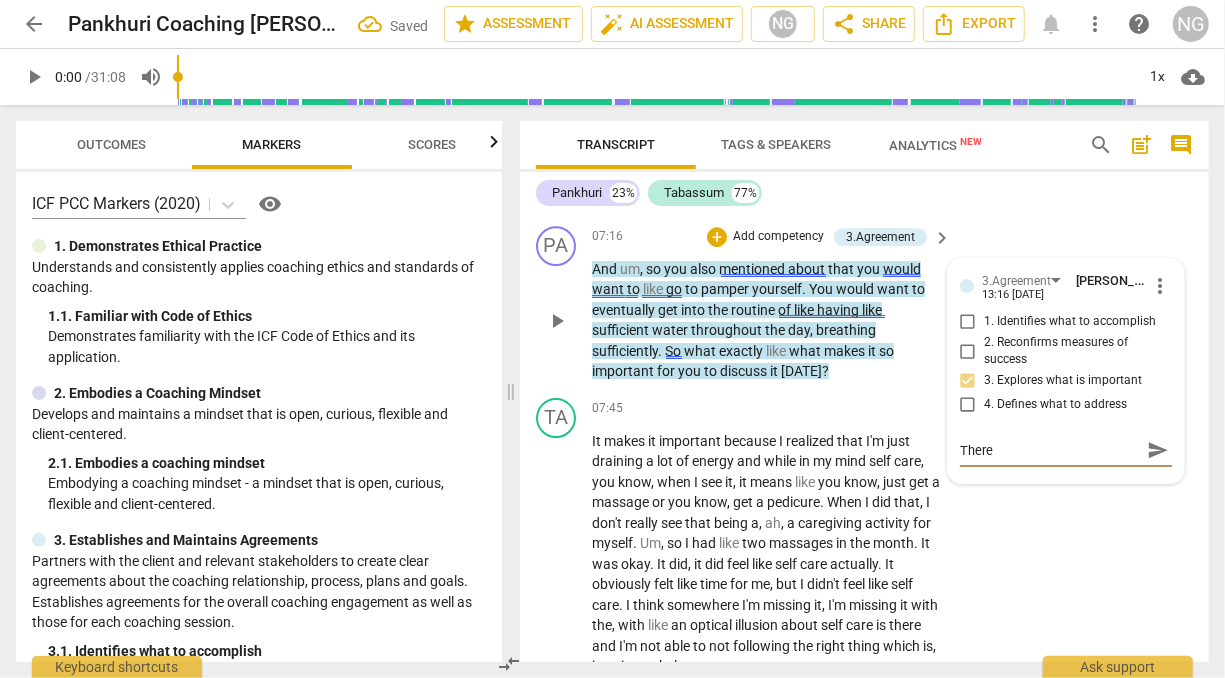 type on "There i" 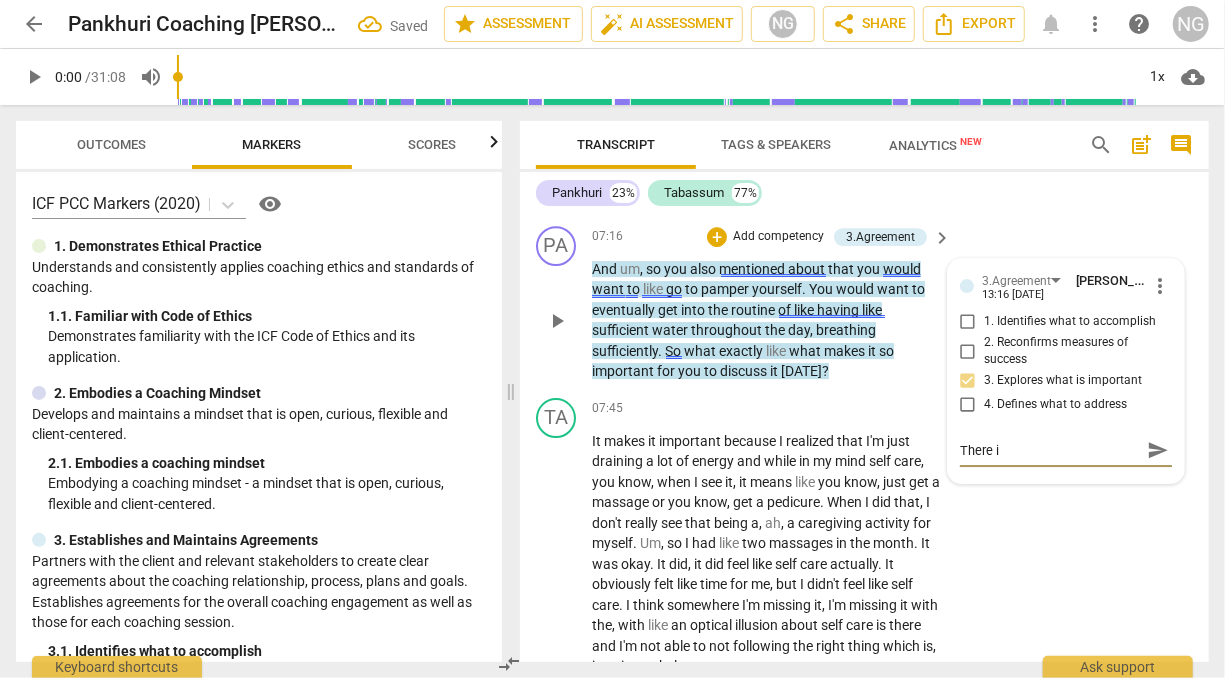 type on "There is" 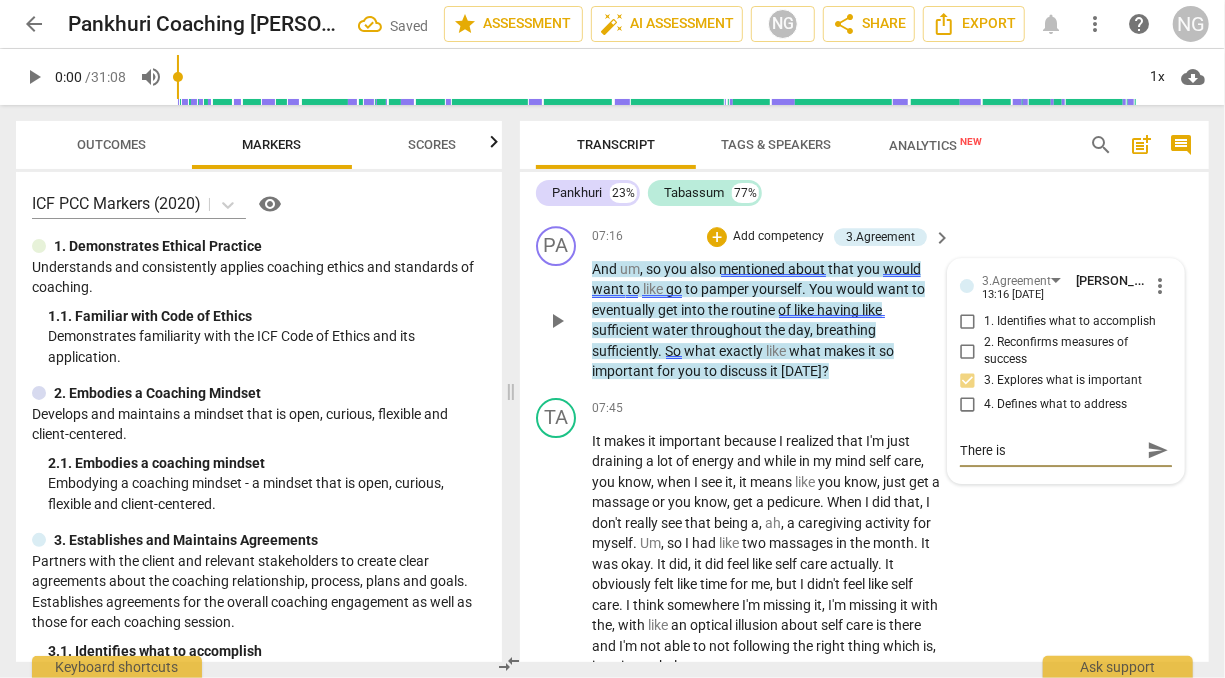 type on "There is" 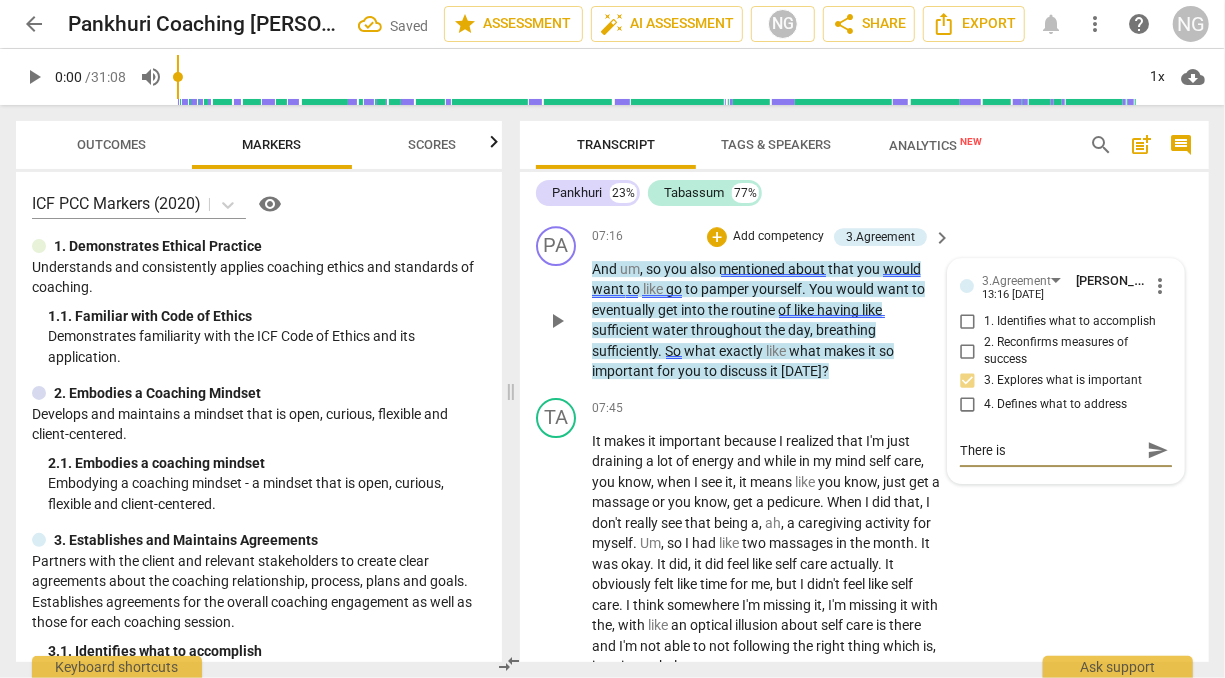 type on "There is a" 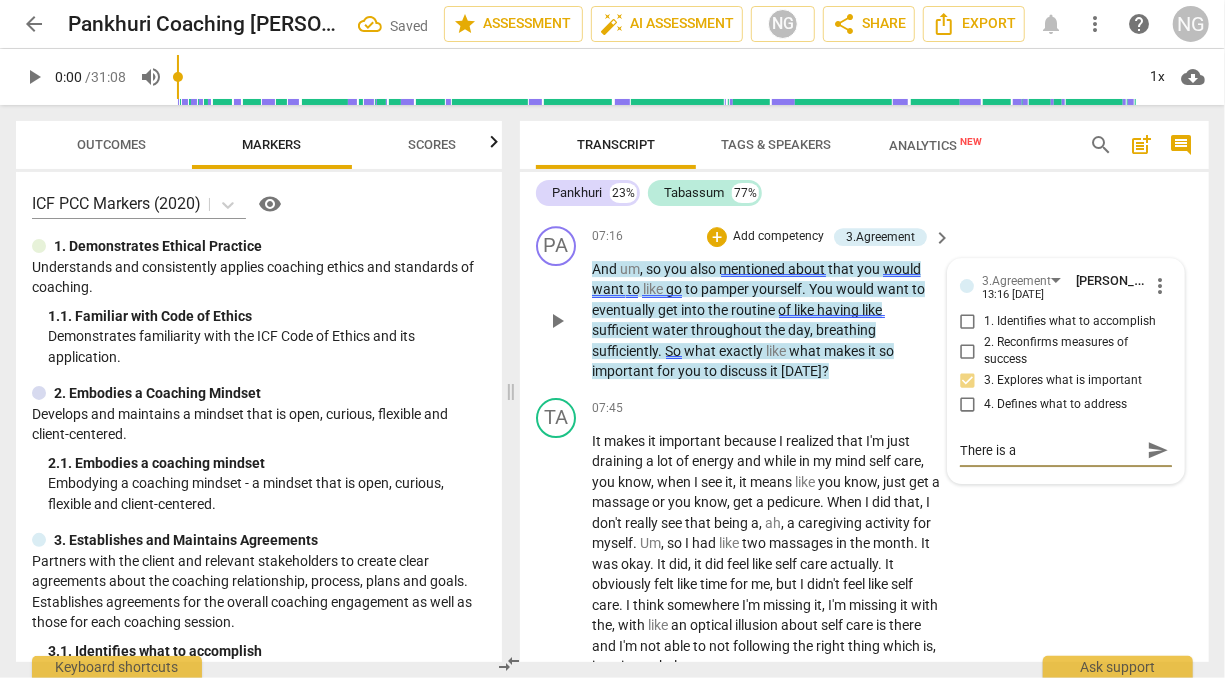 type on "There is a" 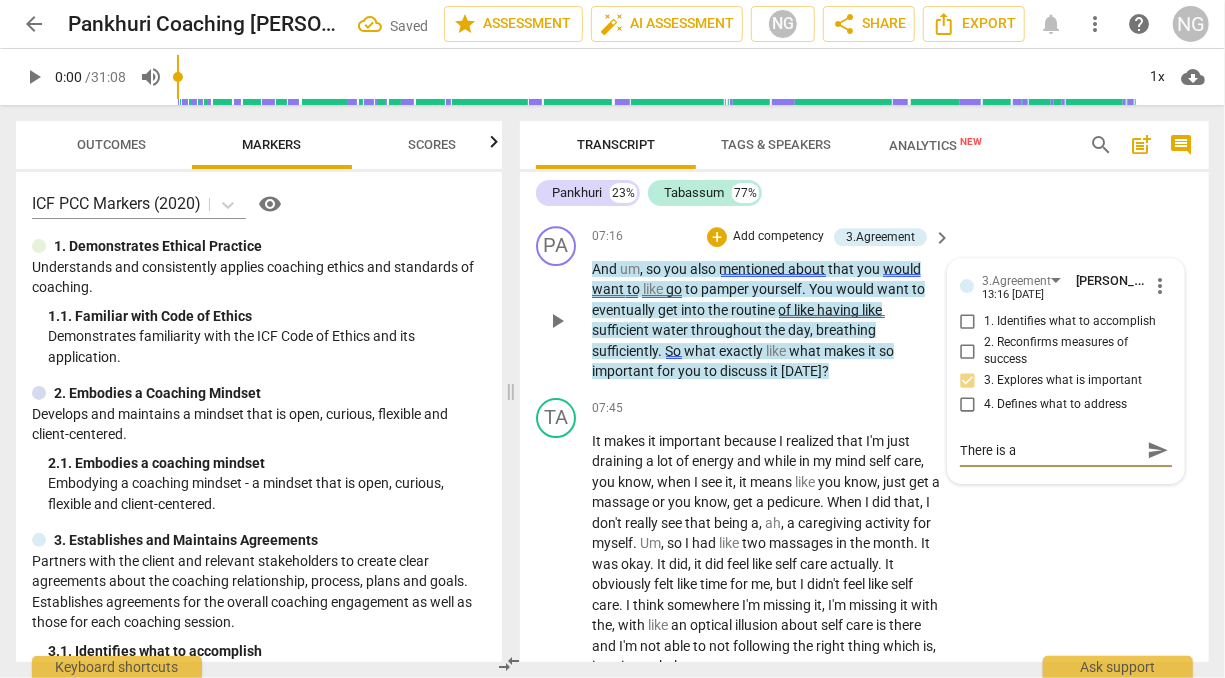 type on "There is a" 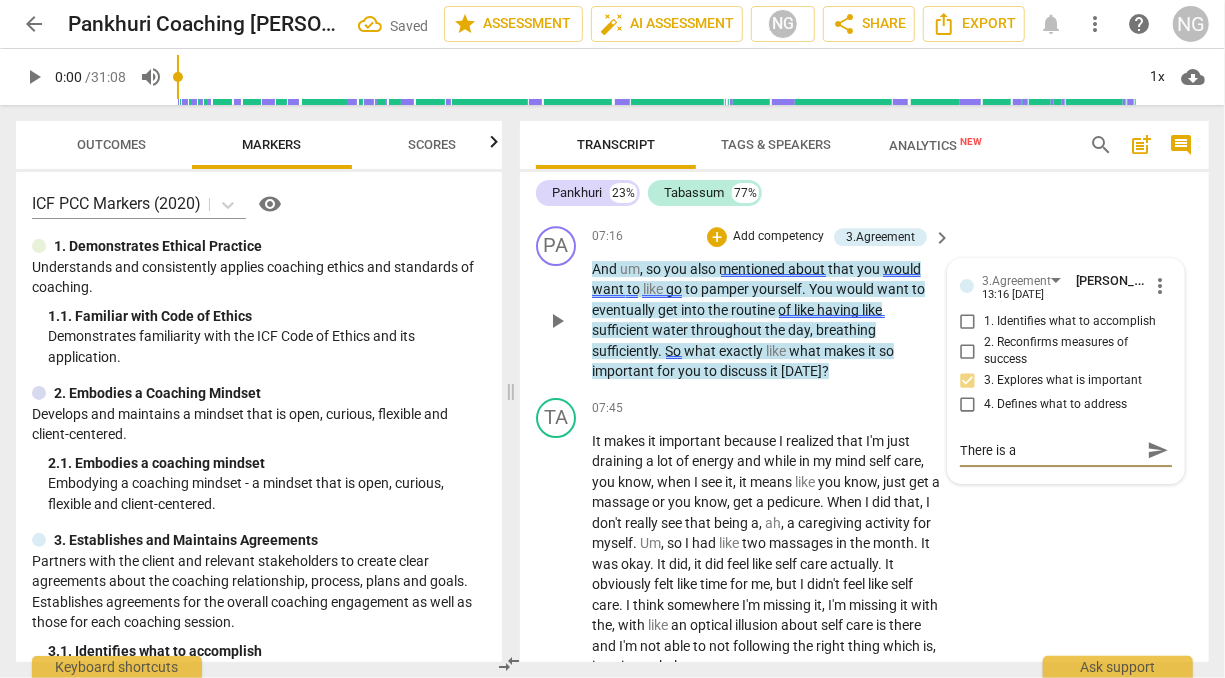 type on "There is a t" 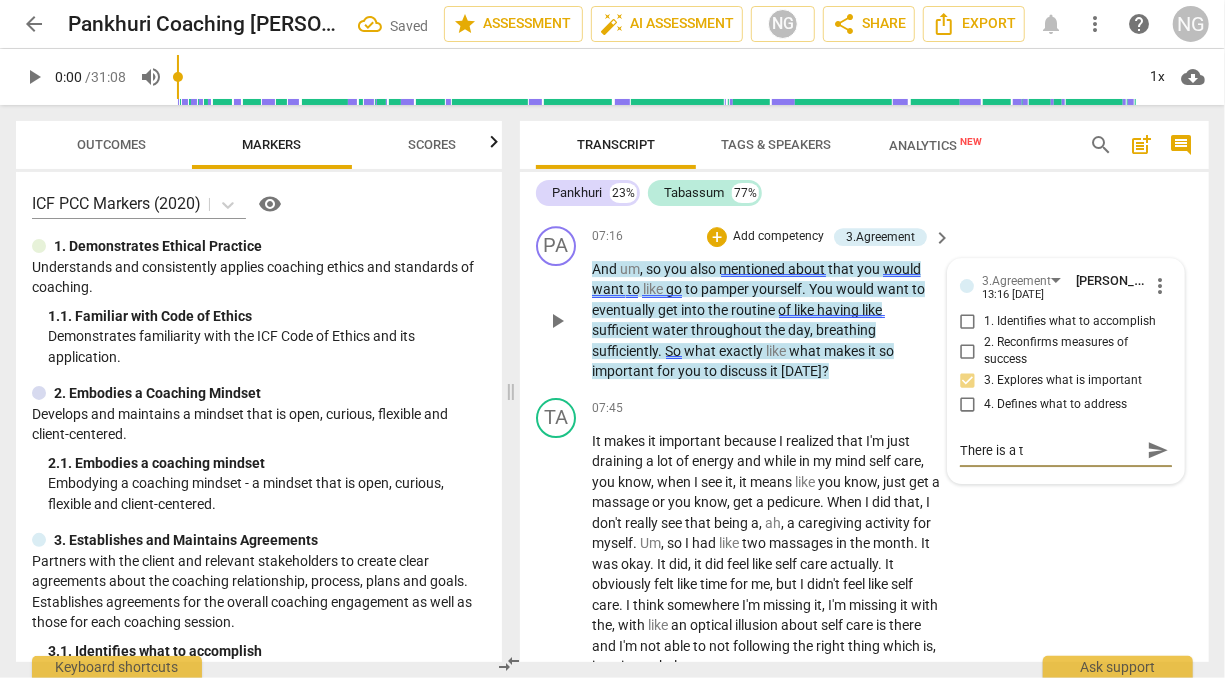 type on "There is a te" 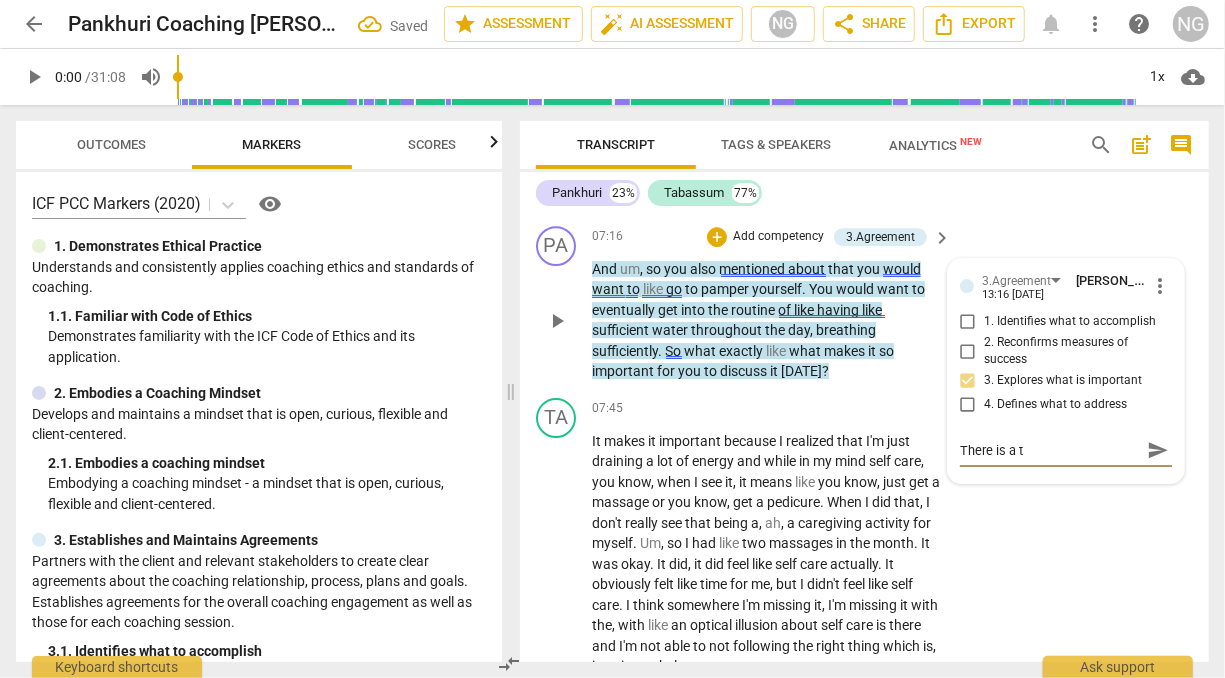 type on "There is a te" 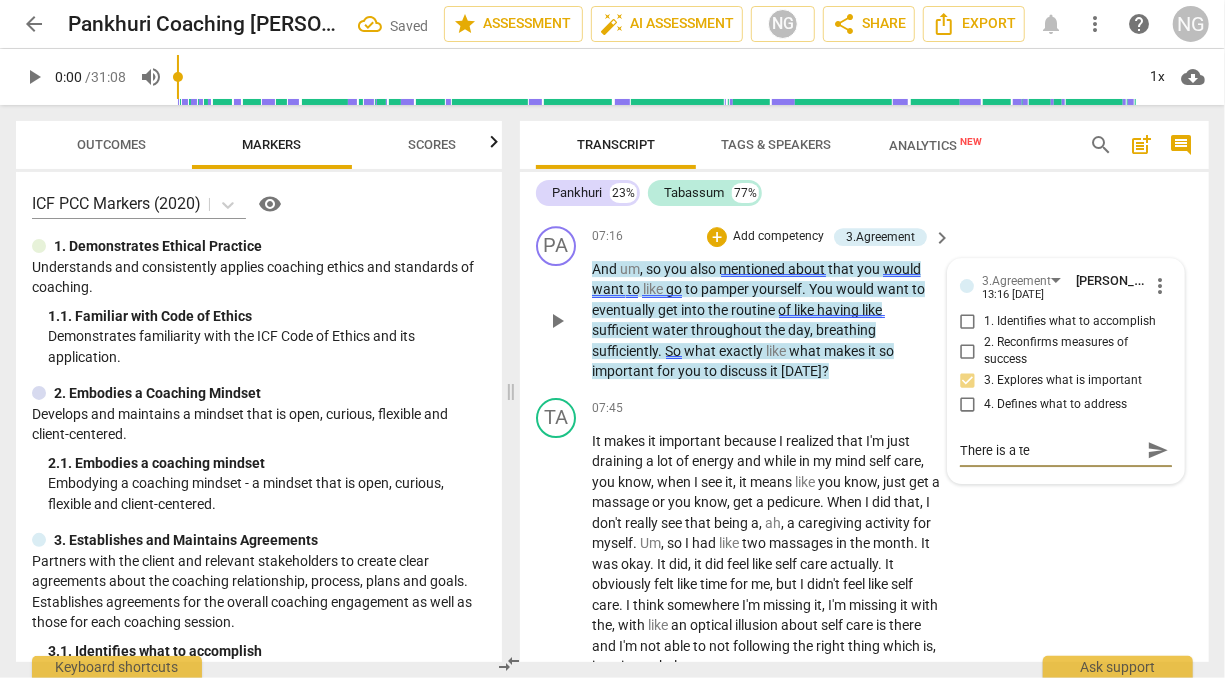 type on "There is a ten" 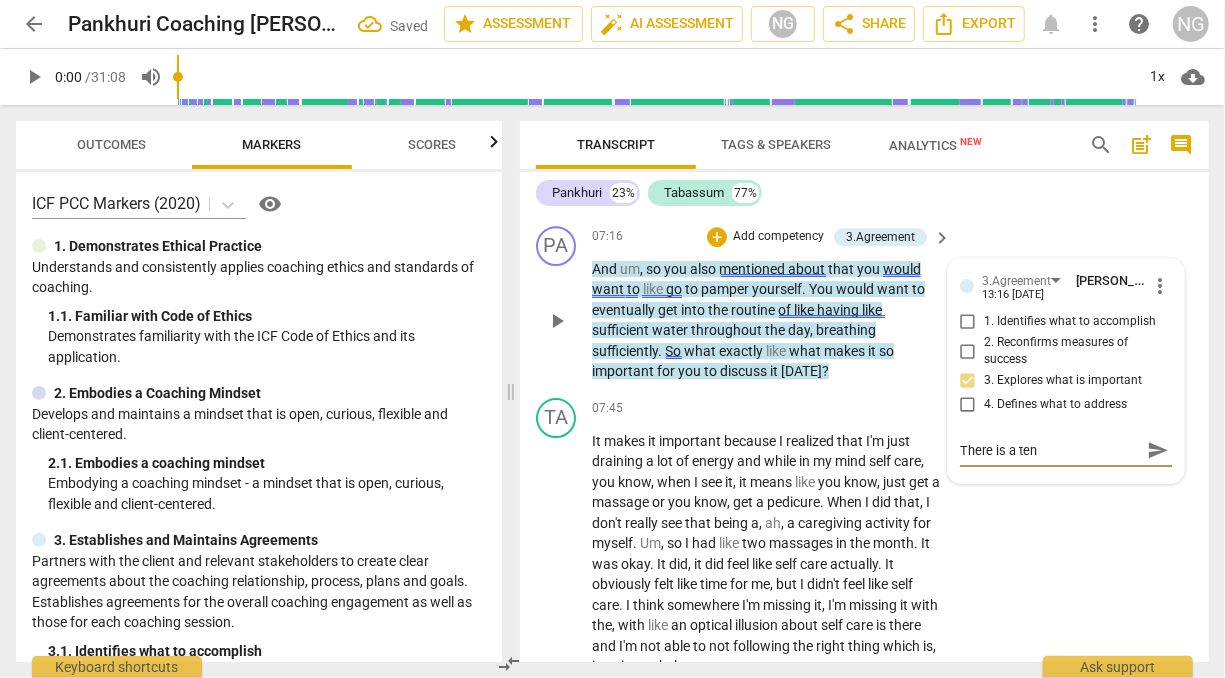 type on "There is a tend" 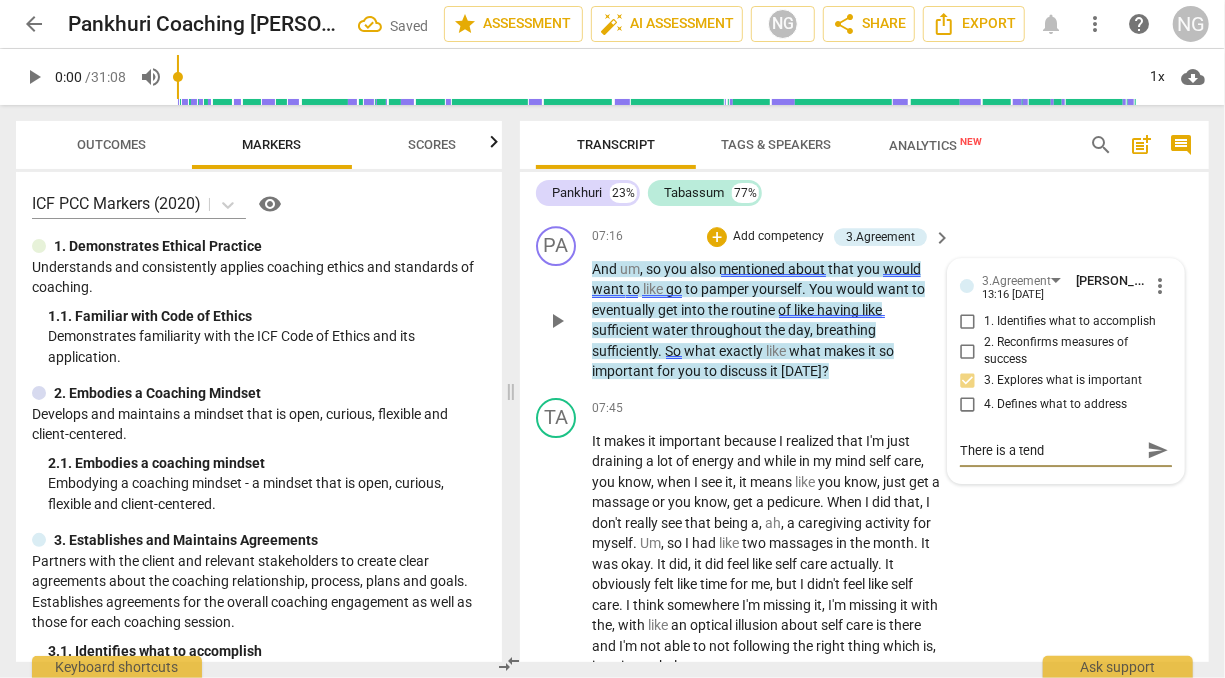 type on "There is a tende" 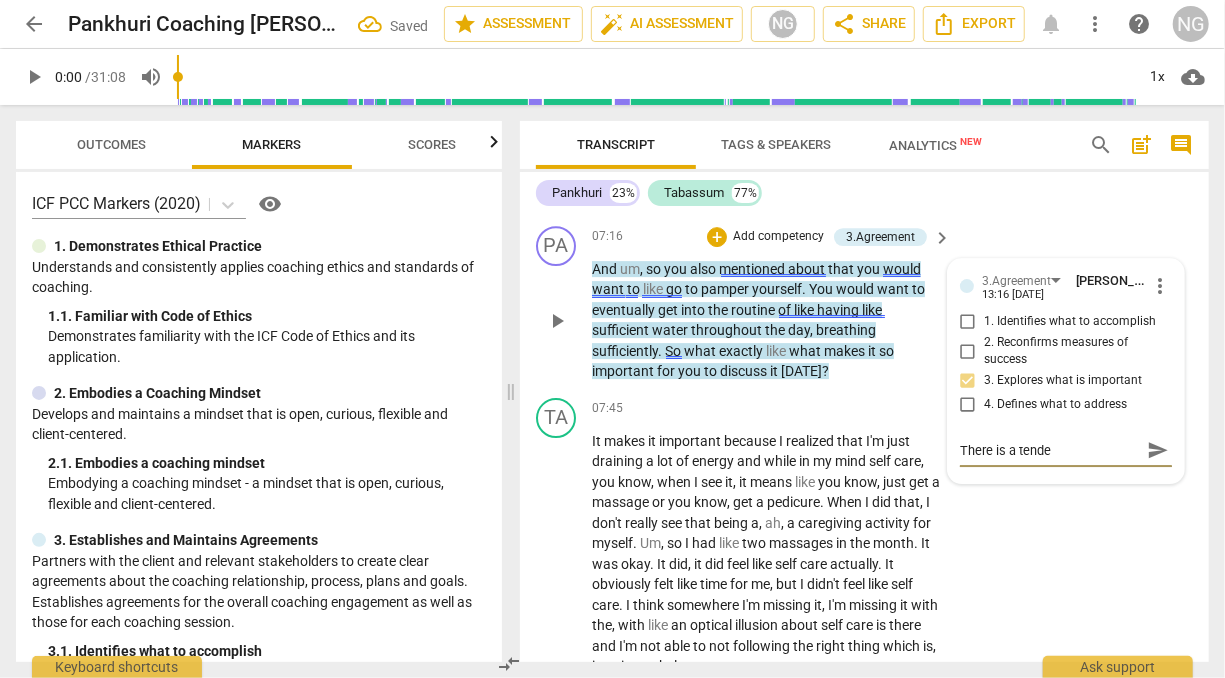 type on "There is a tenden" 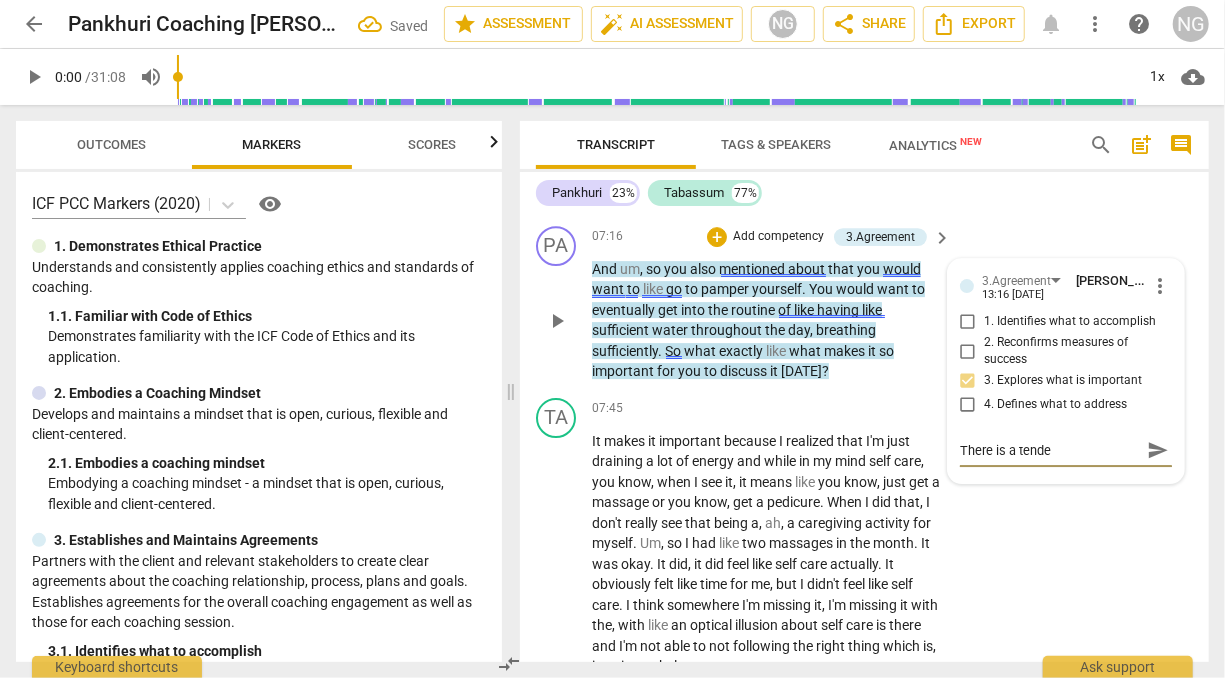 type on "There is a tenden" 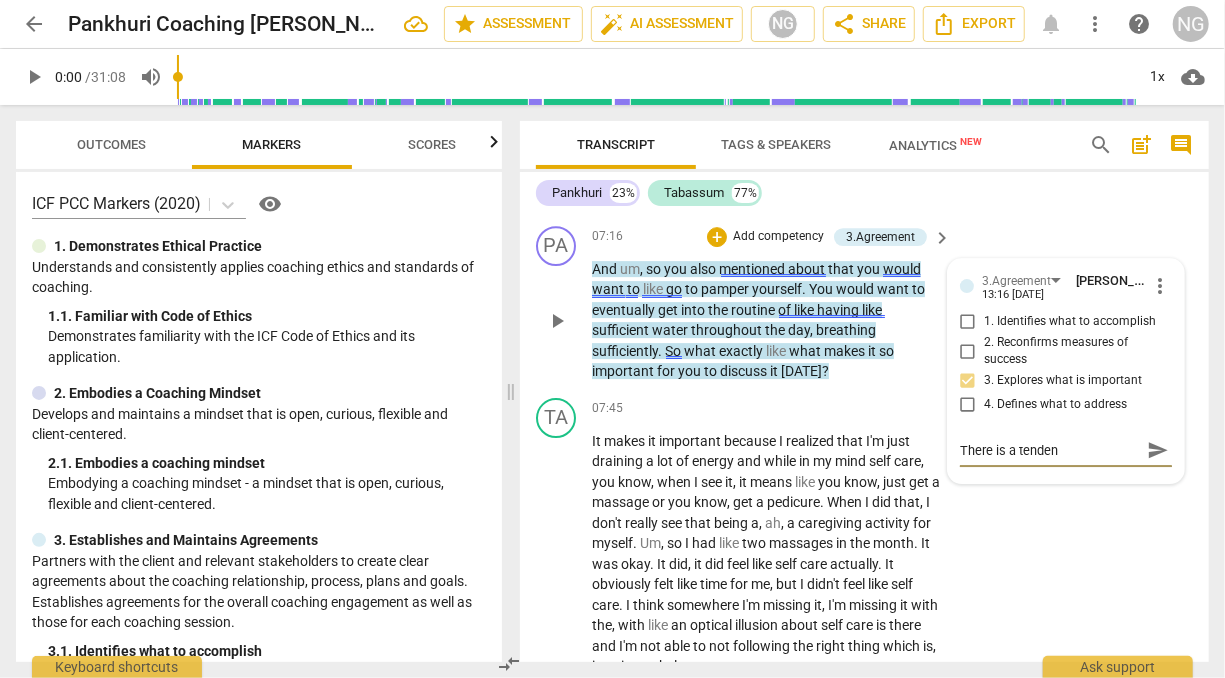 type on "There is a tende" 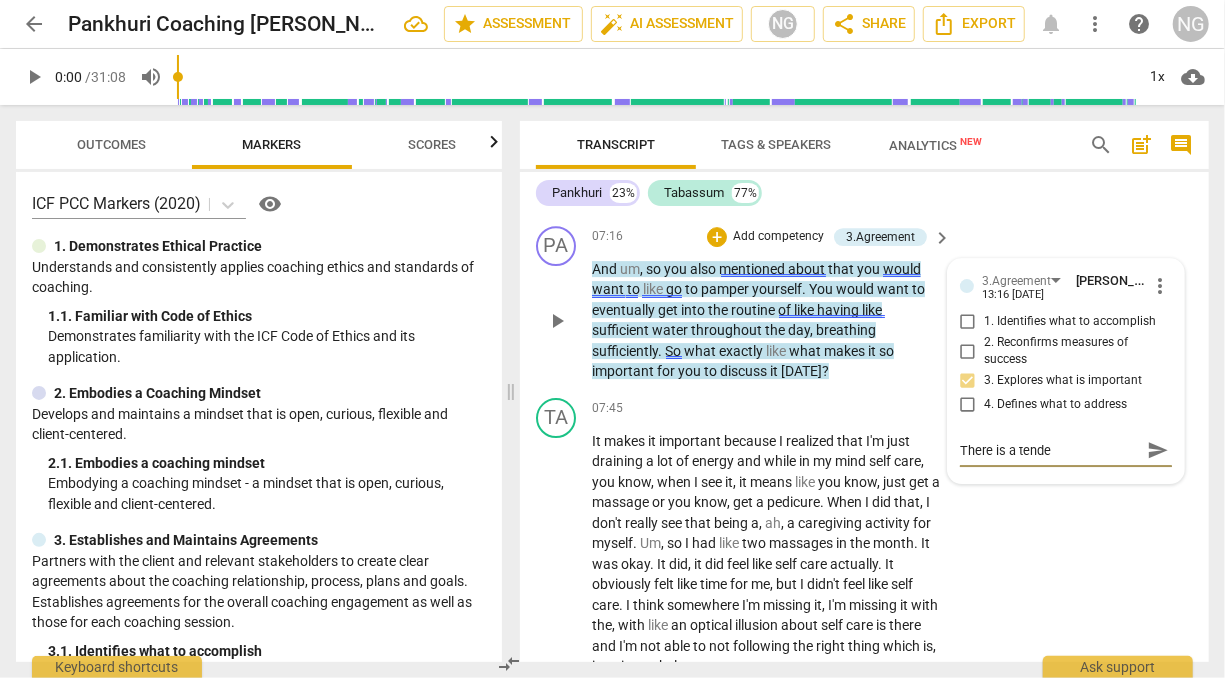 type on "There is a tend" 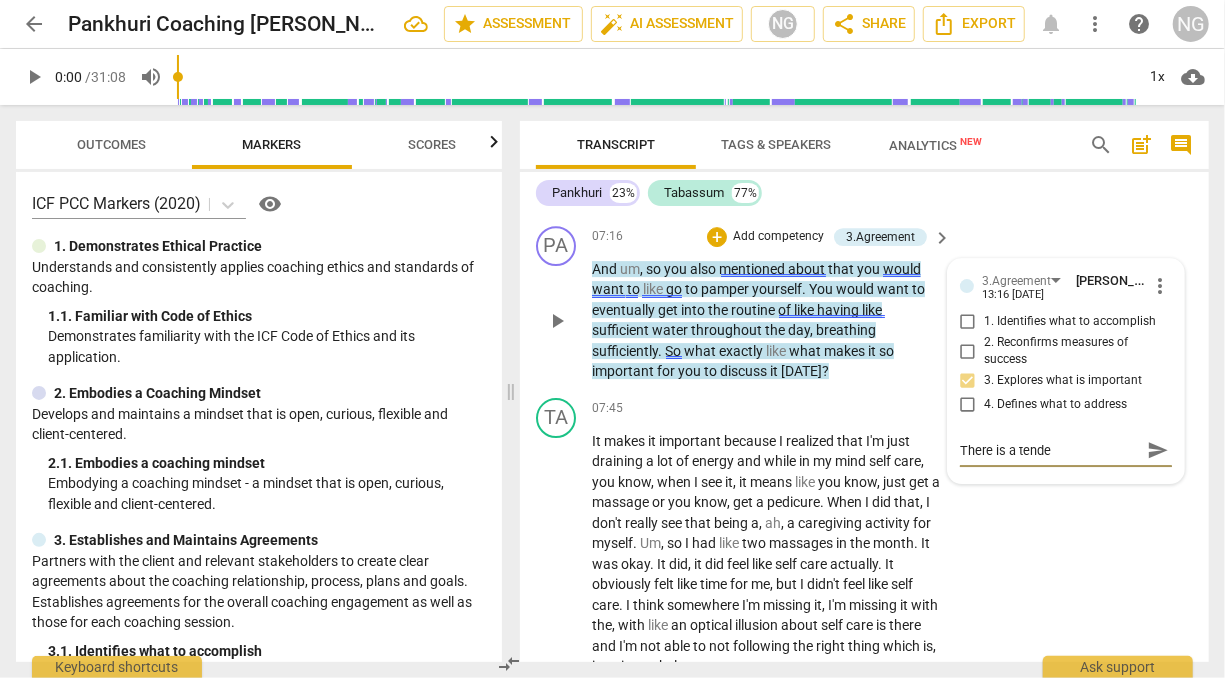 type on "There is a tend" 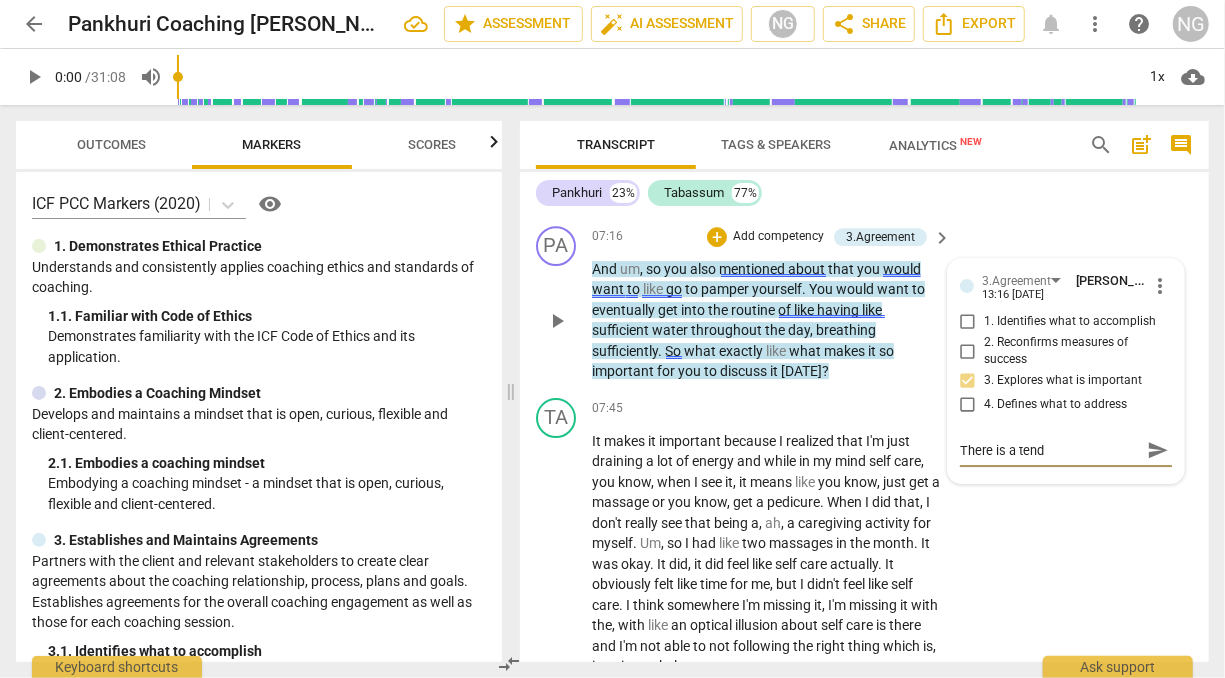 type on "There is a ten" 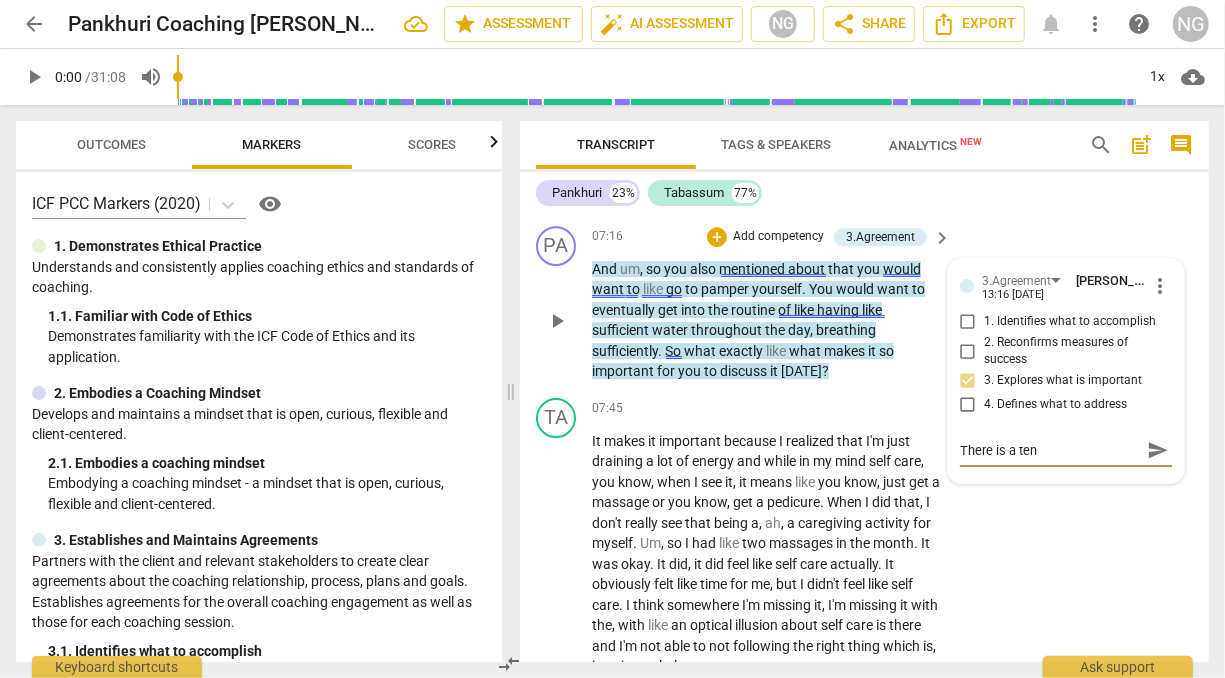type on "There is a te" 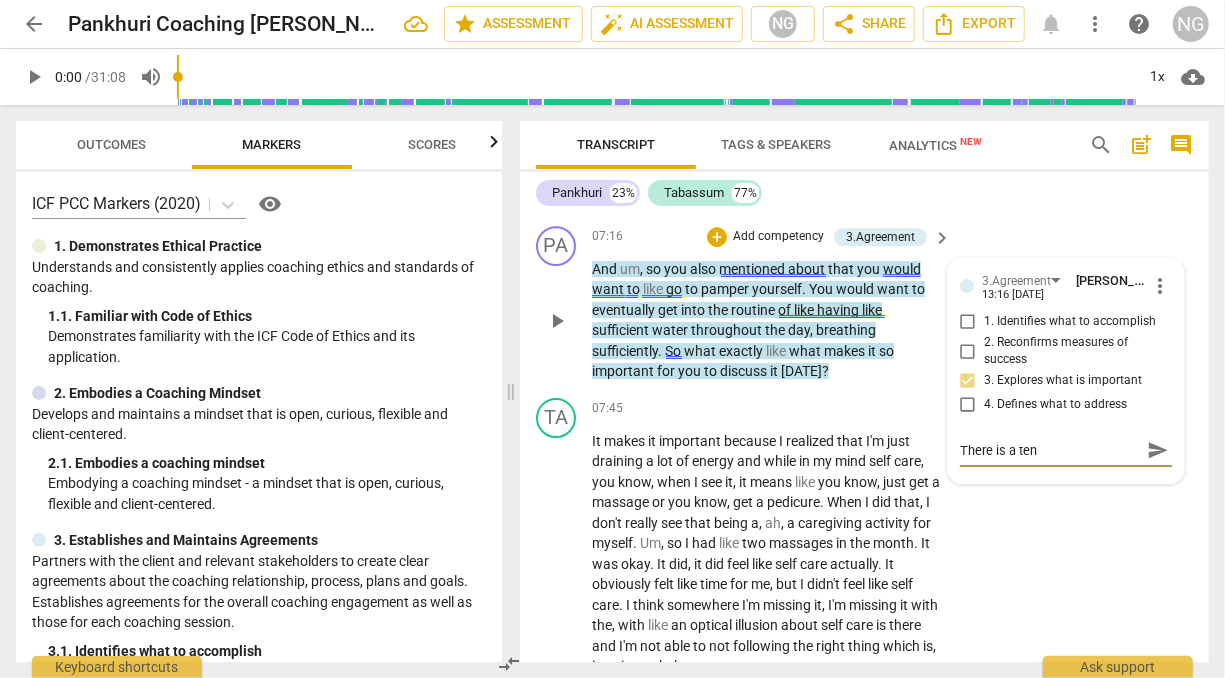 type on "There is a te" 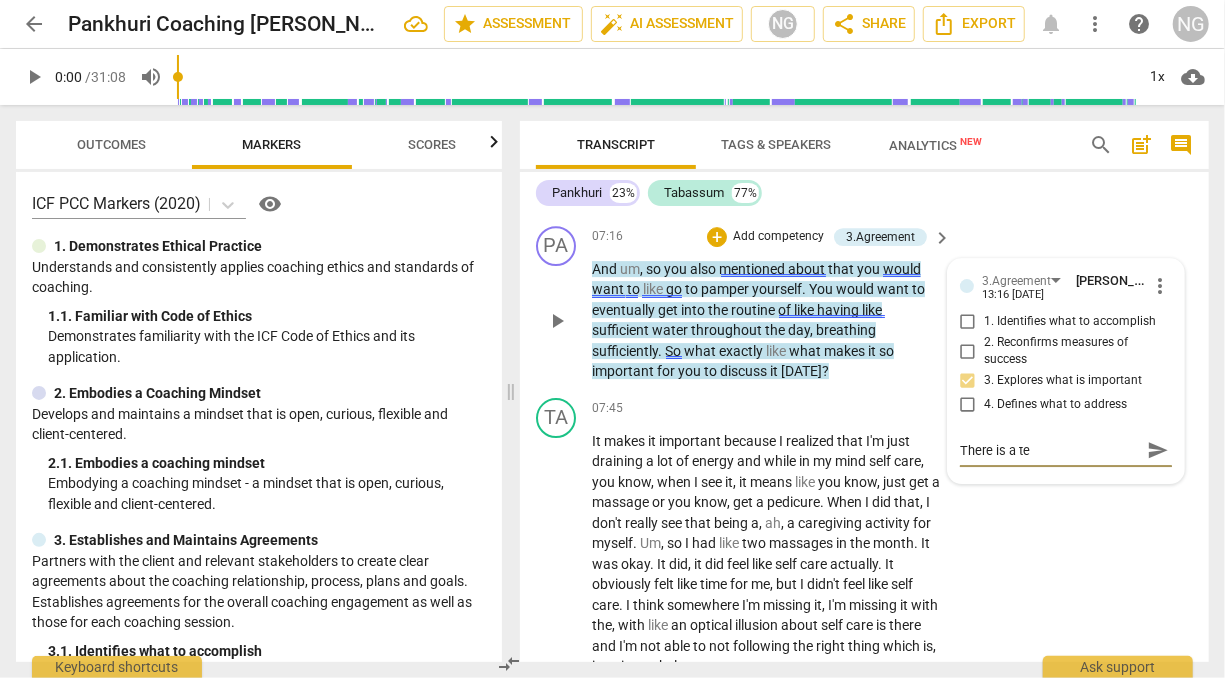 type on "There is a t" 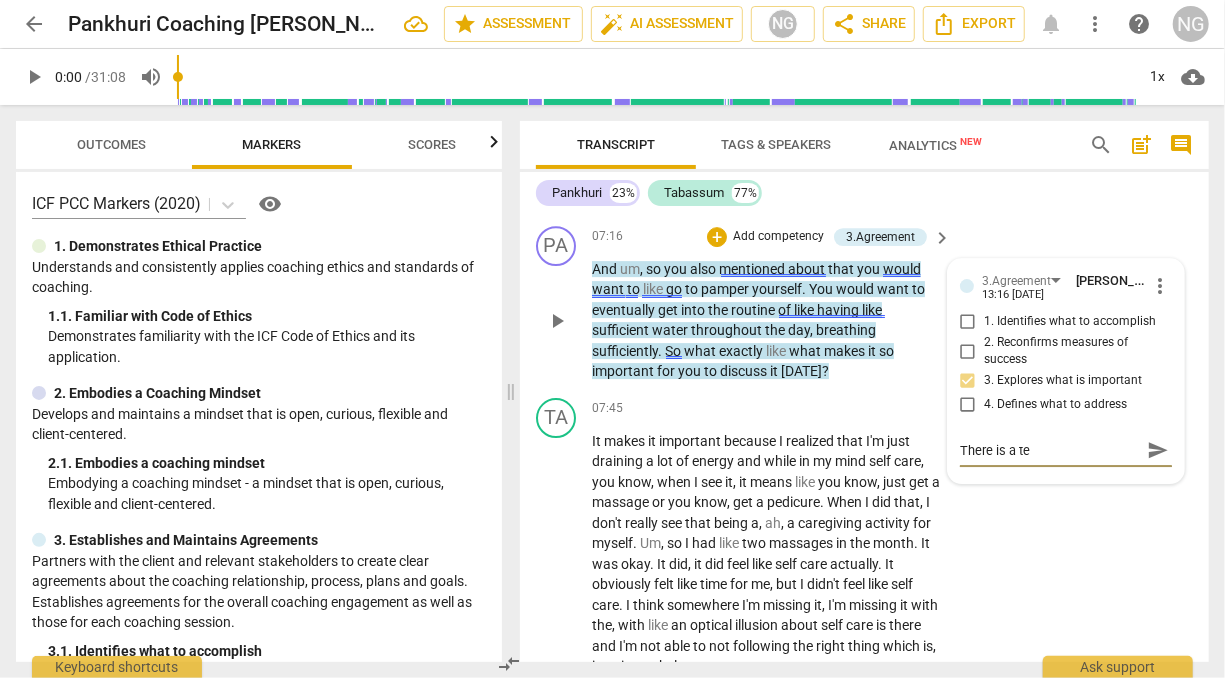 type on "There is a t" 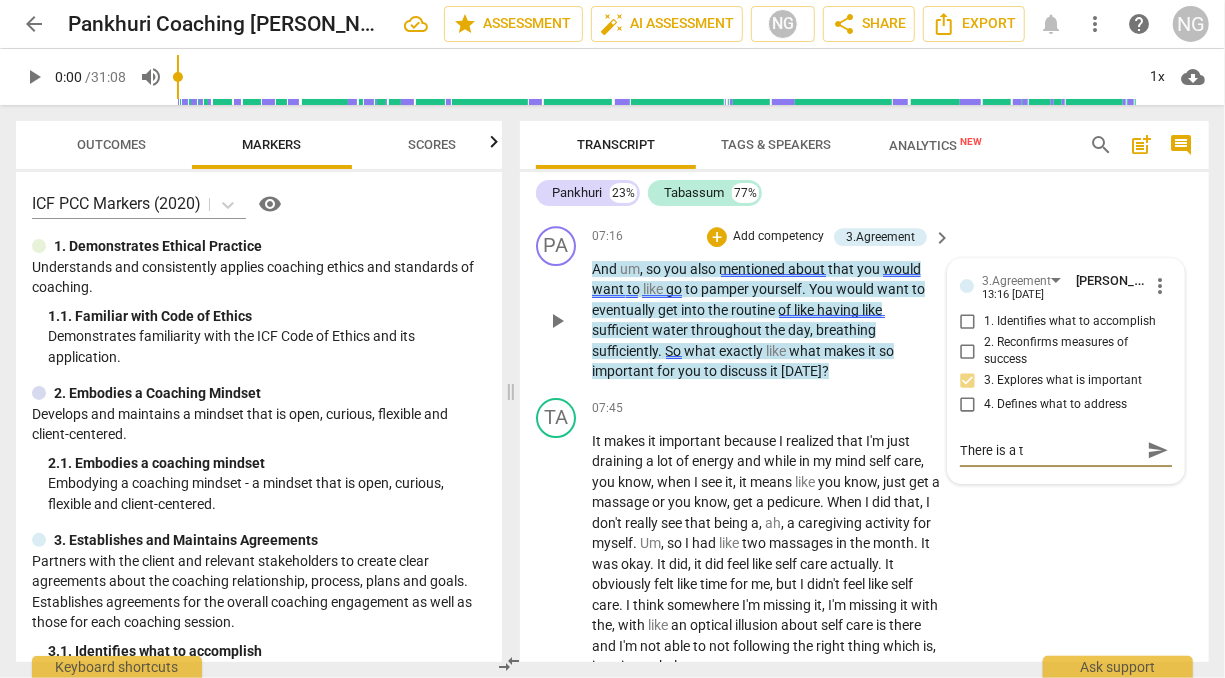 type on "There is a te" 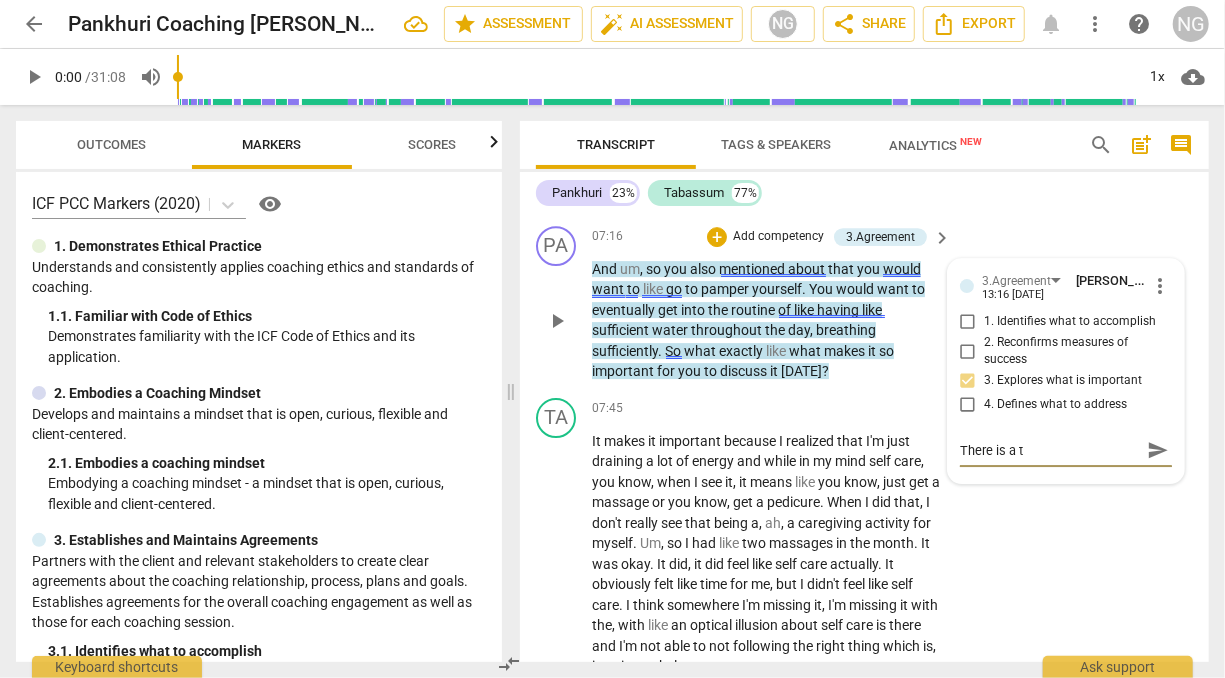 type on "There is a te" 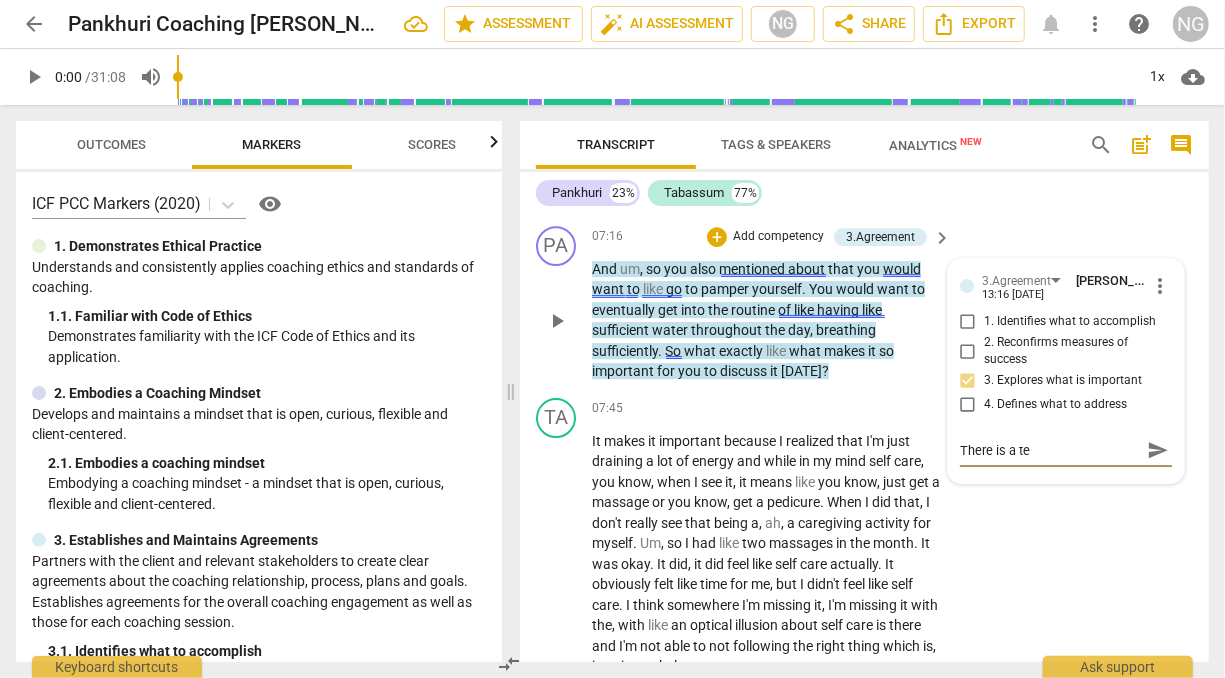 type on "There is a ten" 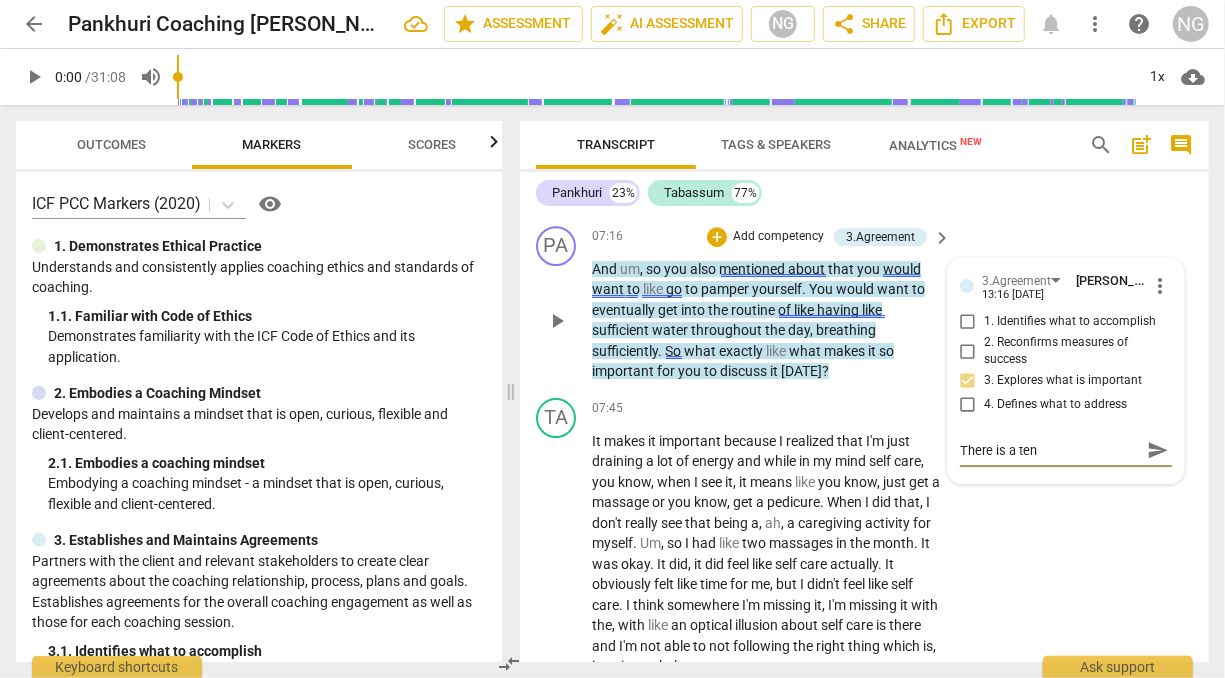 type on "There is a tend" 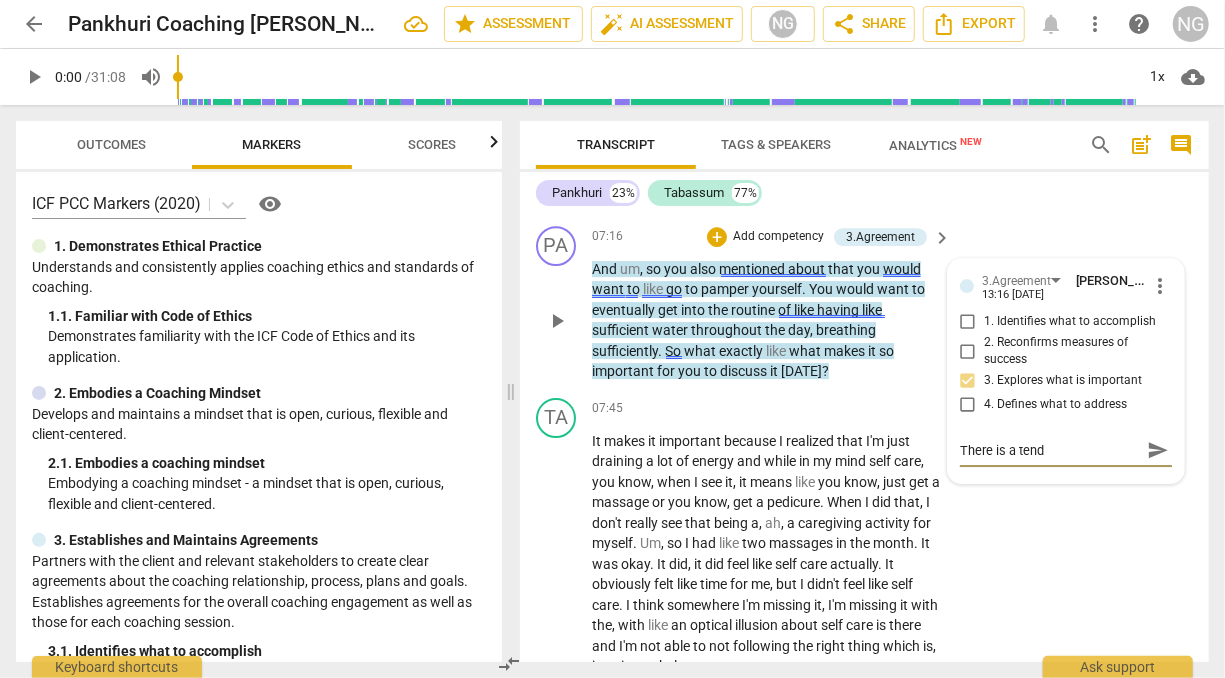 type on "There is a tenda" 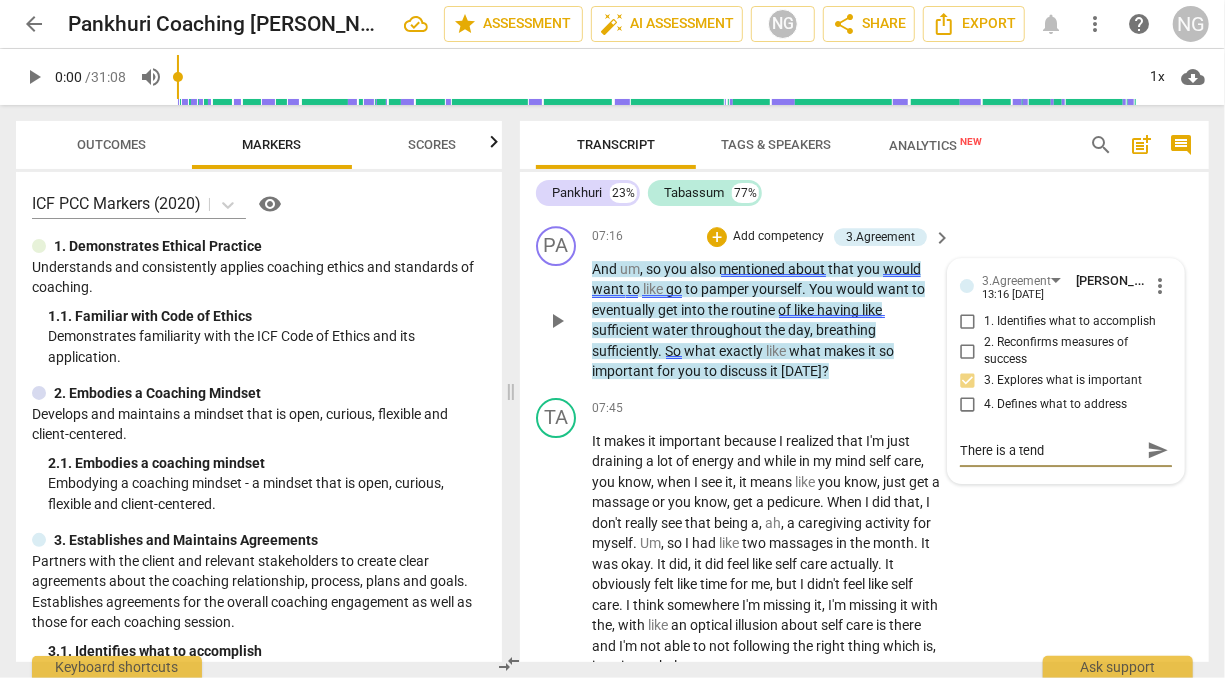 type on "There is a tenda" 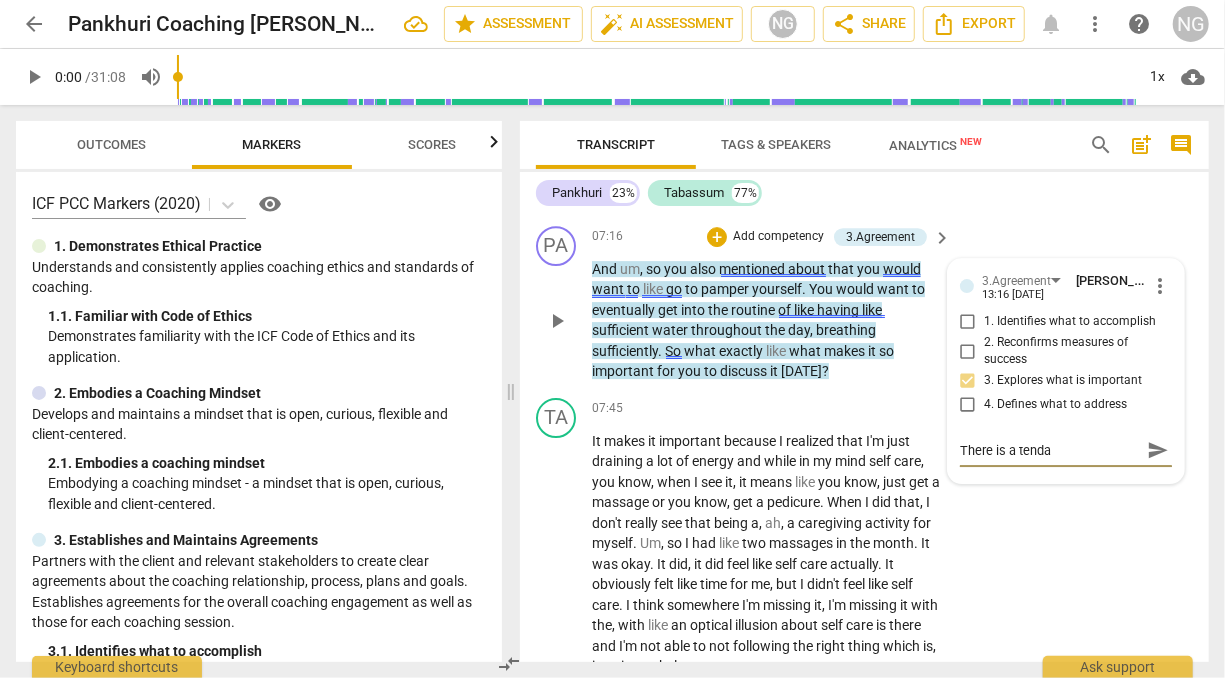 type on "There is a tendan" 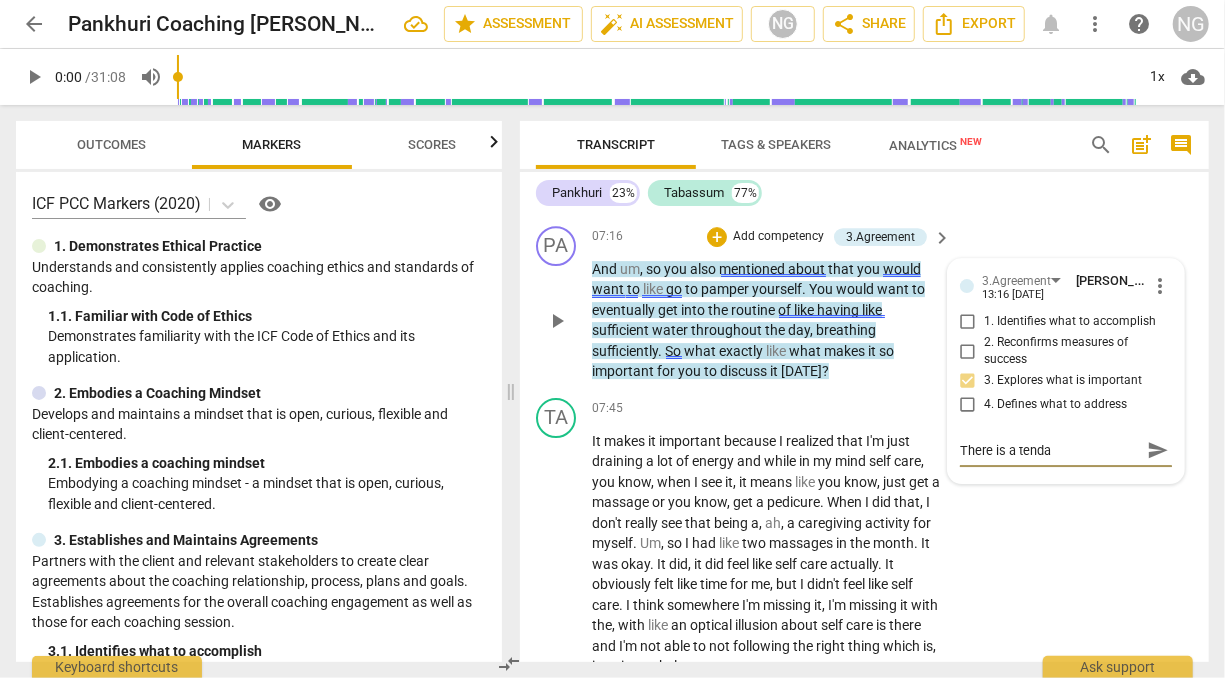 type on "There is a tendan" 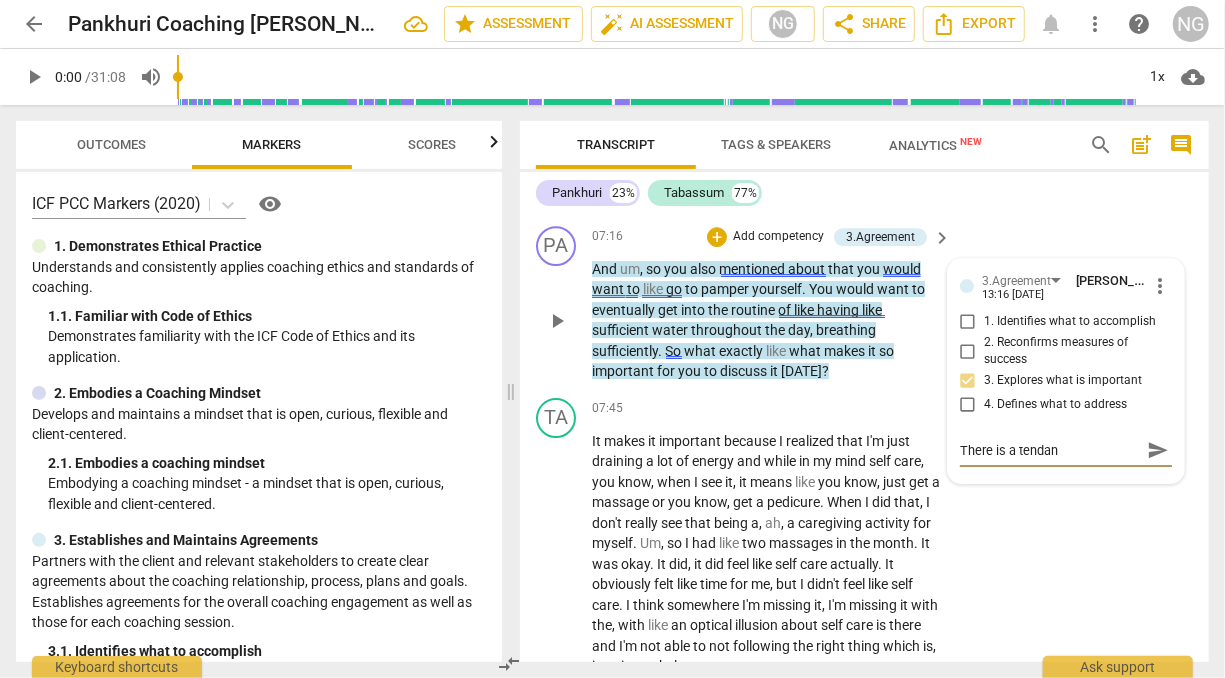 type on "There is a tendanc" 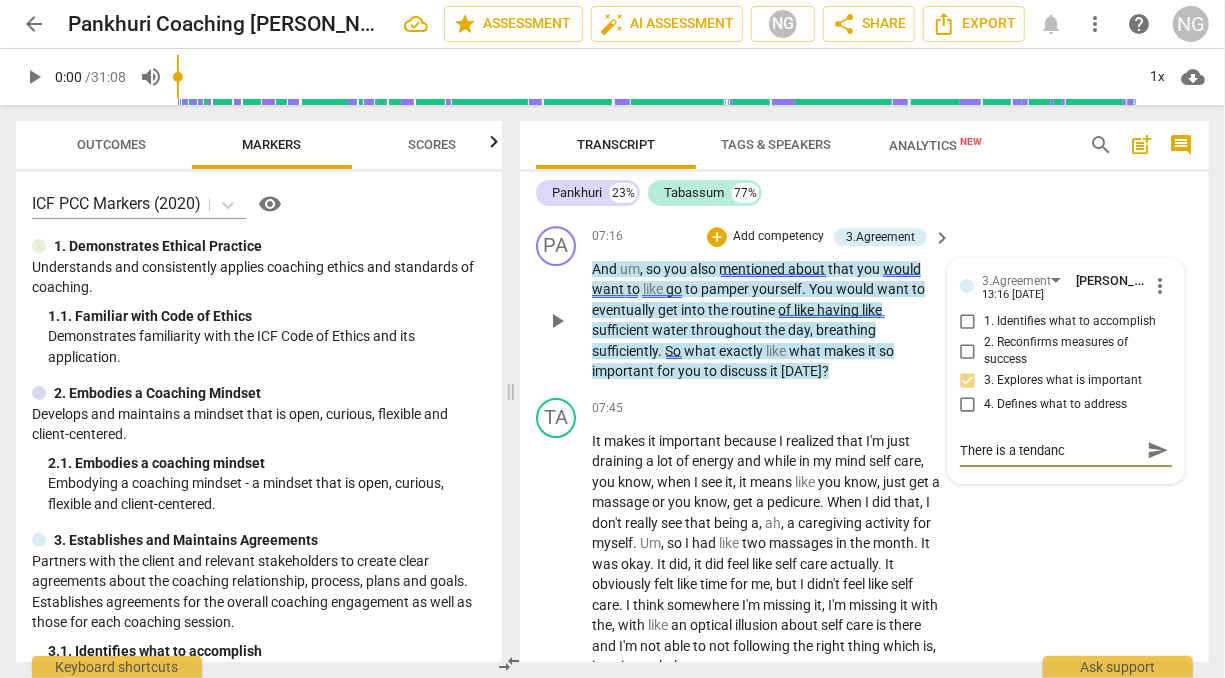 type on "There is a tendancy" 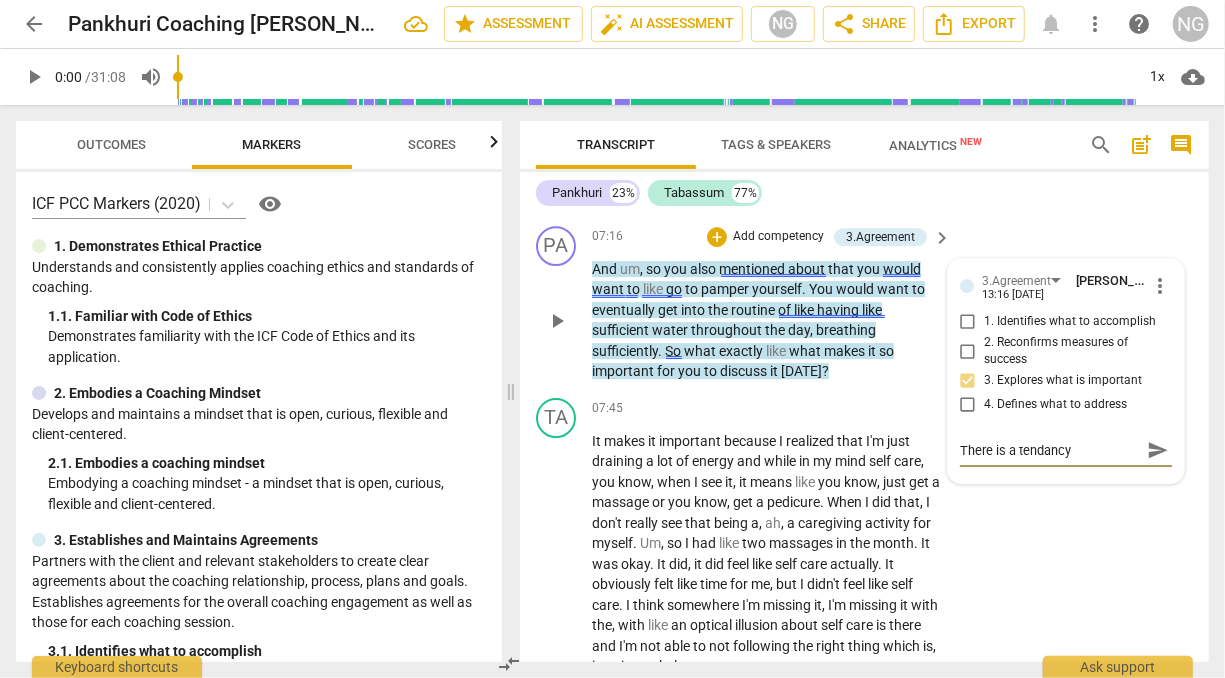 type on "There is a tendancy" 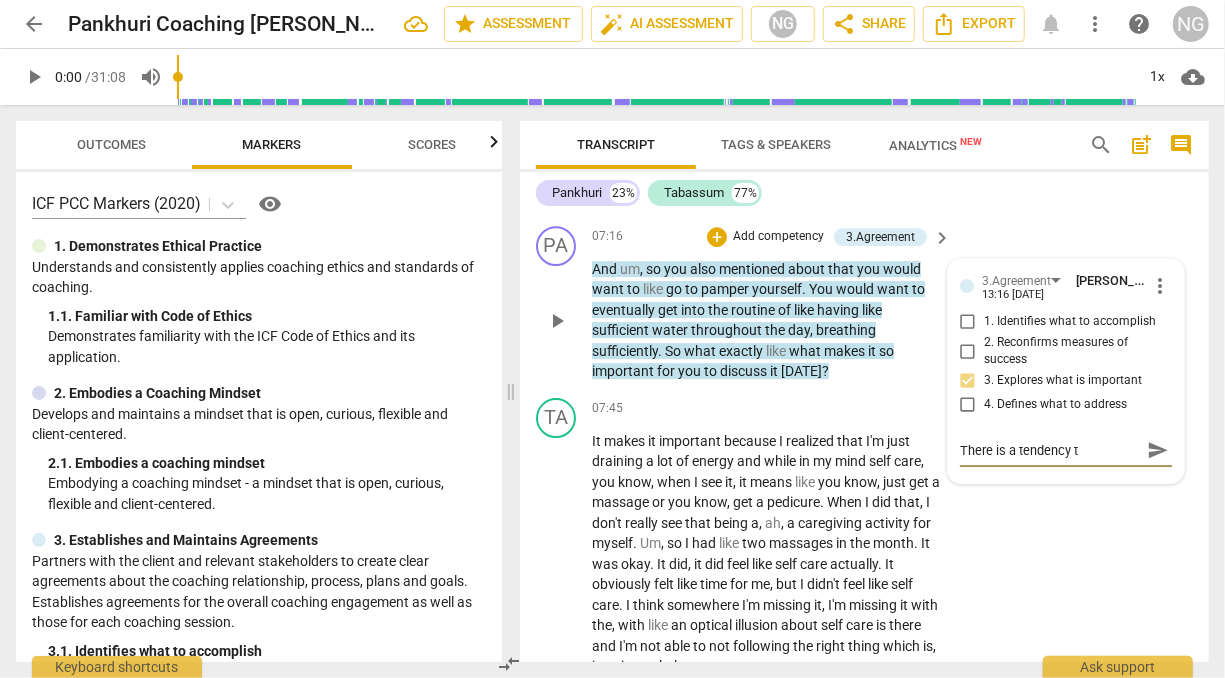 type on "There is a tendency to" 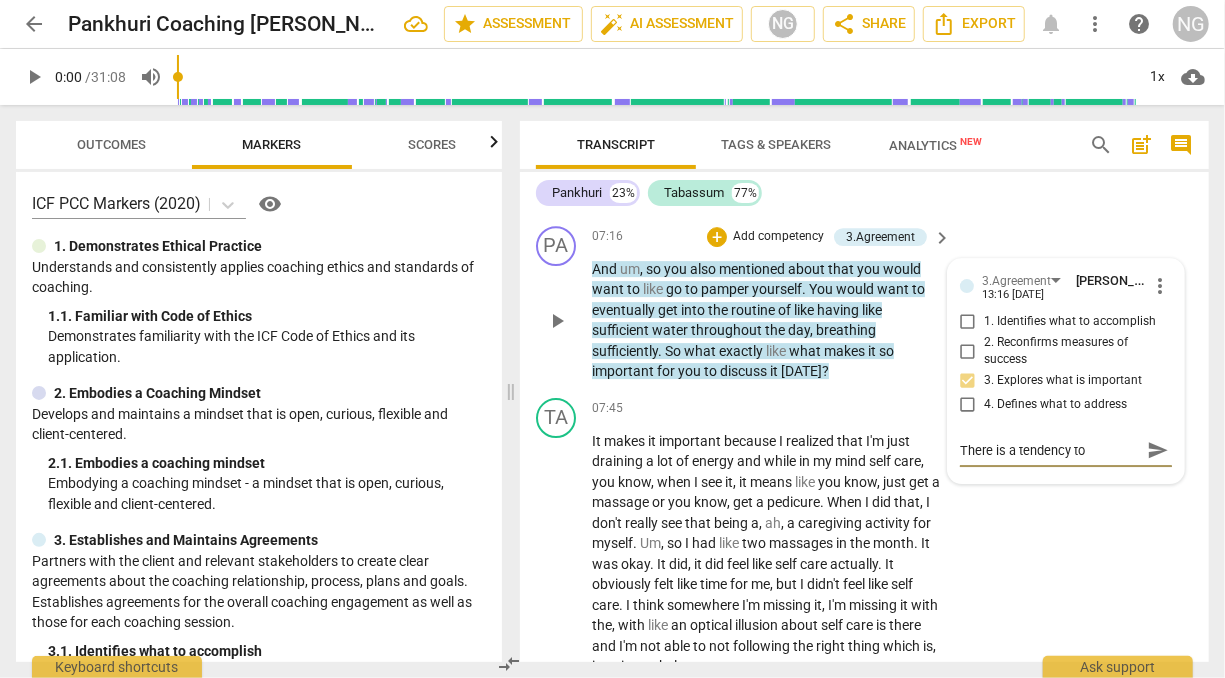 type on "There is a tendency to" 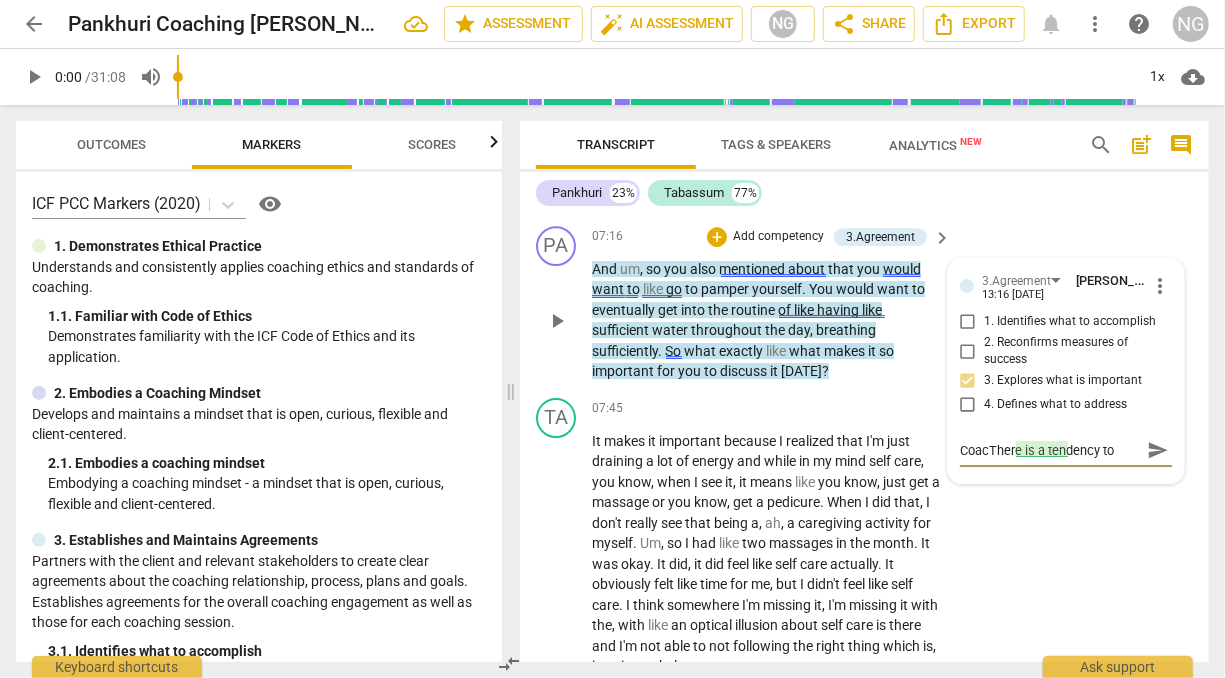 type on "CoachThere is a tendency to" 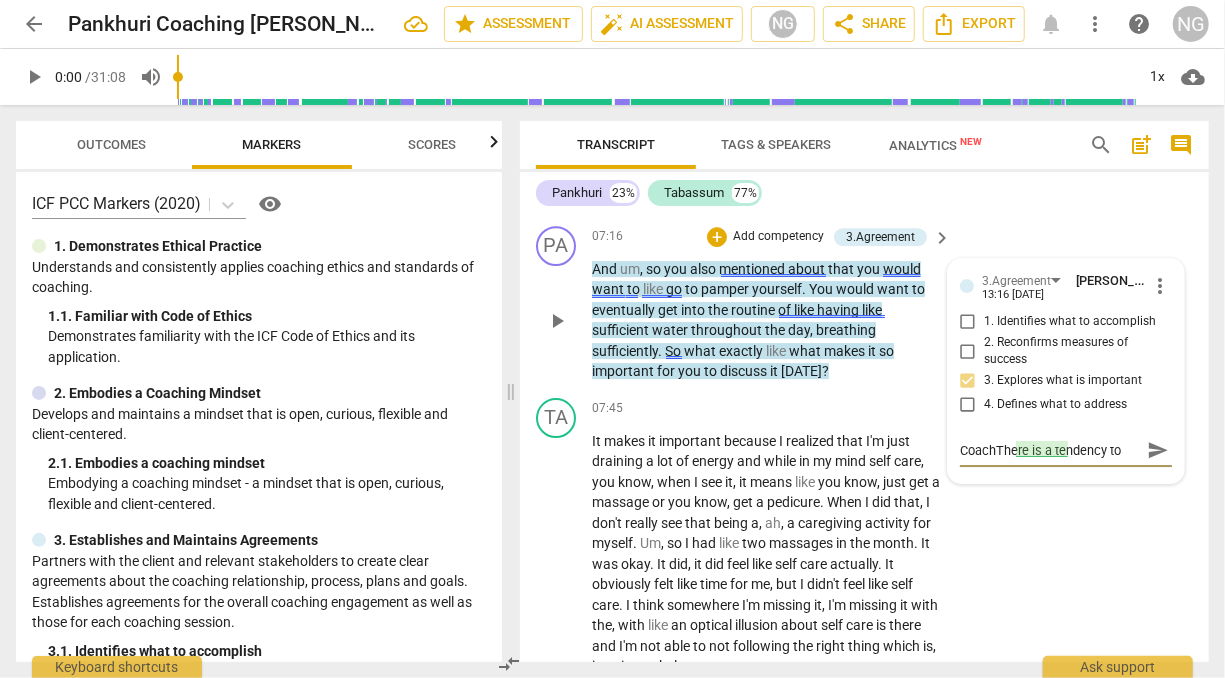 type on "CoachThere is a tendency to" 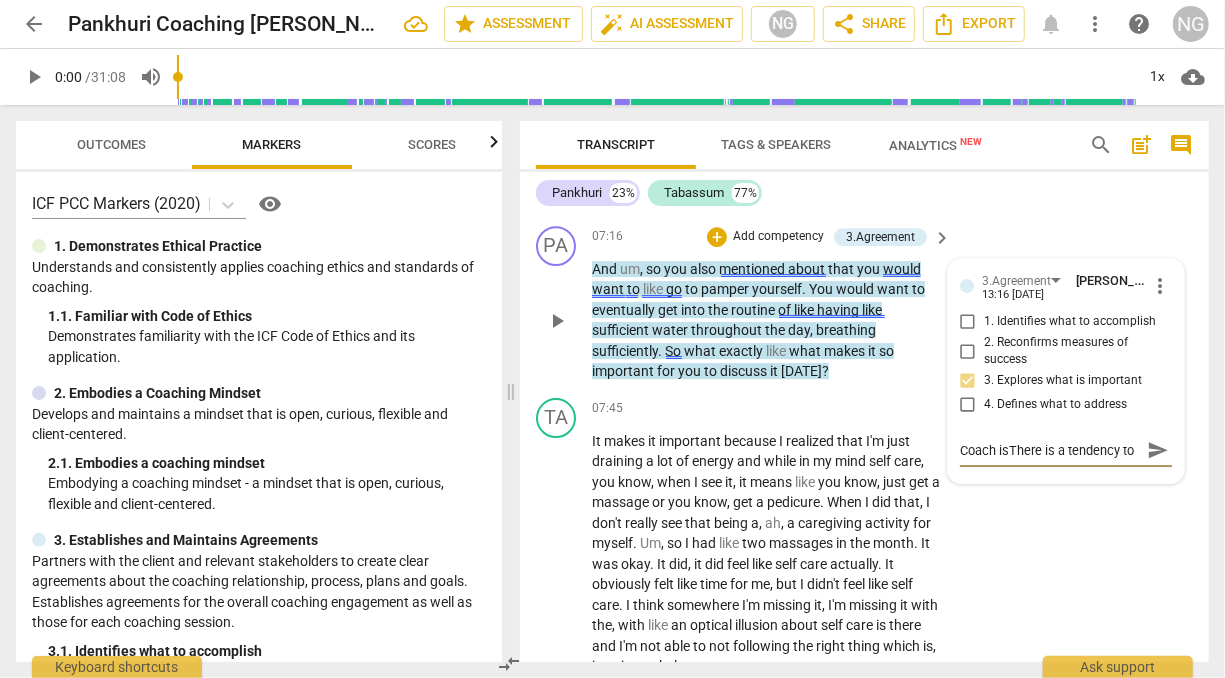 type on "Coach is There is a tendency to" 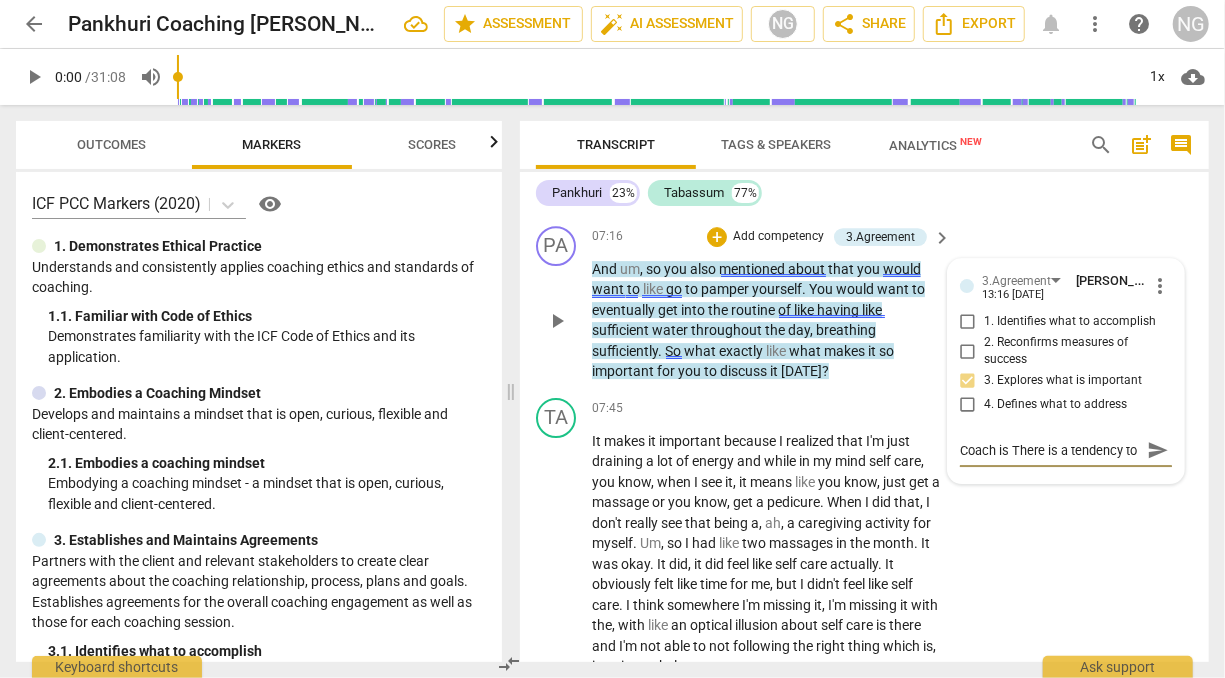 type on "Coach is dThere is a tendency to" 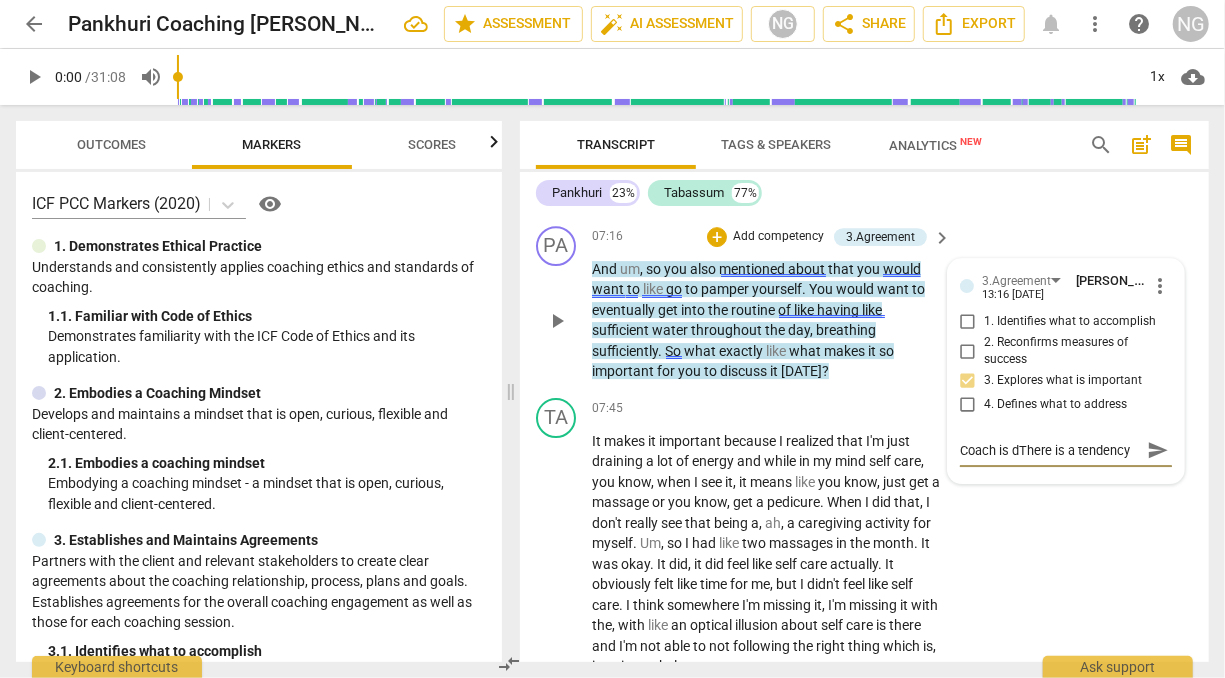 type on "Coach is diThere is a tendency to" 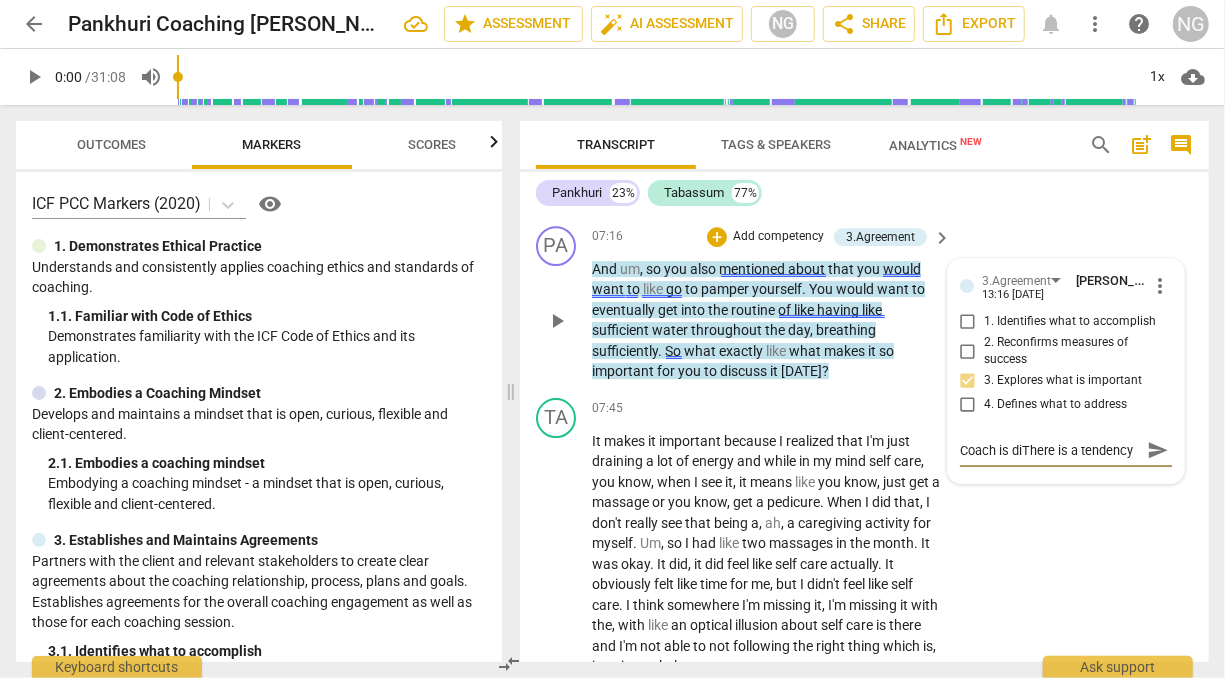 type on "Coach is disThere is a tendency to" 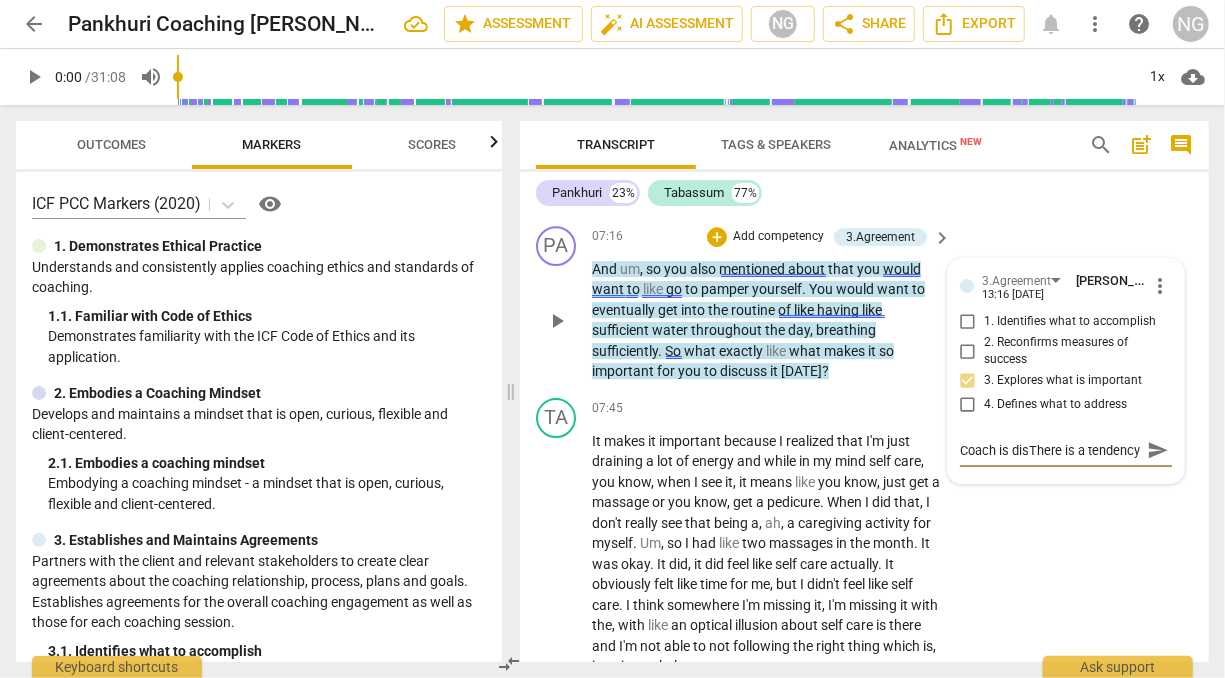 type on "Coach is dispThere is a tendency to" 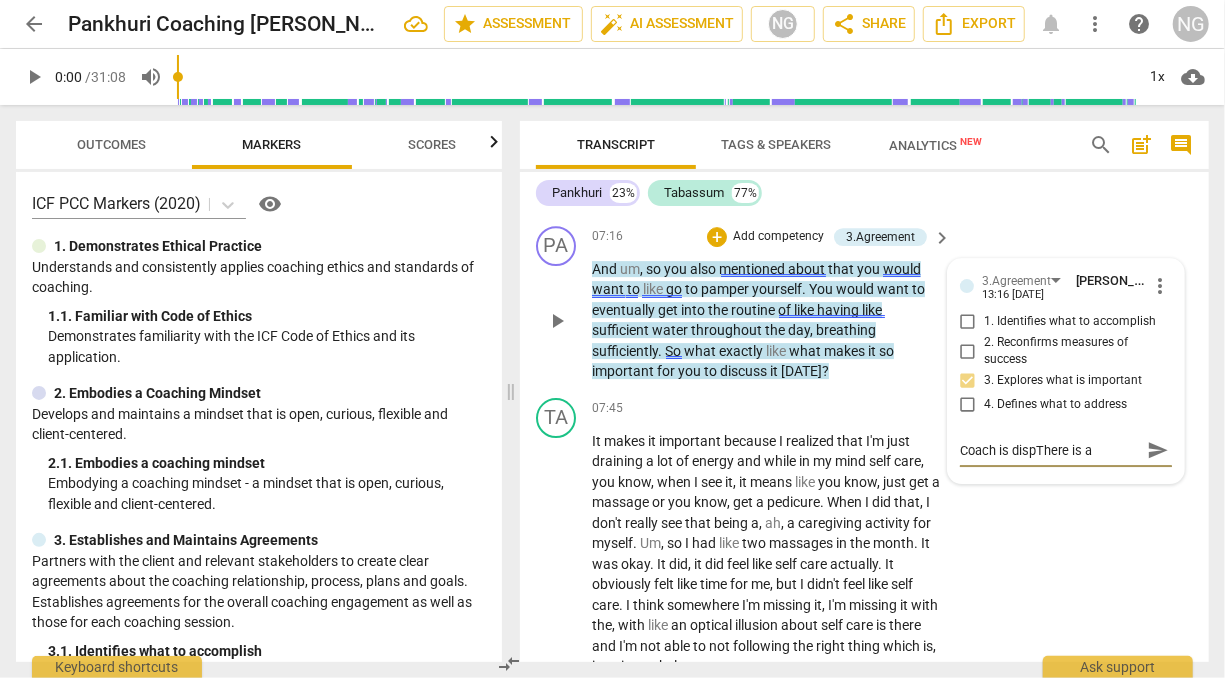 type on "Coach is displThere is a tendency to" 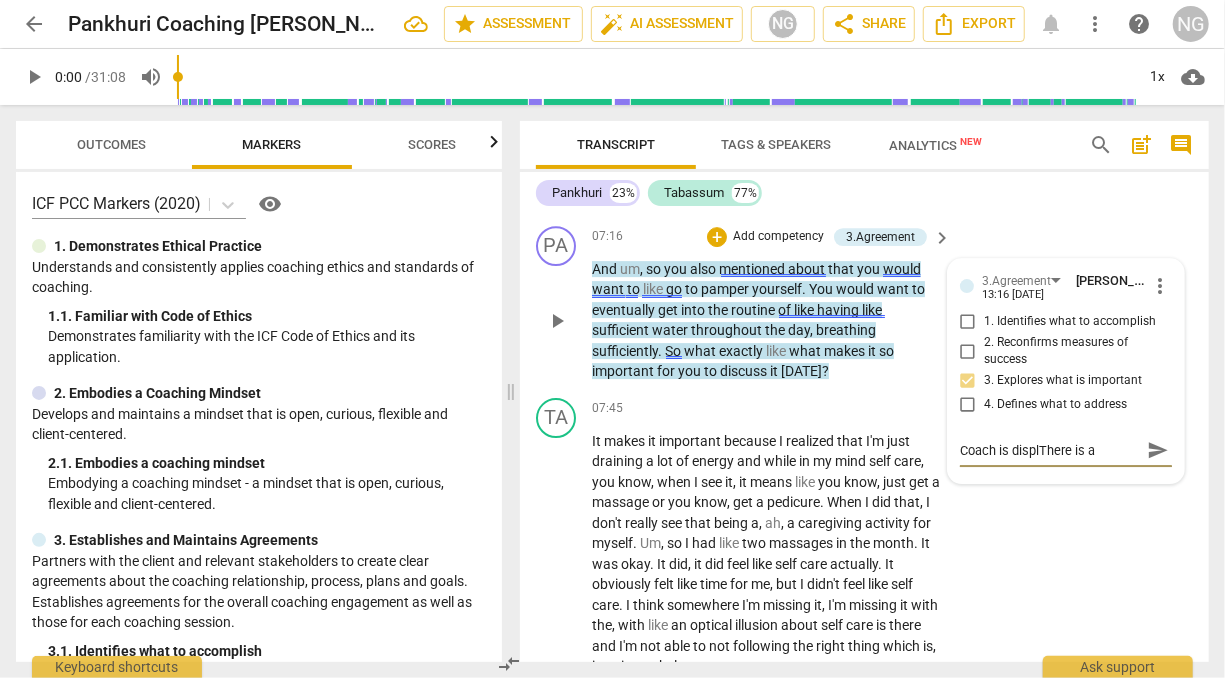 type on "Coach is displaThere is a tendency to" 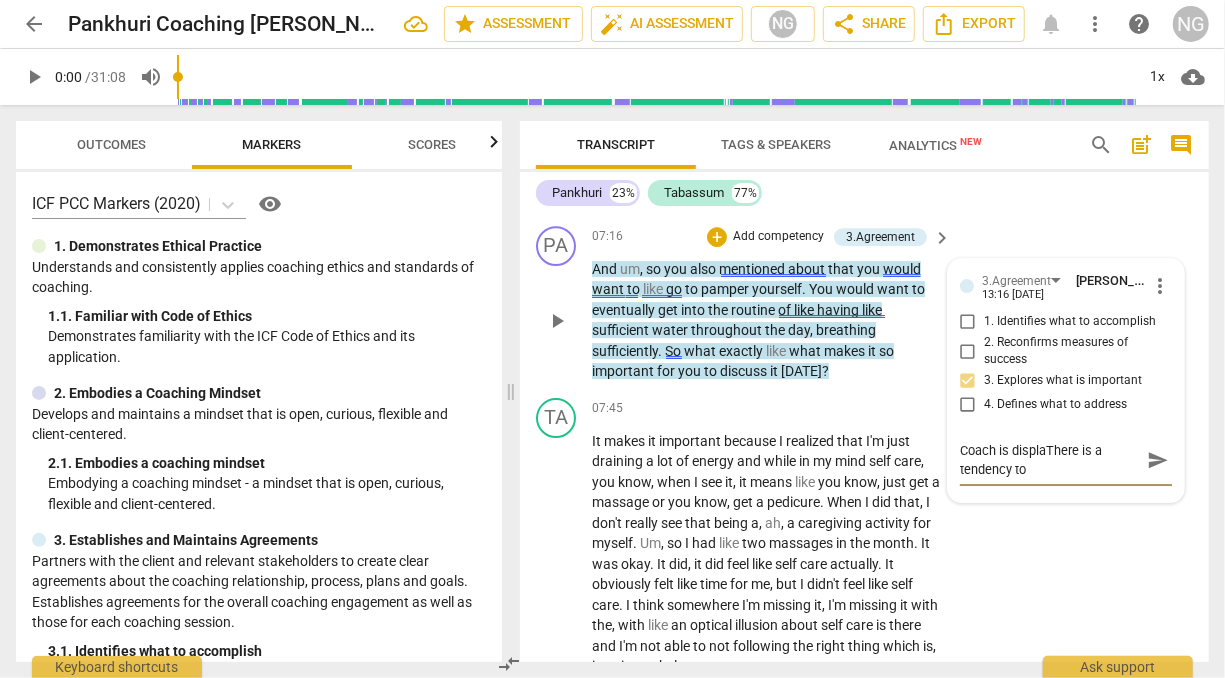 type on "Coach is displayThere is a tendency to" 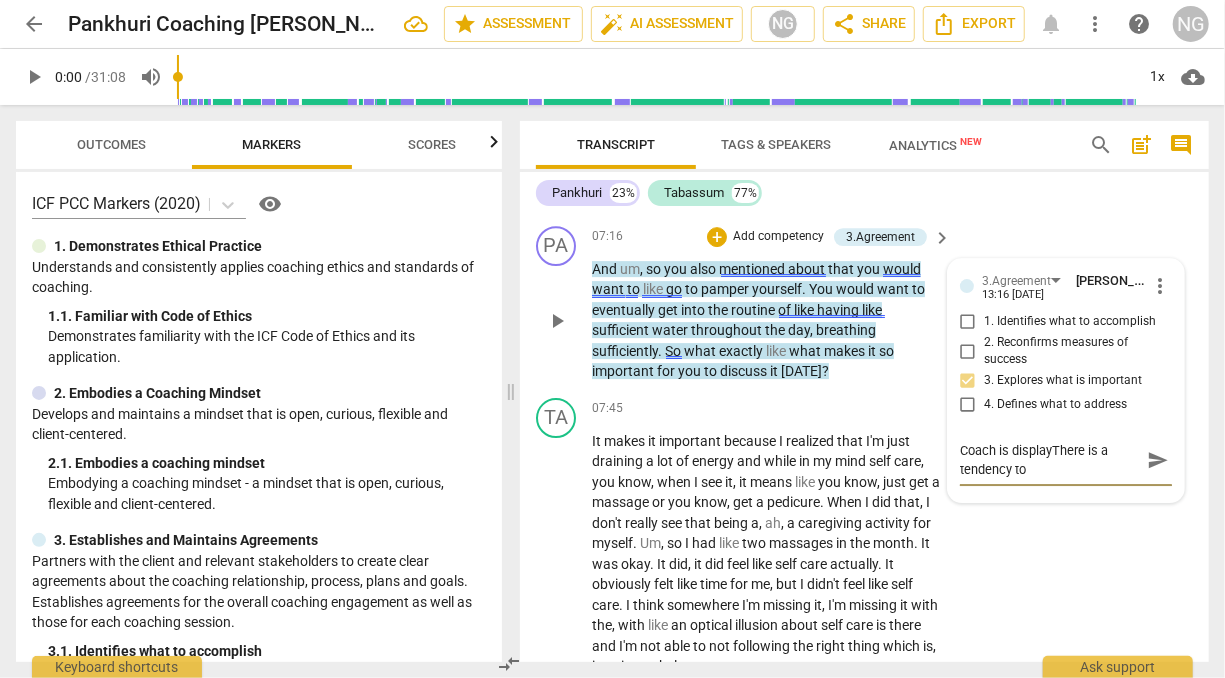 type on "Coach is displayiThere is a tendency to" 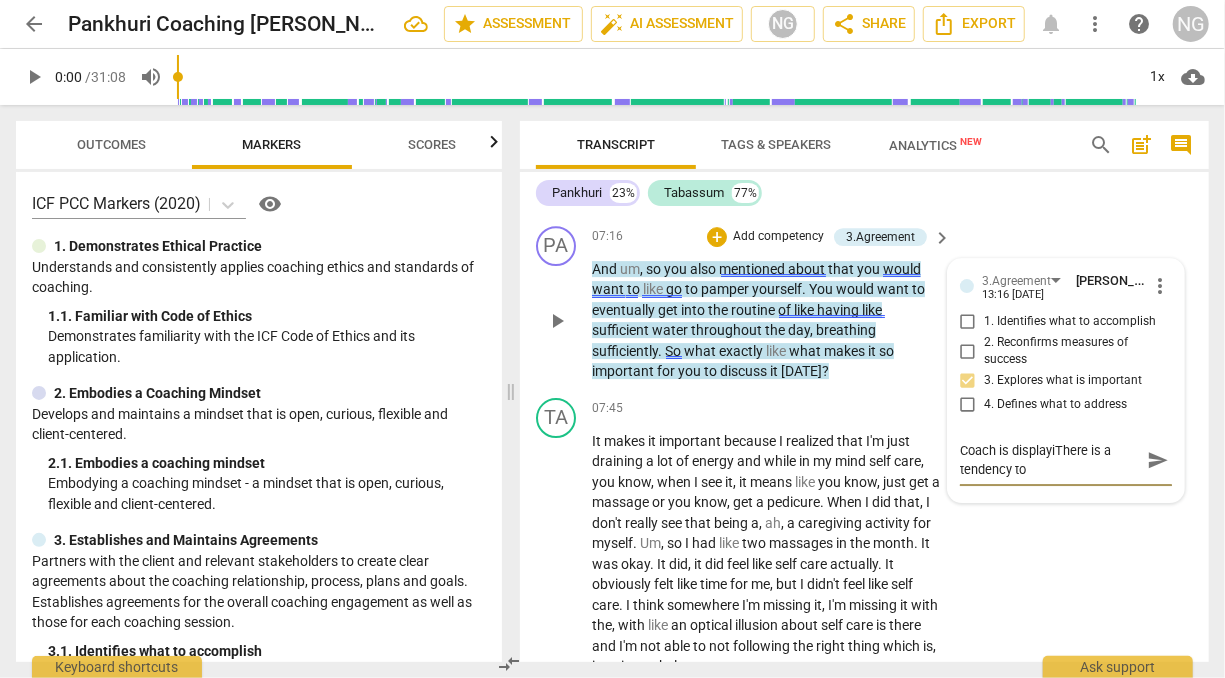 type on "Coach is displayinThere is a tendency to" 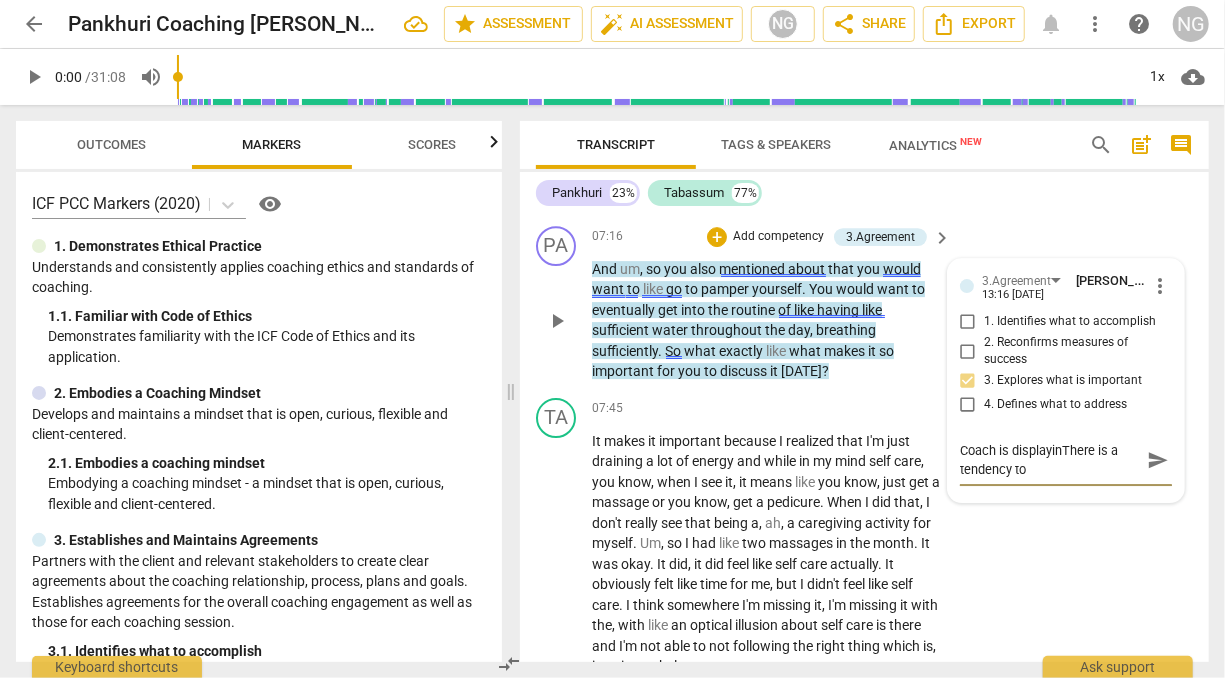 type on "Coach is displayingThere is a tendency to" 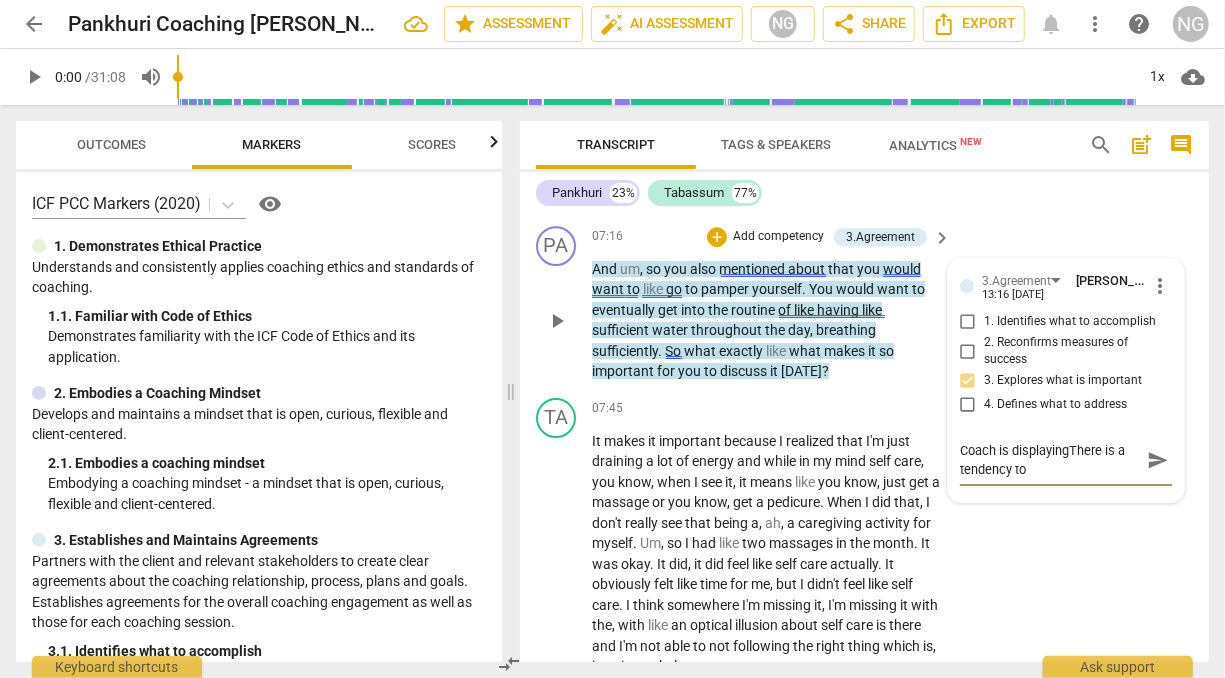 type on "Coach is displaying There is a tendency to" 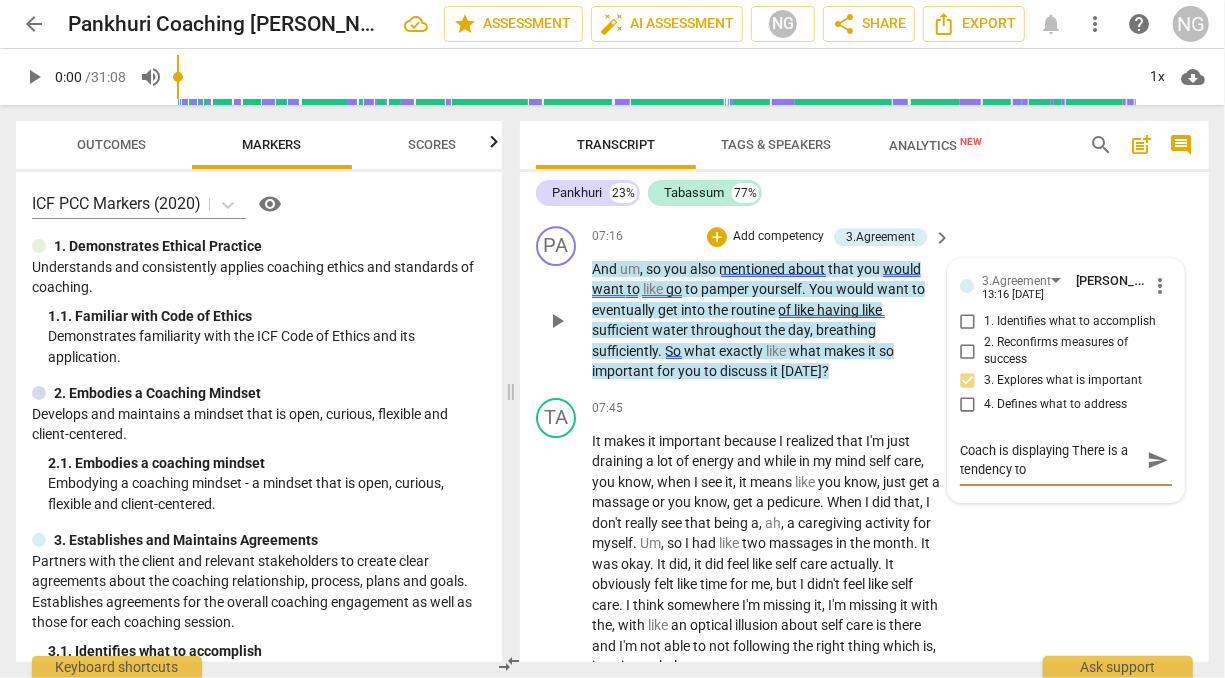 type on "Coach is displaying tThere is a tendency to" 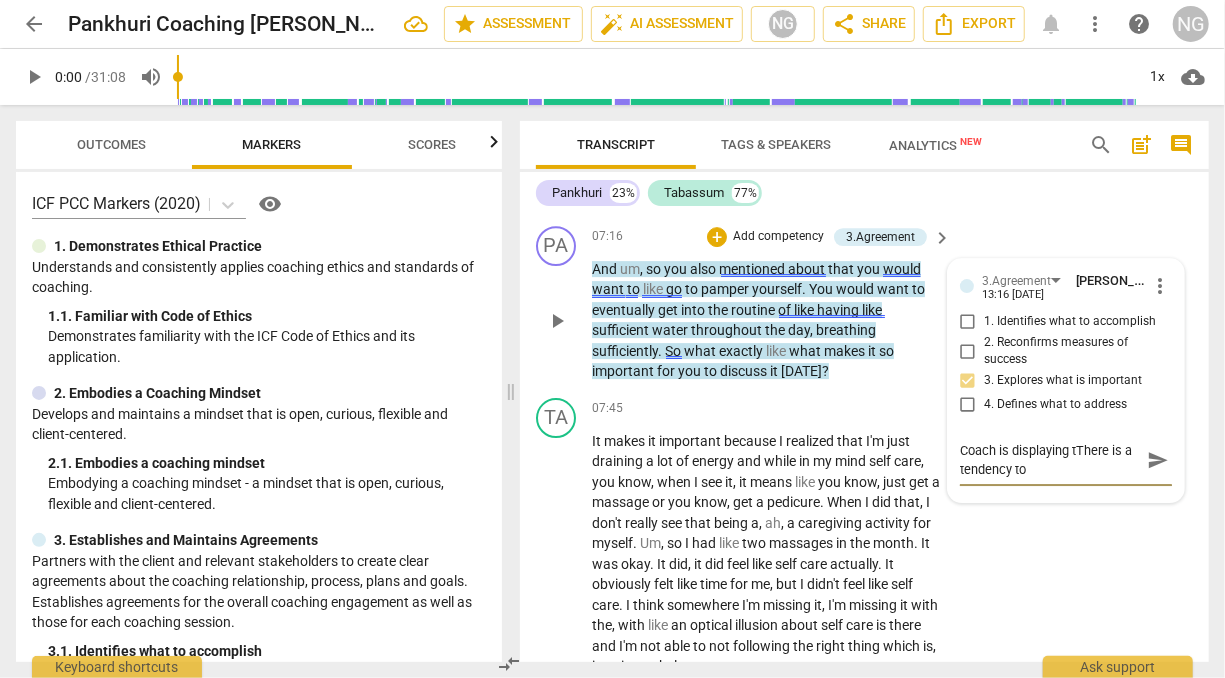 type on "Coach is displaying thThere is a tendency to" 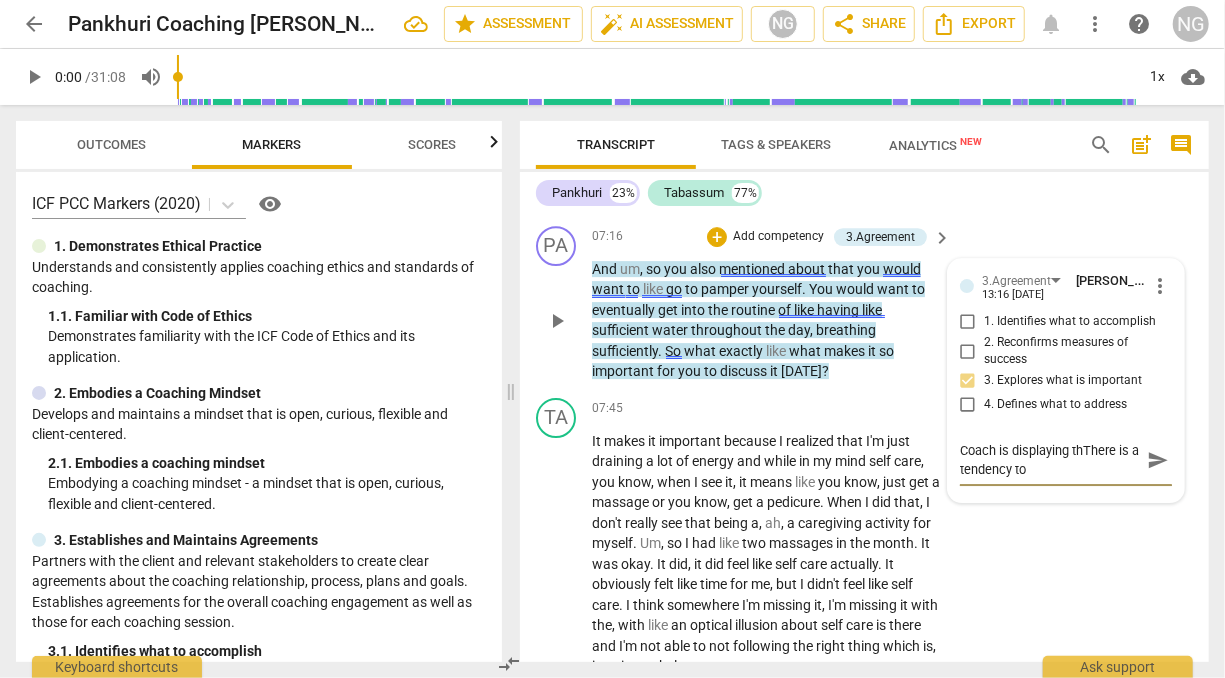 type on "Coach is displaying theThere is a tendency to" 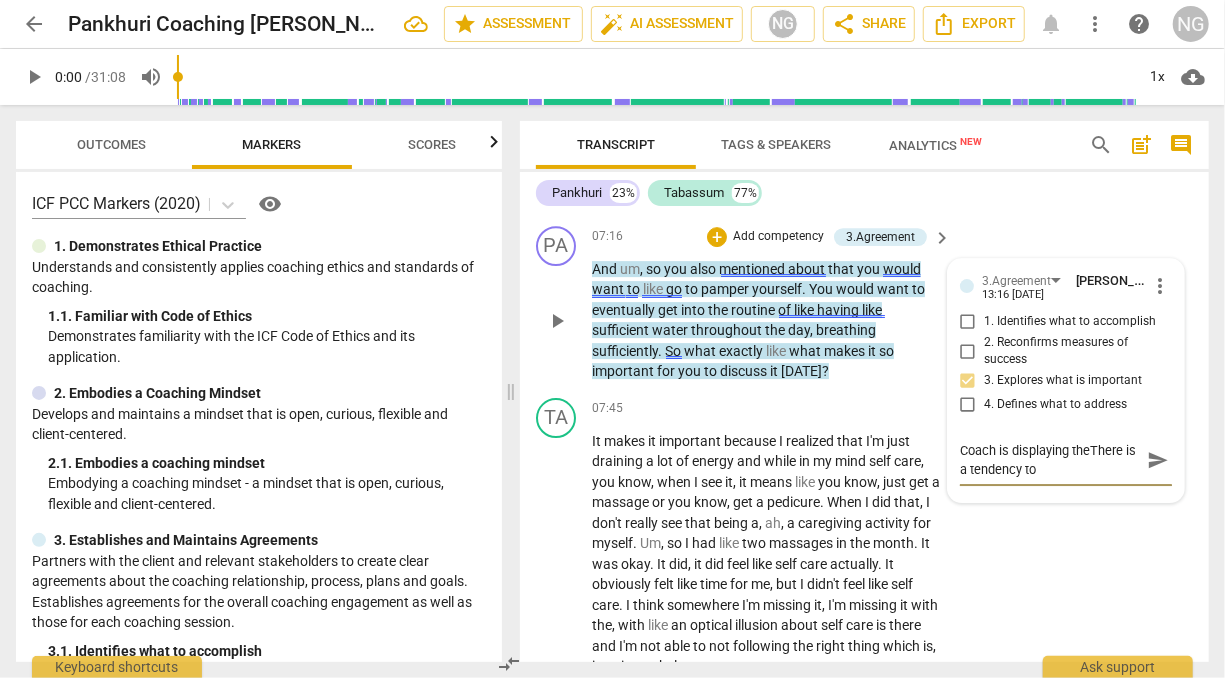 type on "Coach is displaying the There is a tendency to" 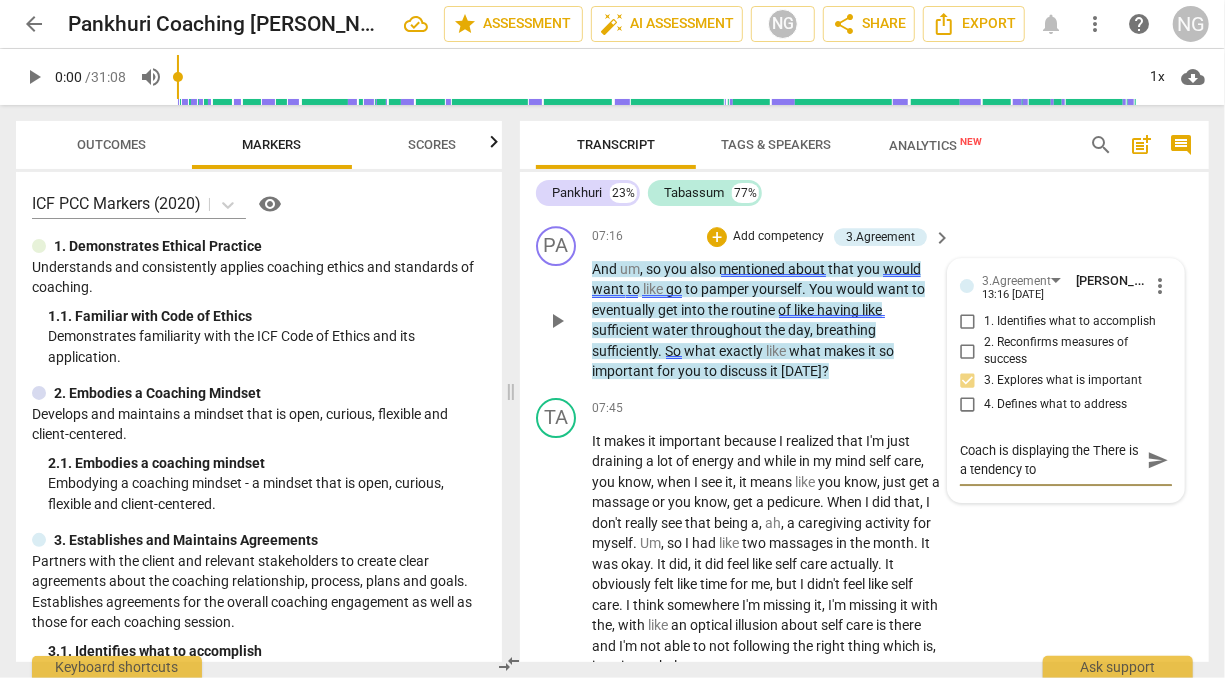 type on "Coach is displaying the tThere is a tendency to" 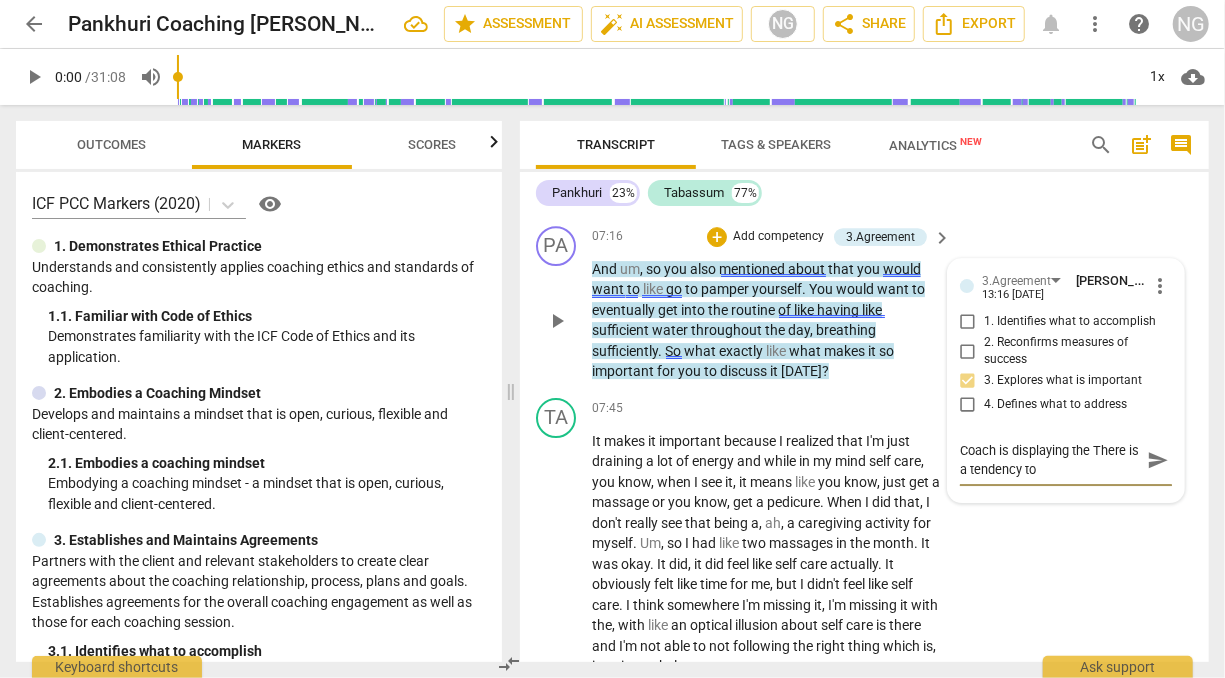 type on "Coach is displaying the tThere is a tendency to" 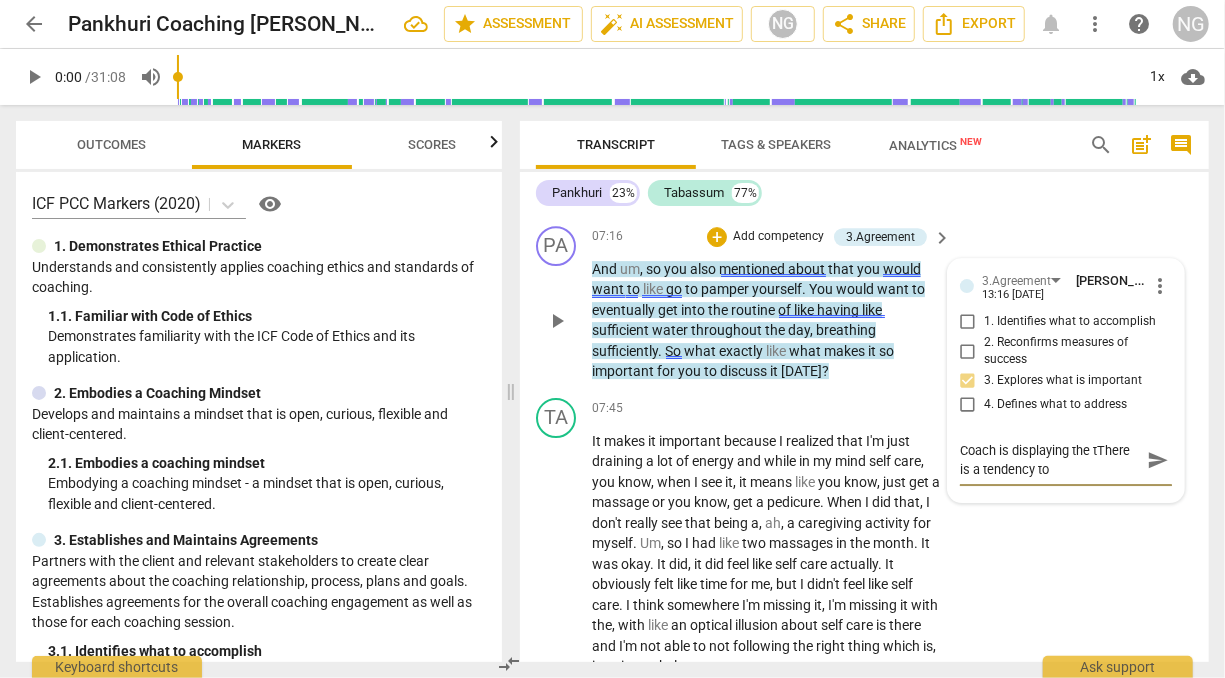 type on "Coach is displaying the teThere is a tendency to" 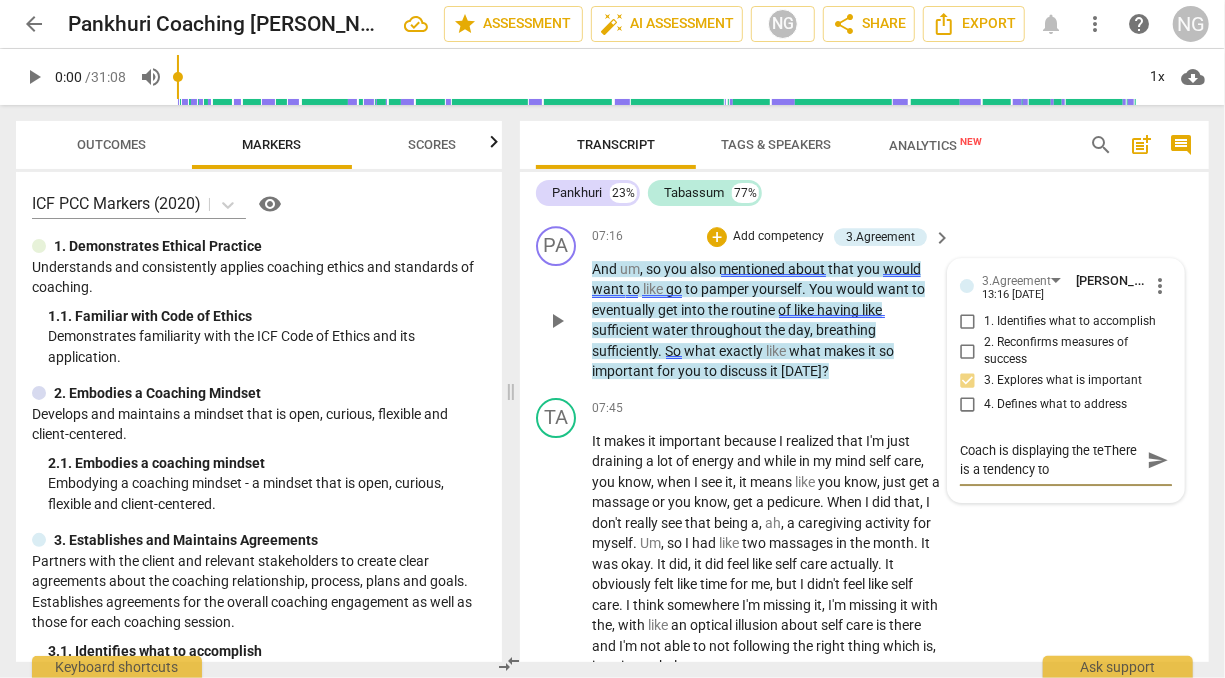 type on "Coach is displaying the tenThere is a tendency to" 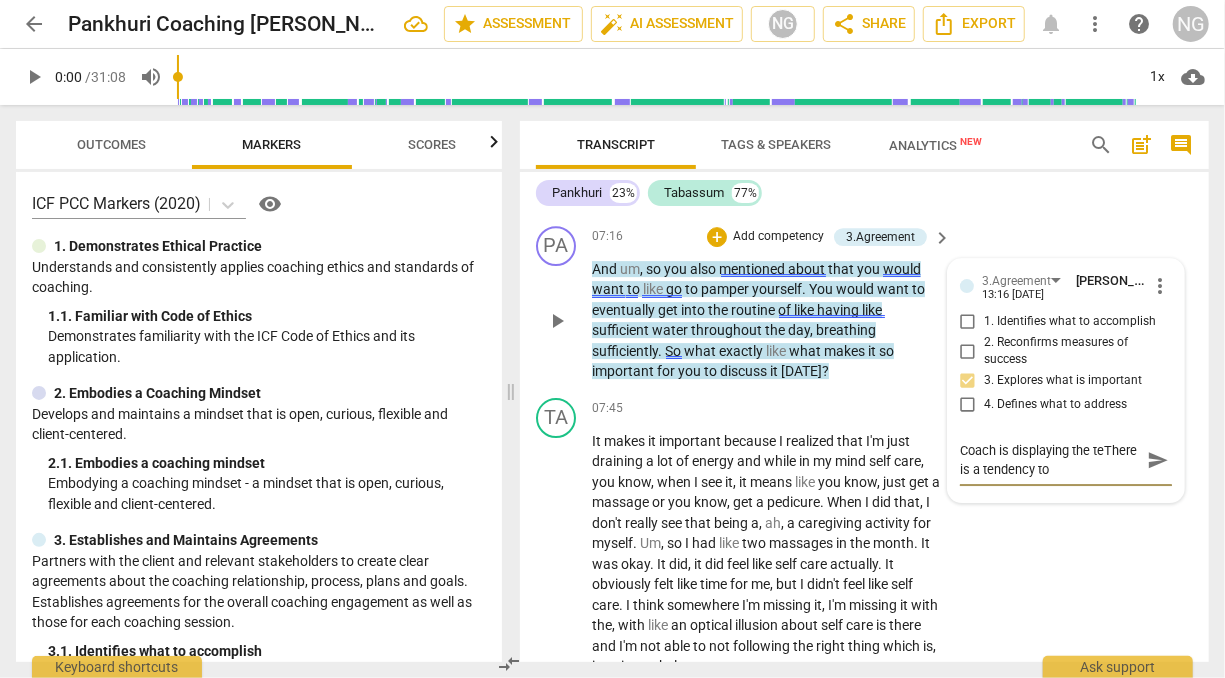 type on "Coach is displaying the tenThere is a tendency to" 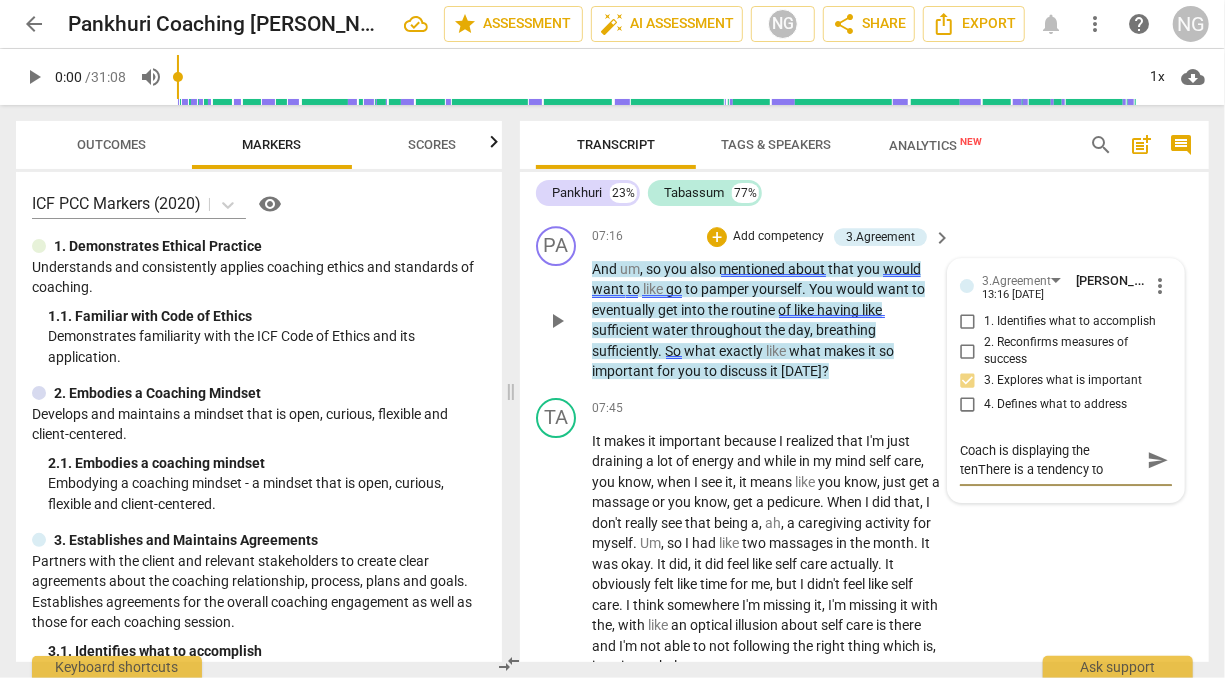 type on "Coach is displaying the teThere is a tendency to" 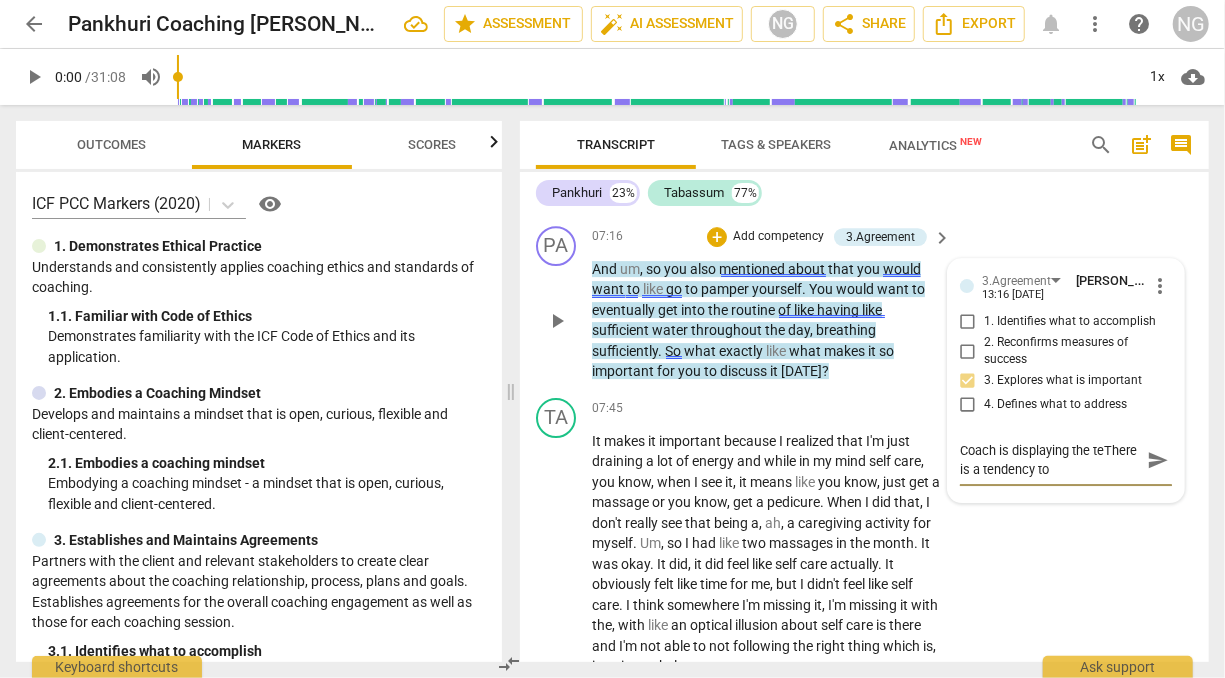 type on "Coach is displaying the tThere is a tendency to" 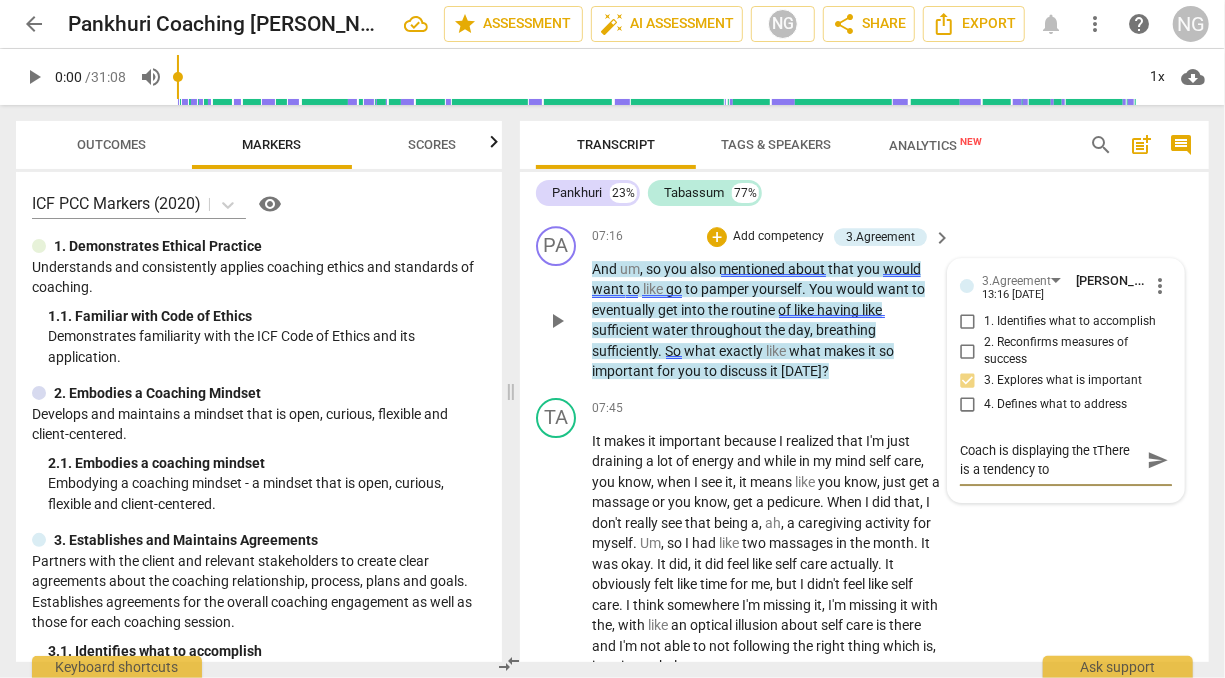 type on "Coach is displaying the There is a tendency to" 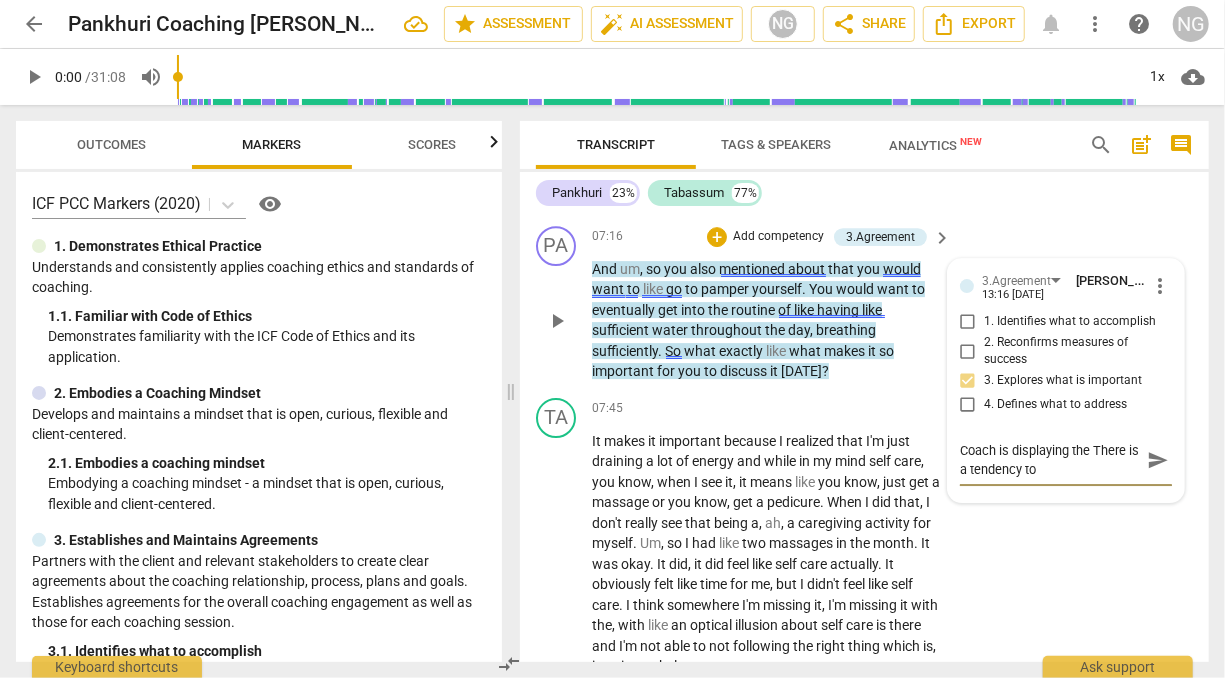 type on "Coach is displaying the tendency to" 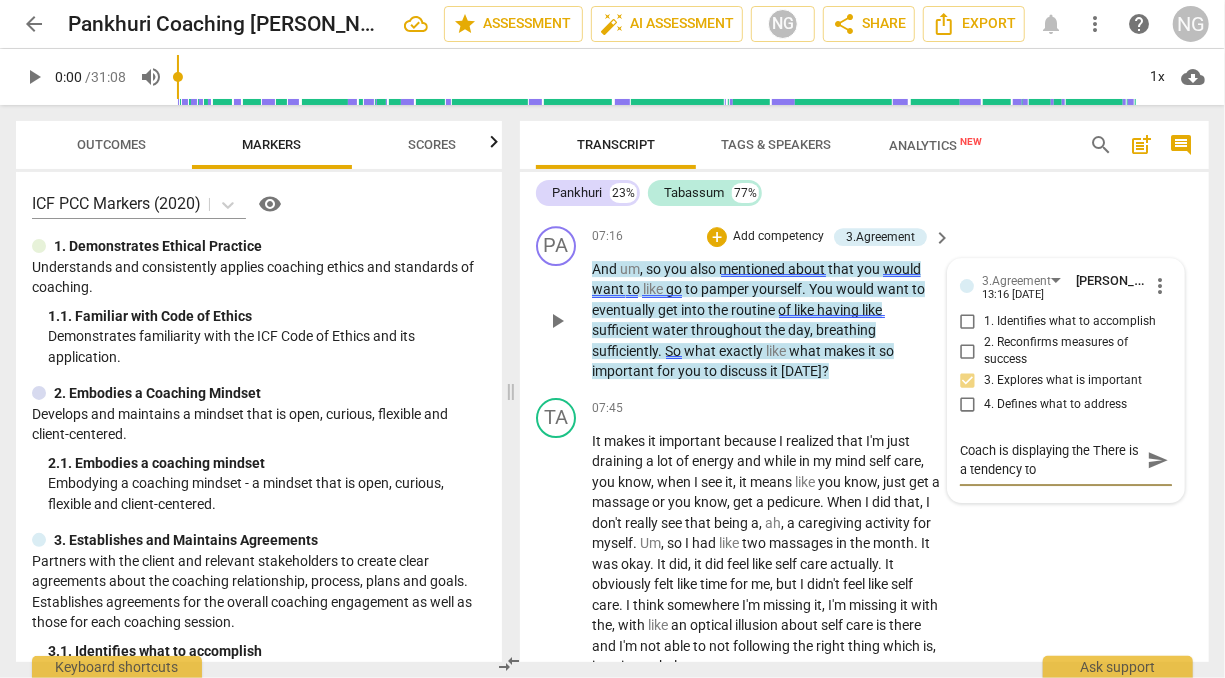 type on "Coach is displaying the tendency to" 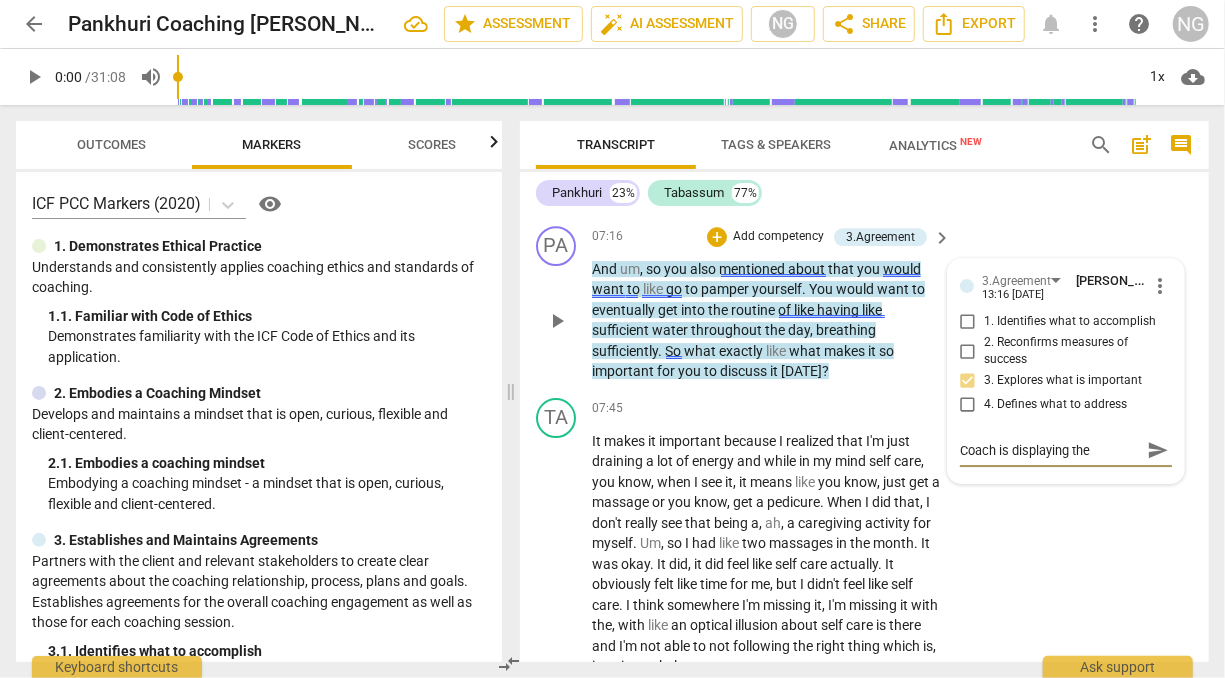scroll, scrollTop: 16, scrollLeft: 0, axis: vertical 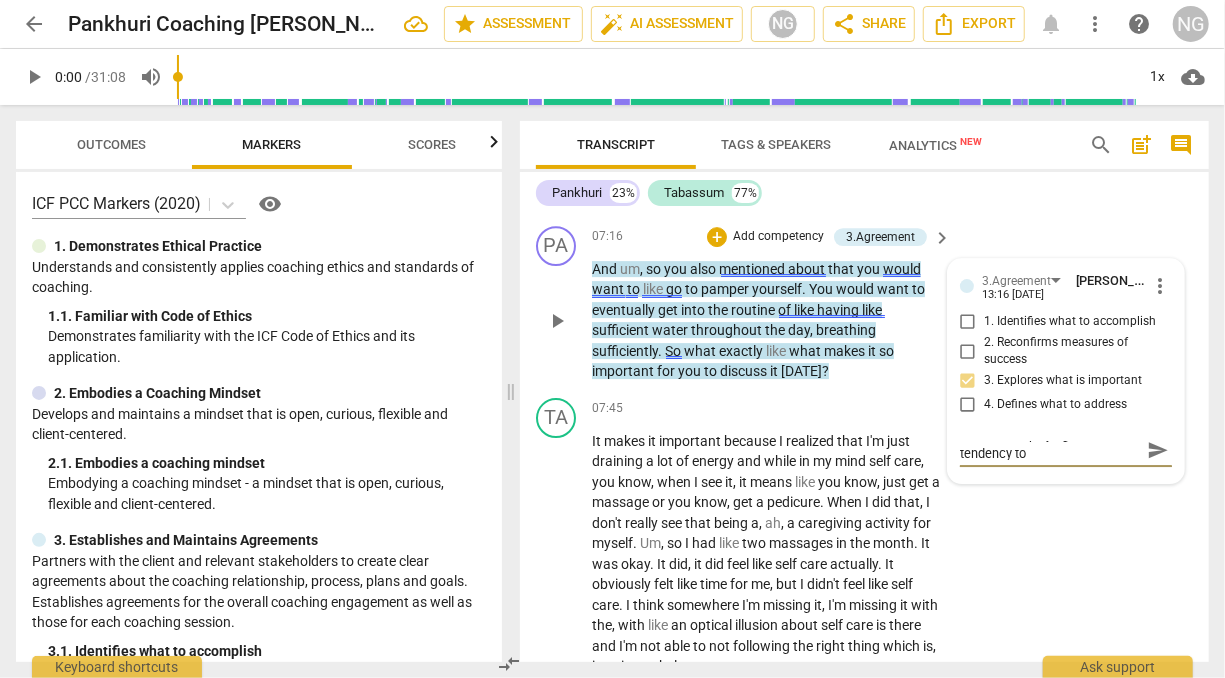 type on "Coach is displaying the tendency to" 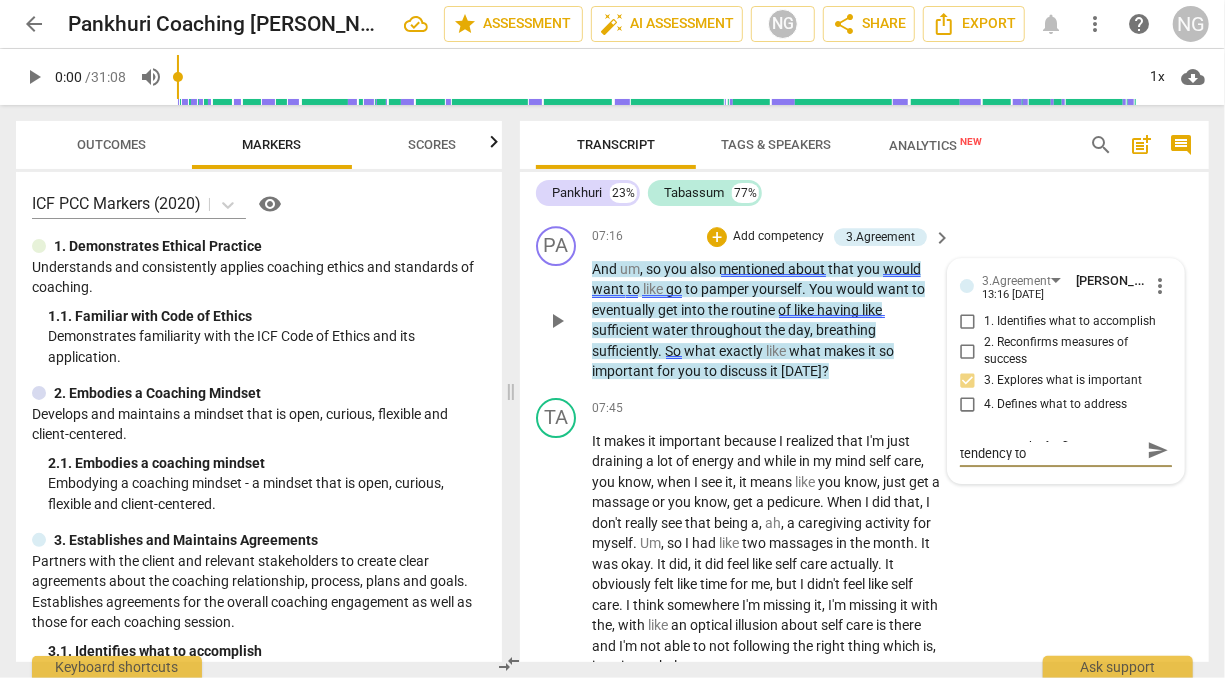 type on "Coach is displaying the tendency to p" 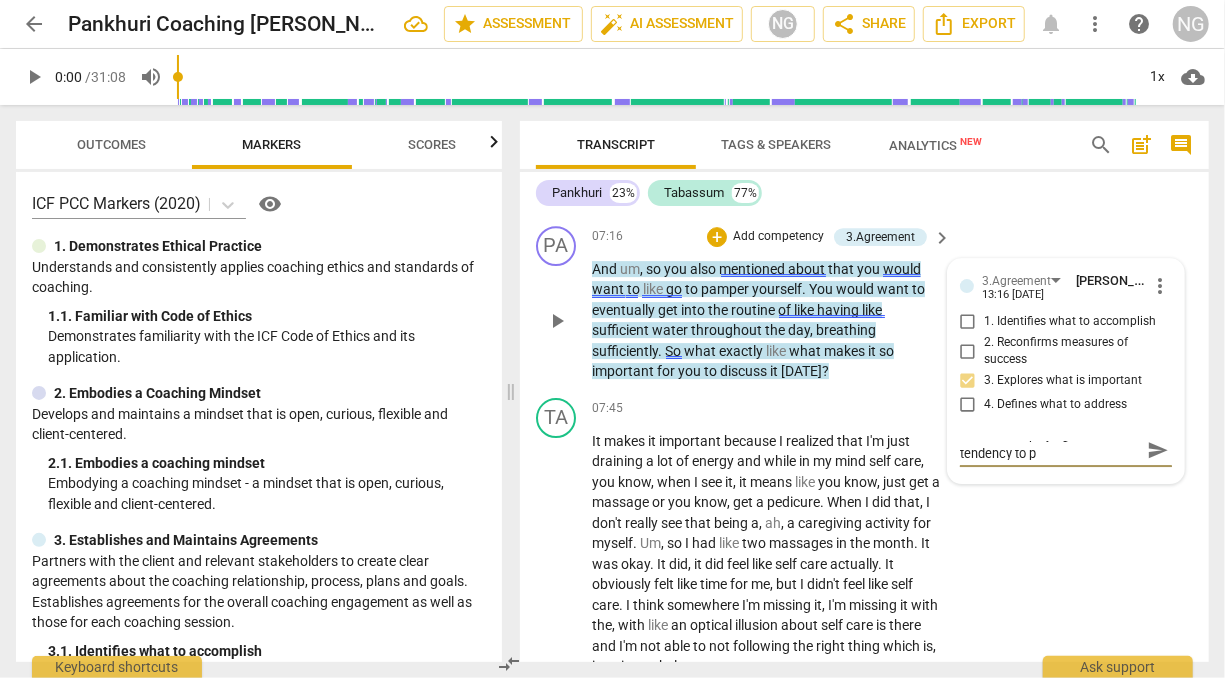scroll, scrollTop: 0, scrollLeft: 0, axis: both 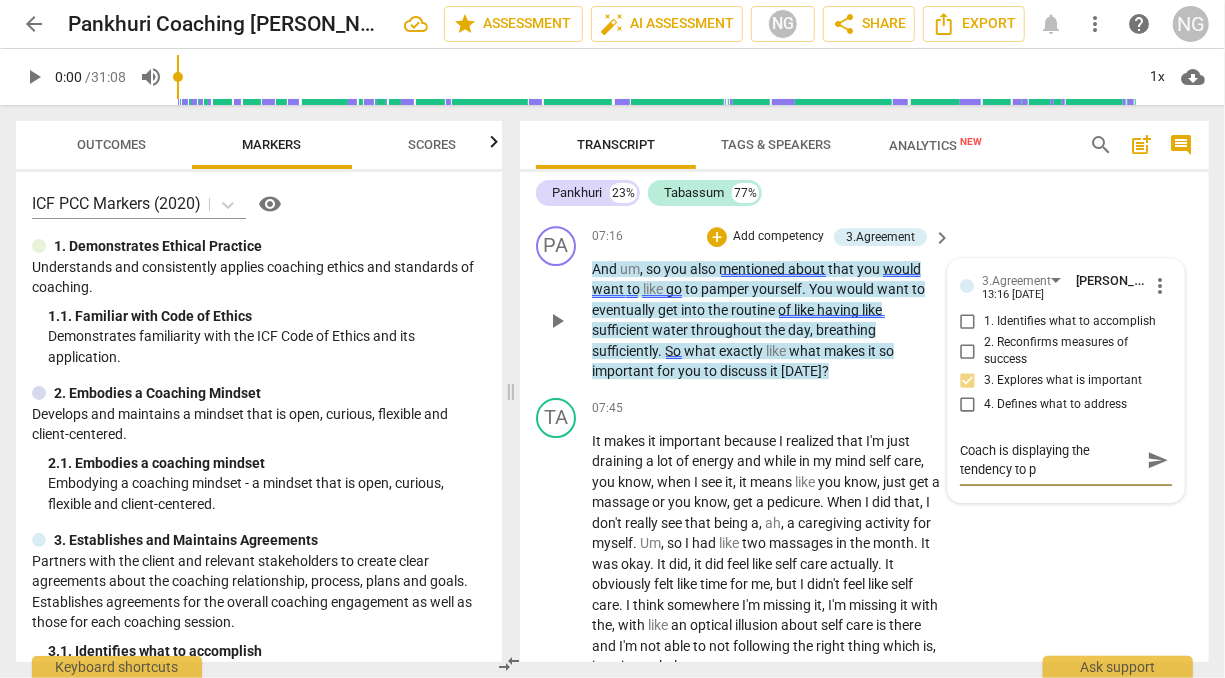 type on "Coach is displaying the tendency to pa" 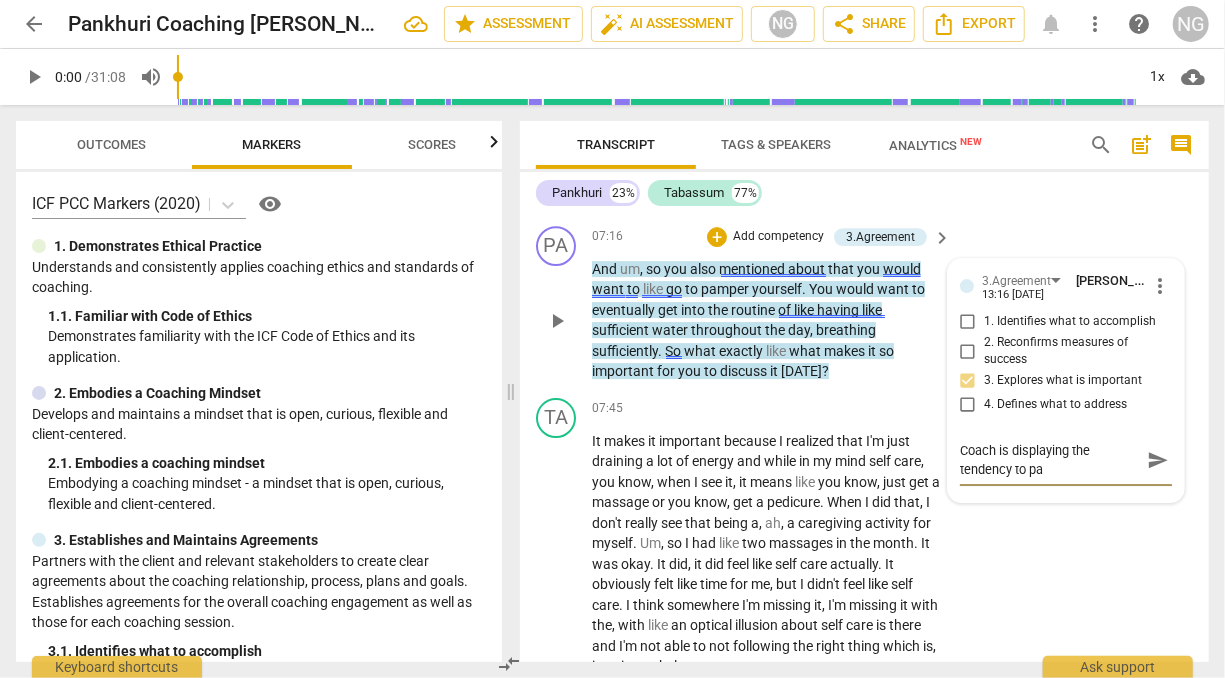 type on "Coach is displaying the tendency to par" 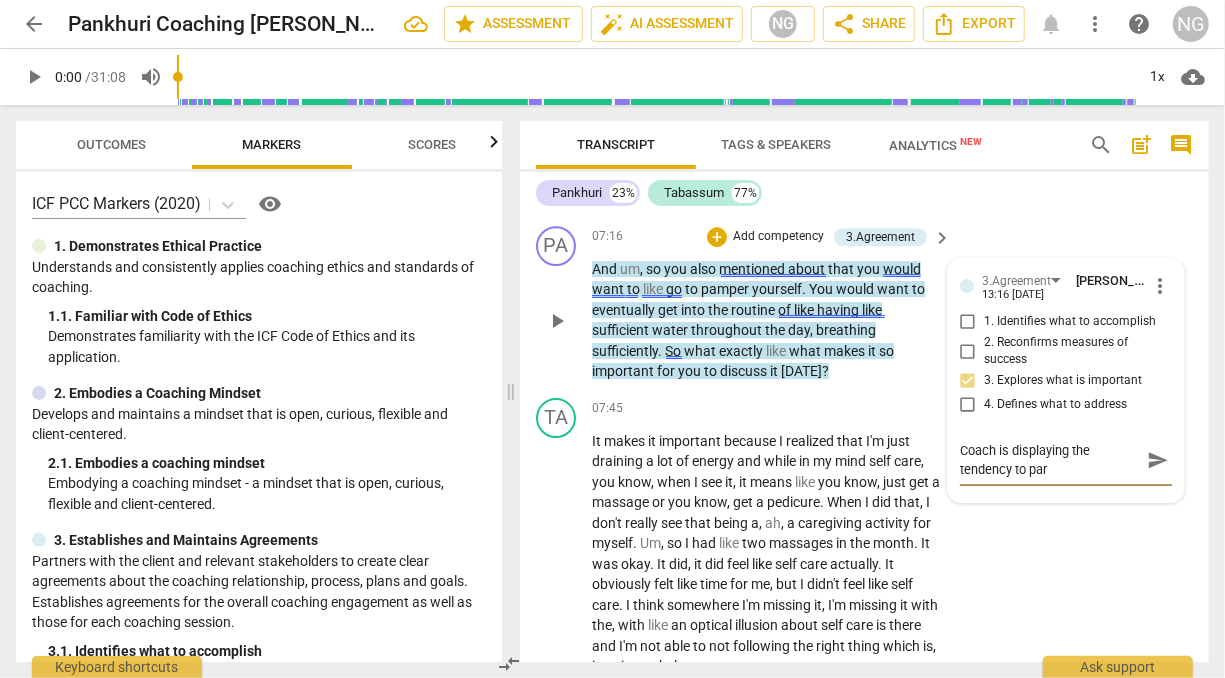 type on "Coach is displaying the tendency to para" 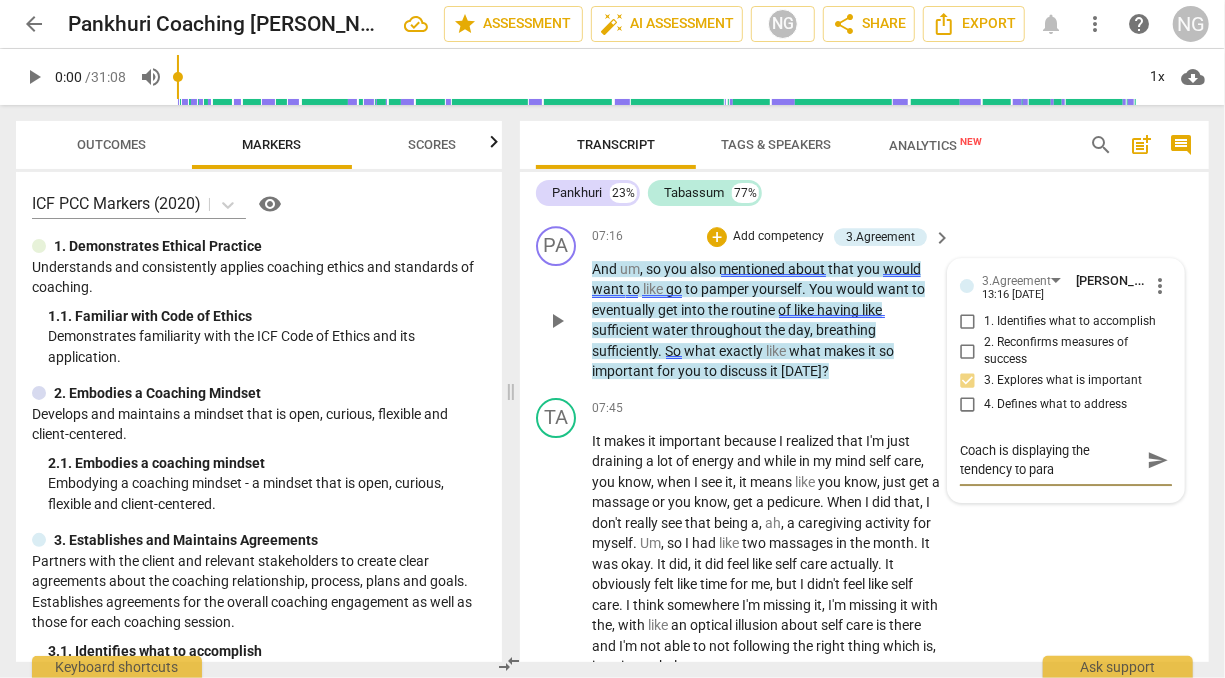 type on "Coach is displaying the tendency to parap" 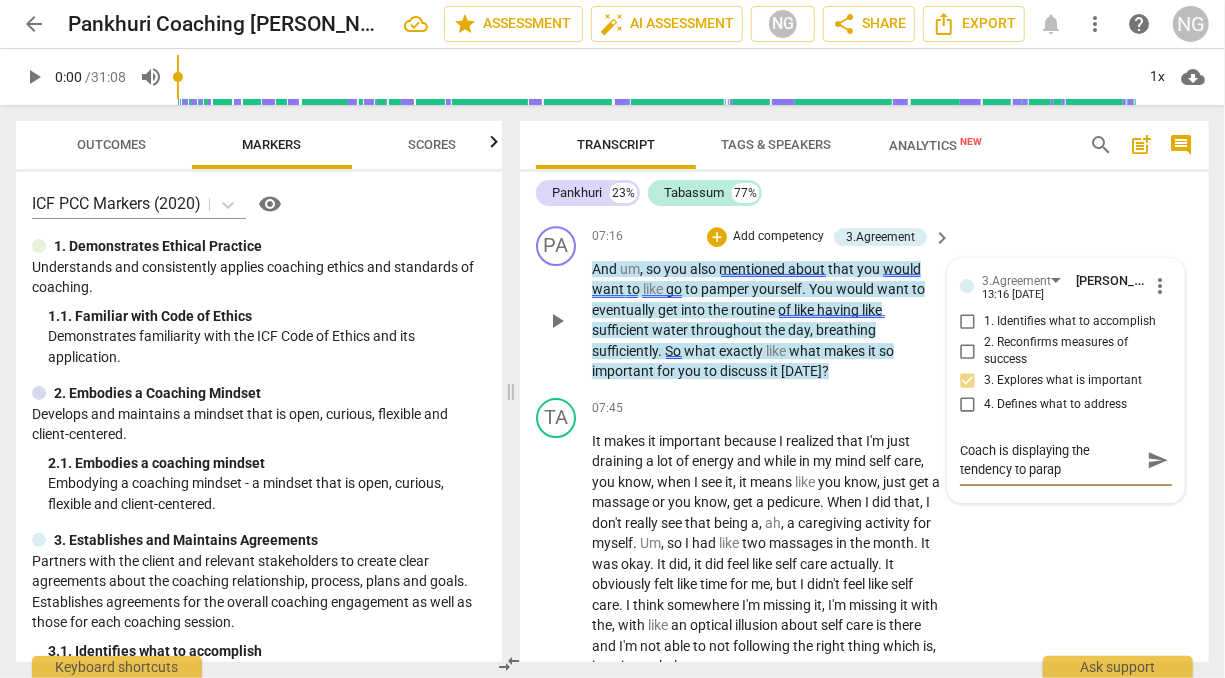 type on "Coach is displaying the tendency to paraph" 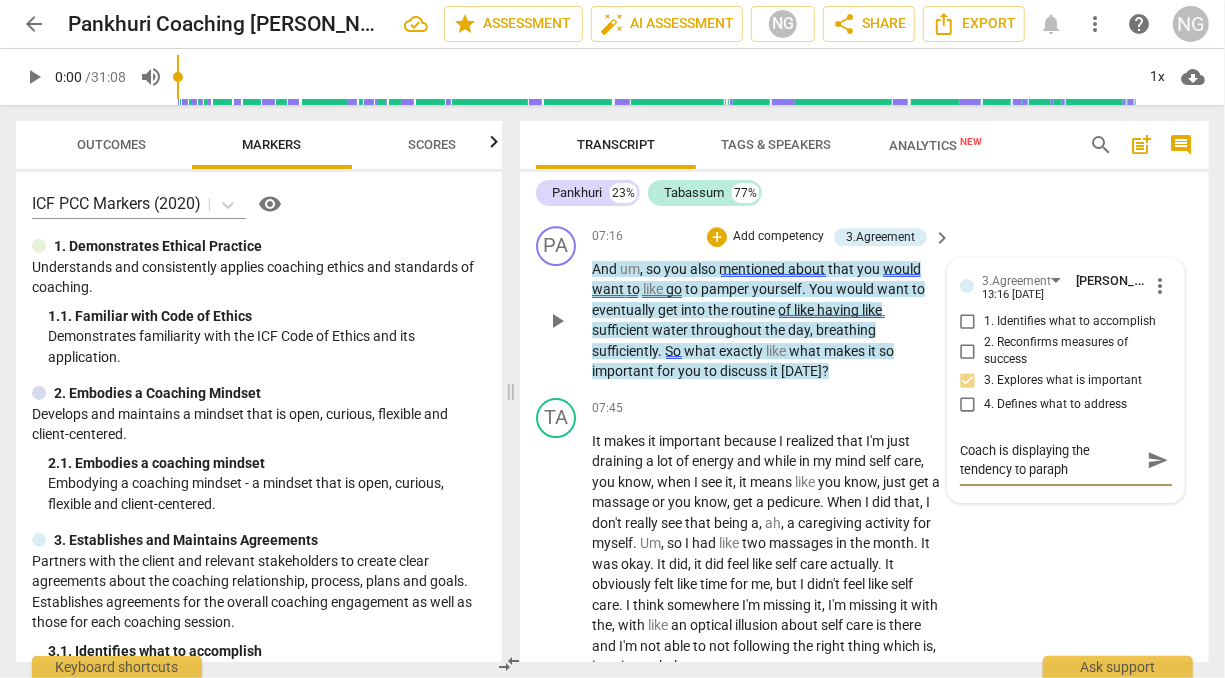 type on "Coach is displaying the tendency to paraphr" 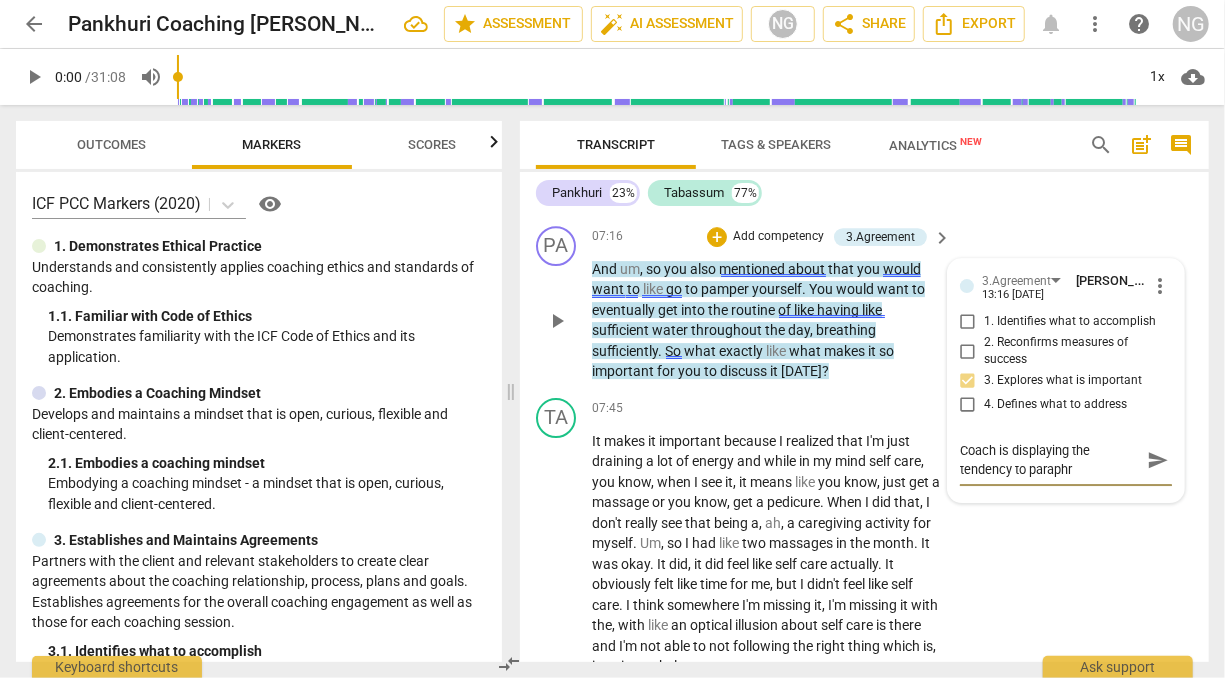 type on "Coach is displaying the tendency to paraphra" 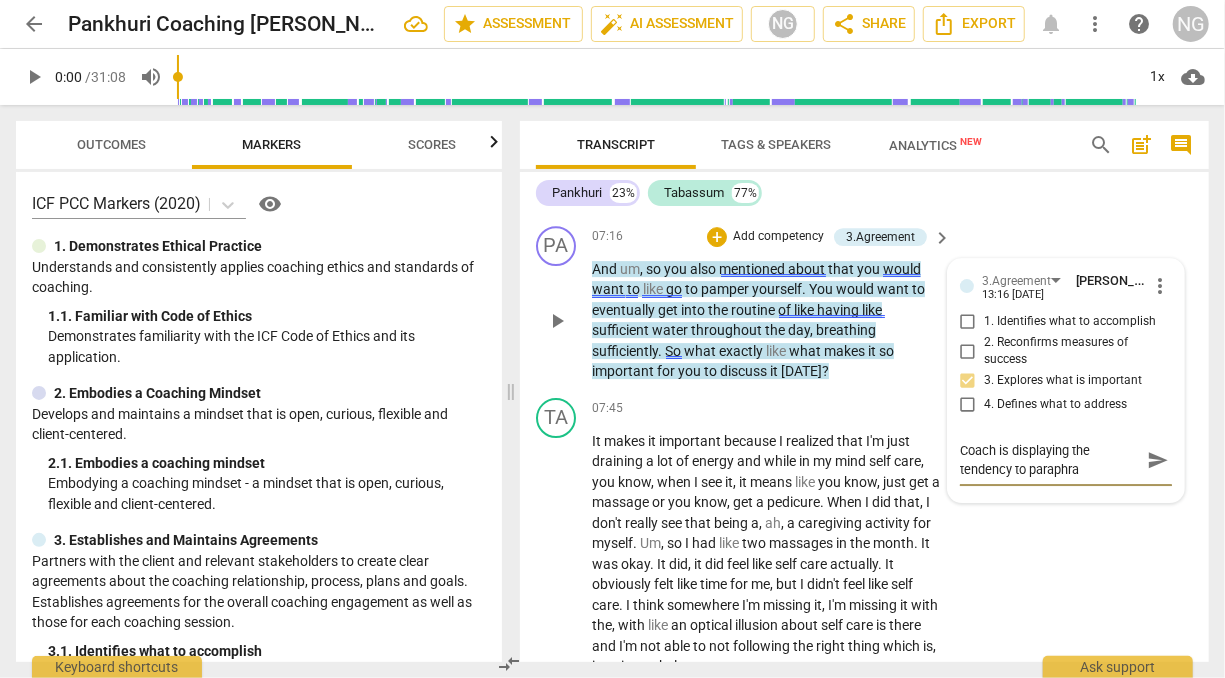 type on "Coach is displaying the tendency to paraphras" 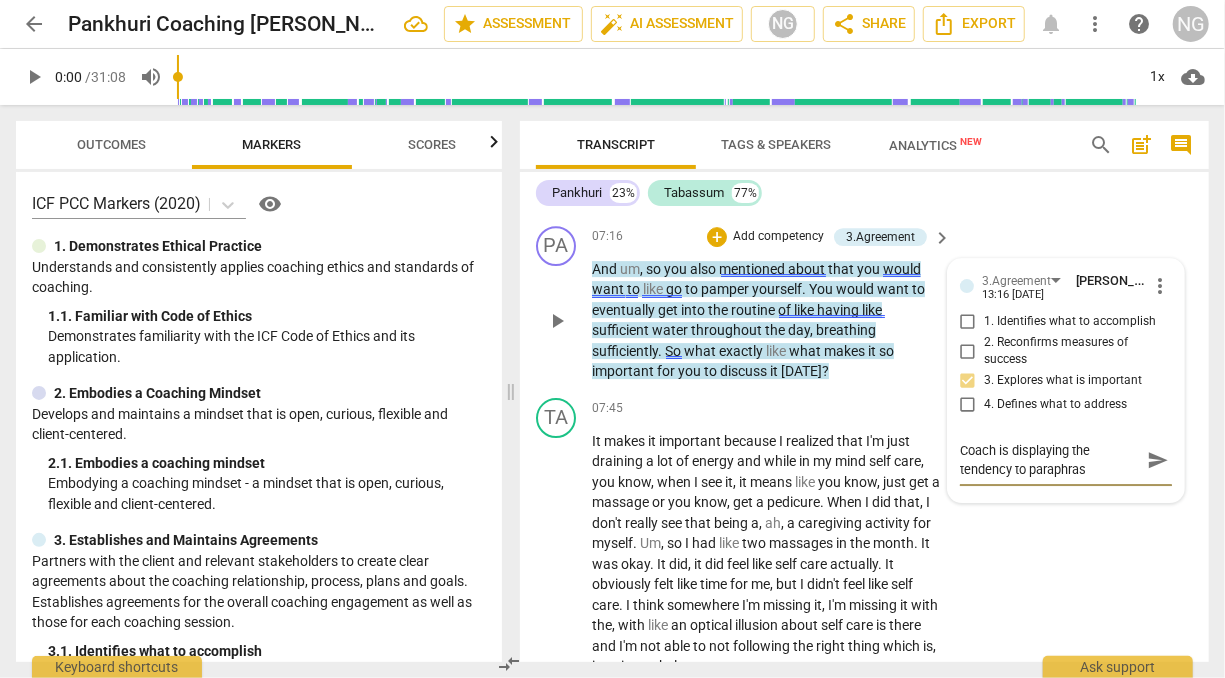 type on "Coach is displaying the tendency to paraphrase" 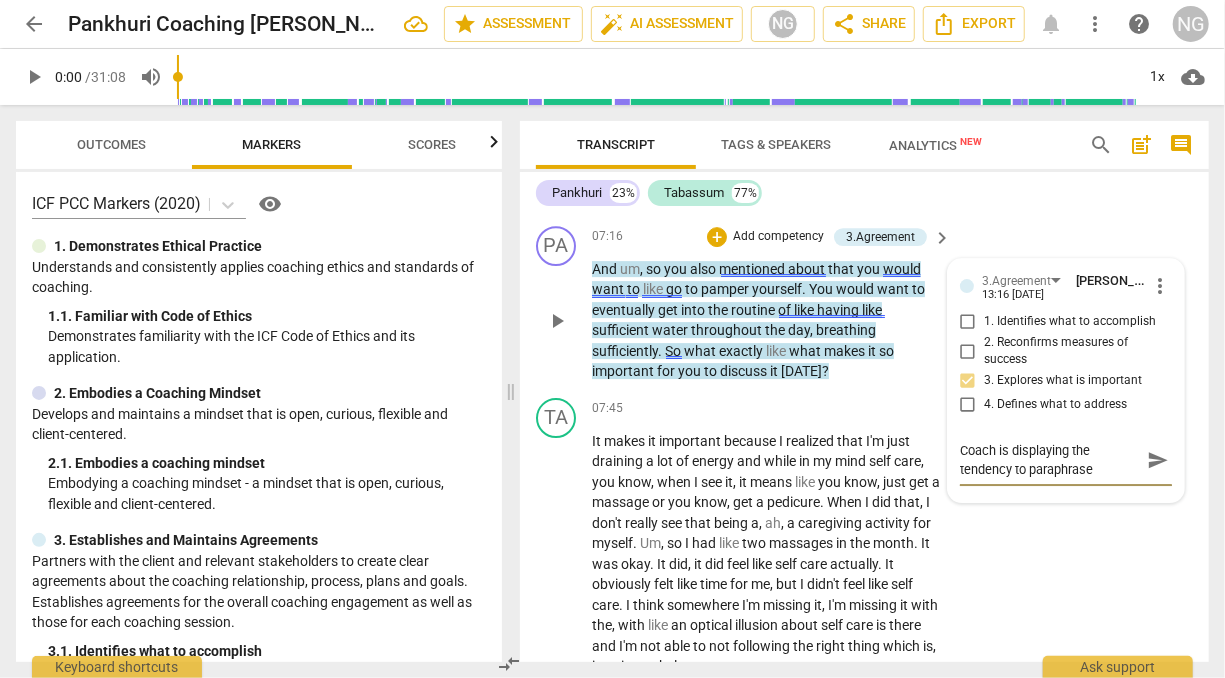 type on "Coach is displaying the tendency to paraphrase" 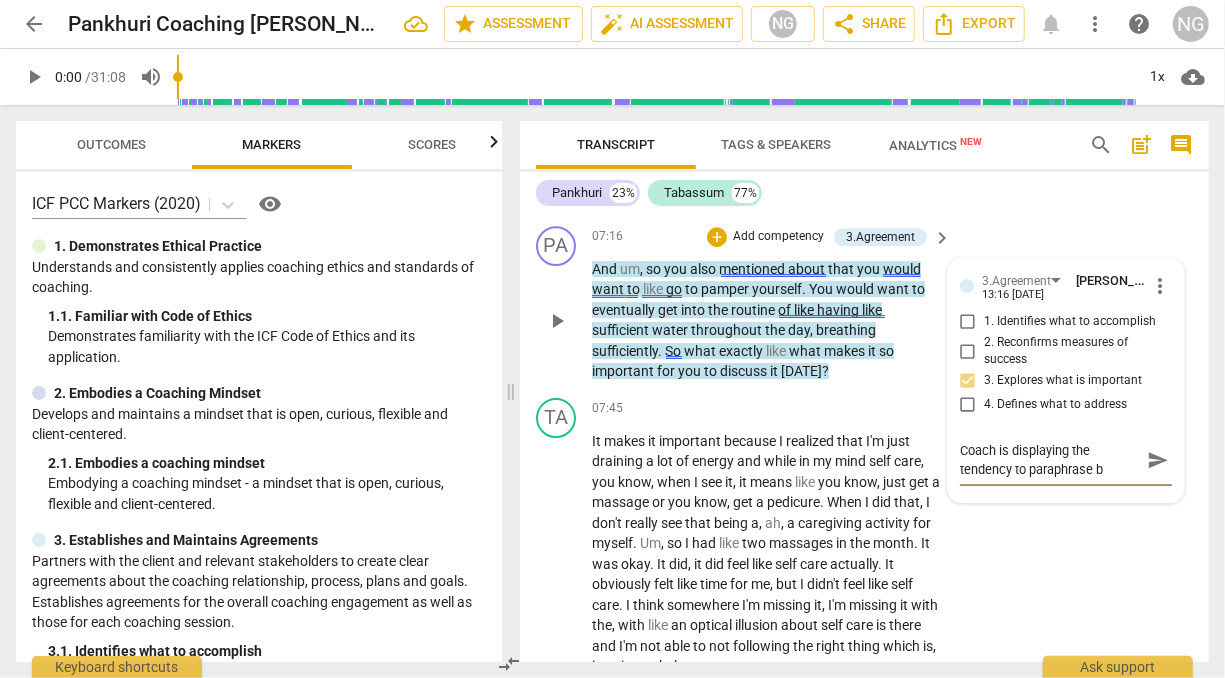 type on "Coach is displaying the tendency to paraphrase be" 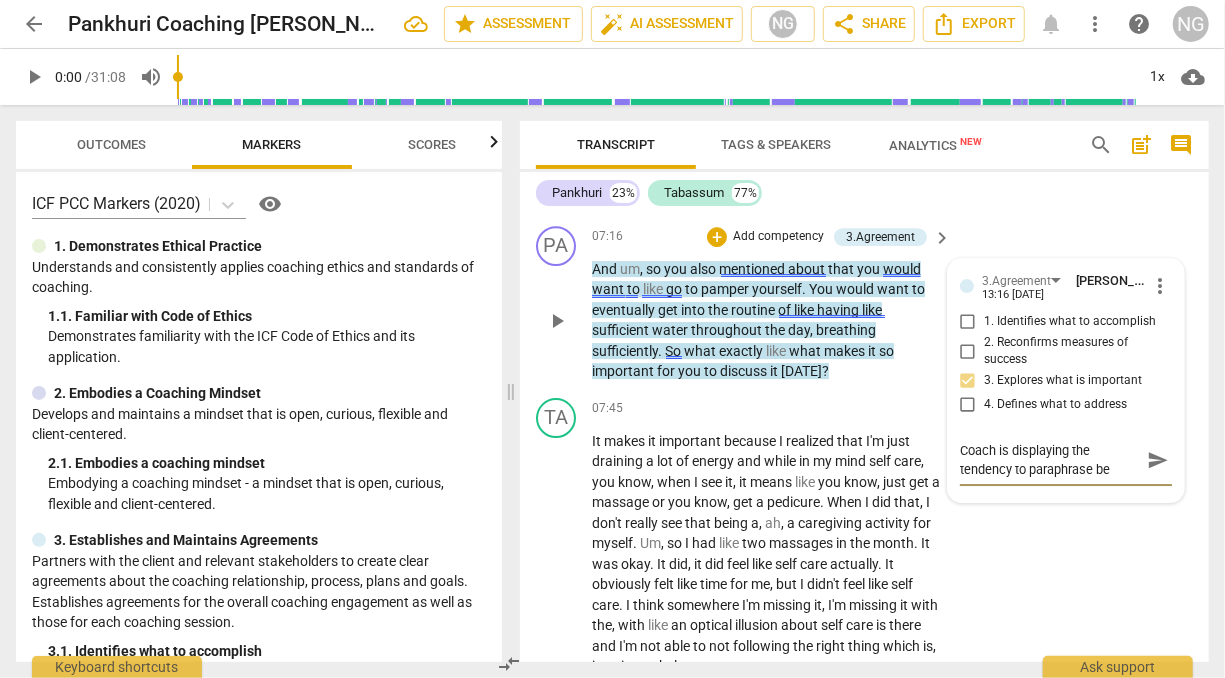 type on "Coach is displaying the tendency to paraphrase beo" 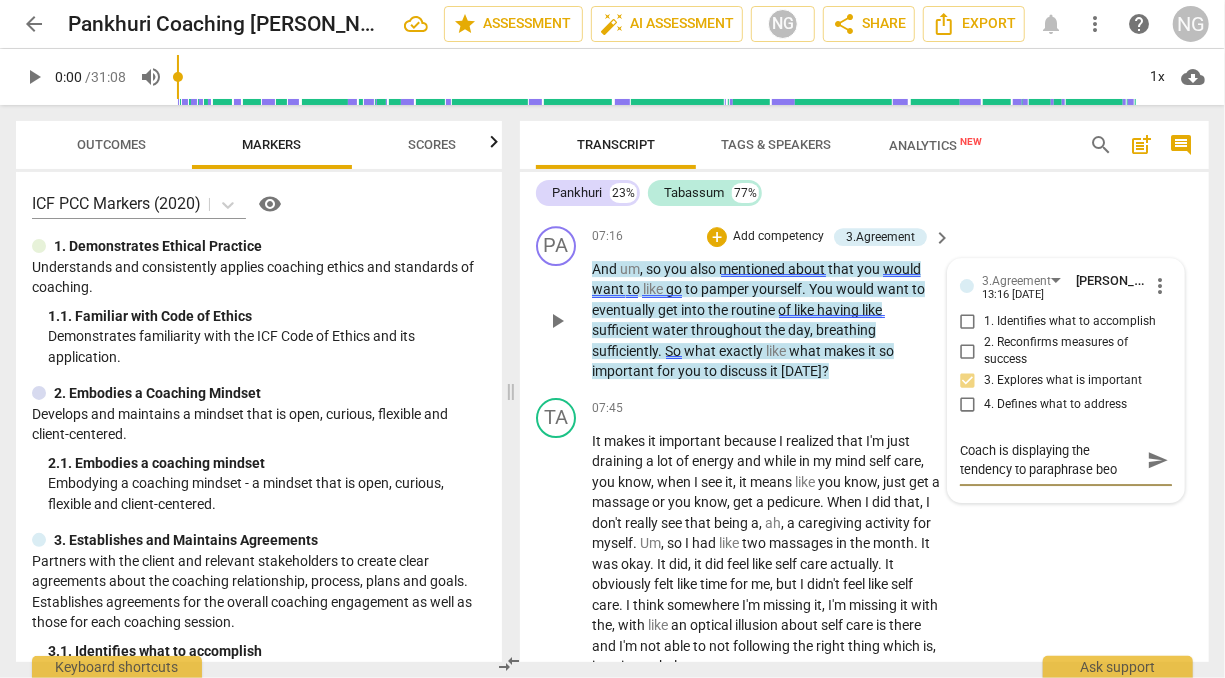 type on "Coach is displaying the tendency to paraphrase beor" 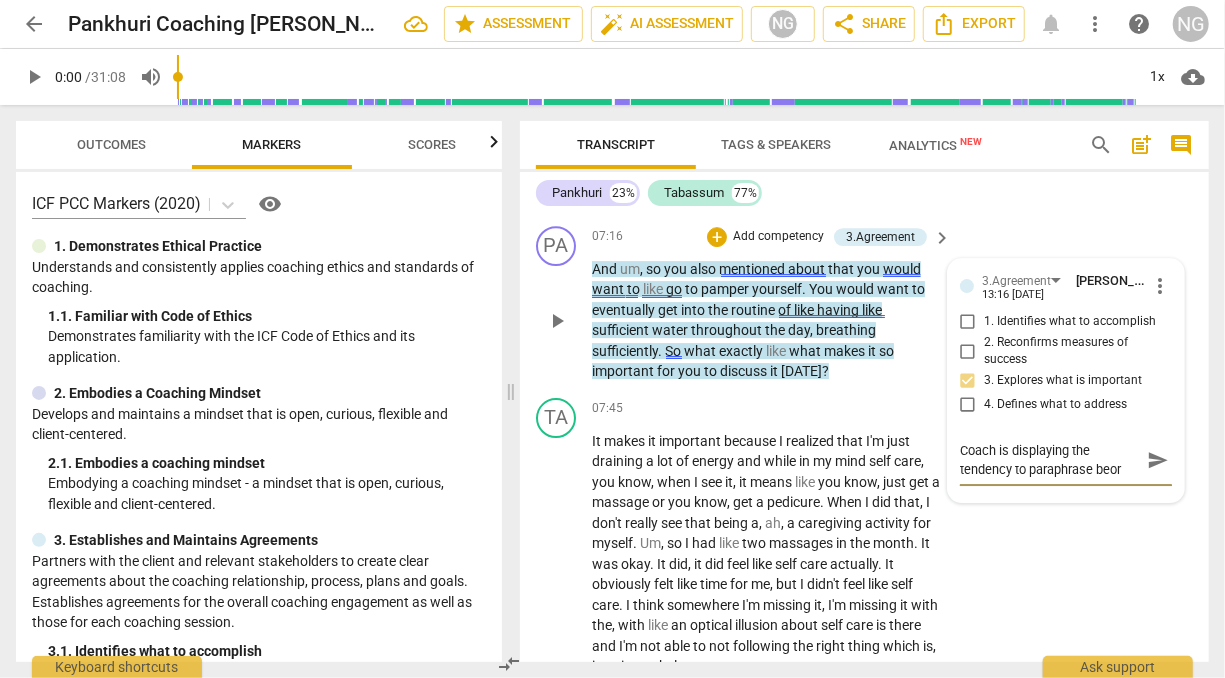 type on "Coach is displaying the tendency to paraphrase beore" 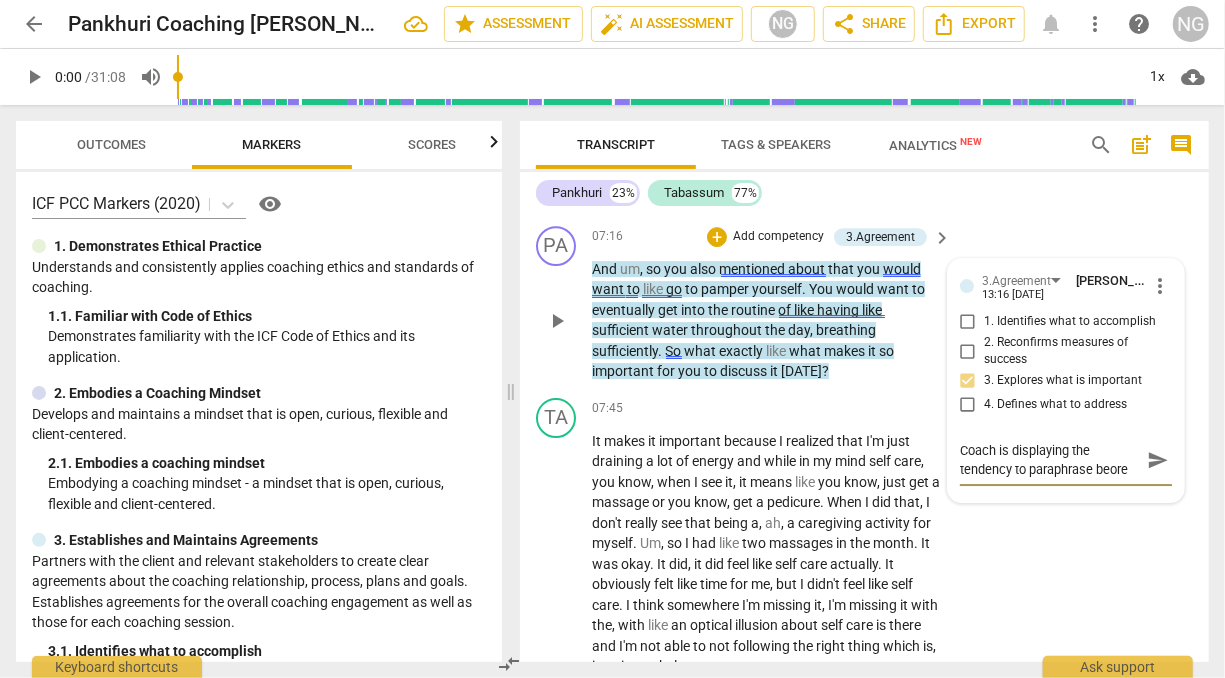 type on "Coach is displaying the tendency to paraphrase beore" 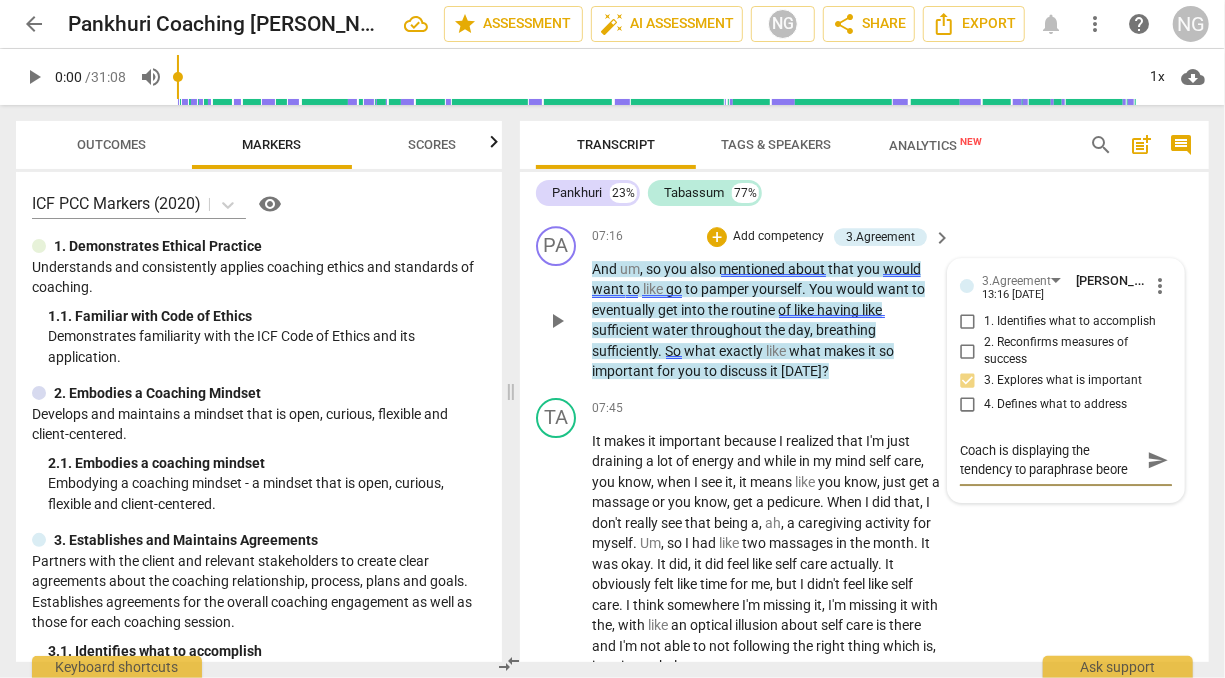 type on "Coach is displaying the tendency to paraphrase beore" 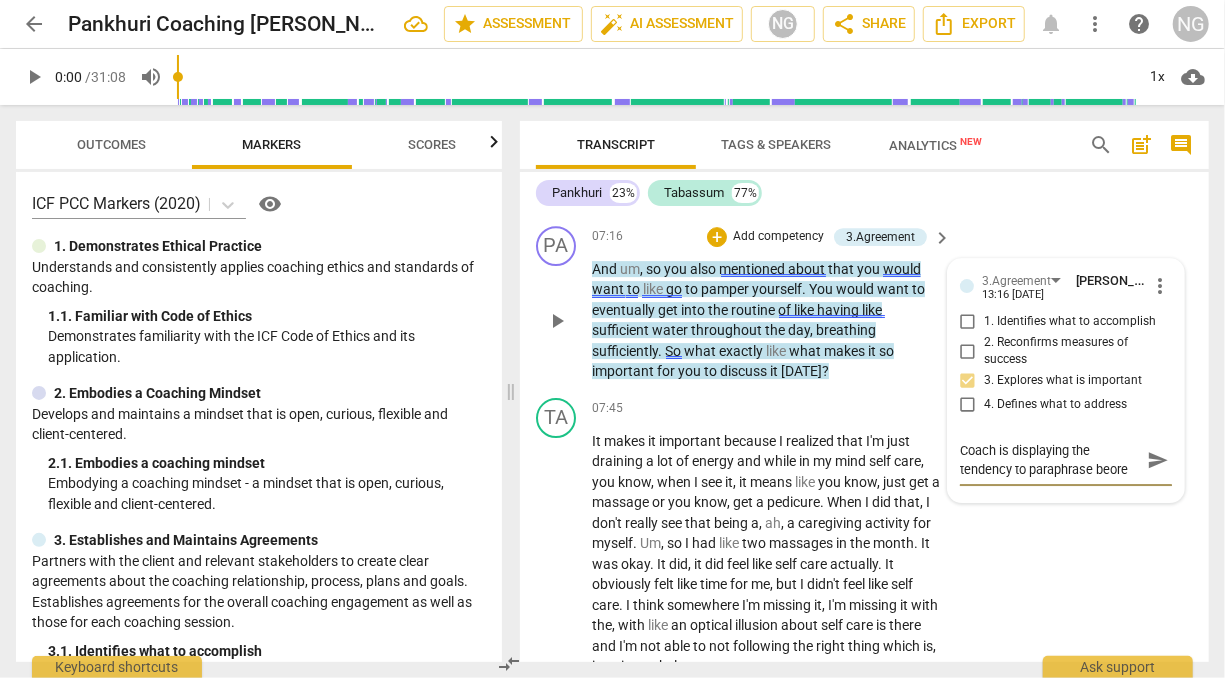 type on "Coach is displaying the tendency to paraphrase beore" 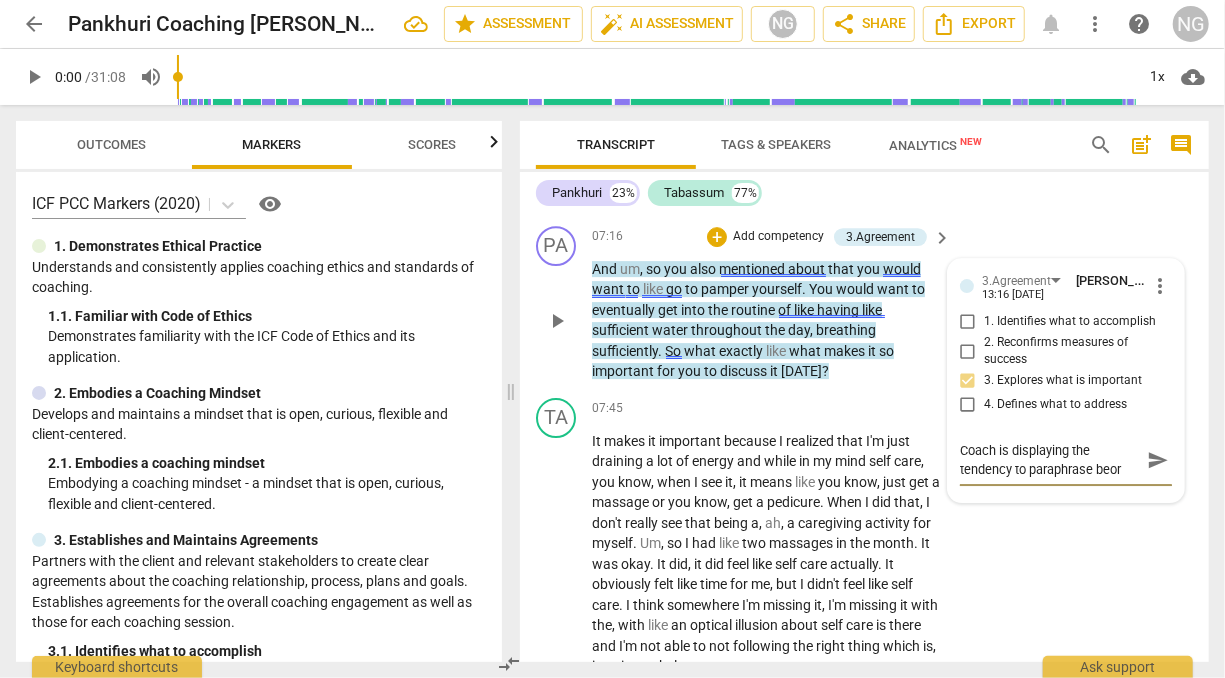 type on "Coach is displaying the tendency to paraphrase beo" 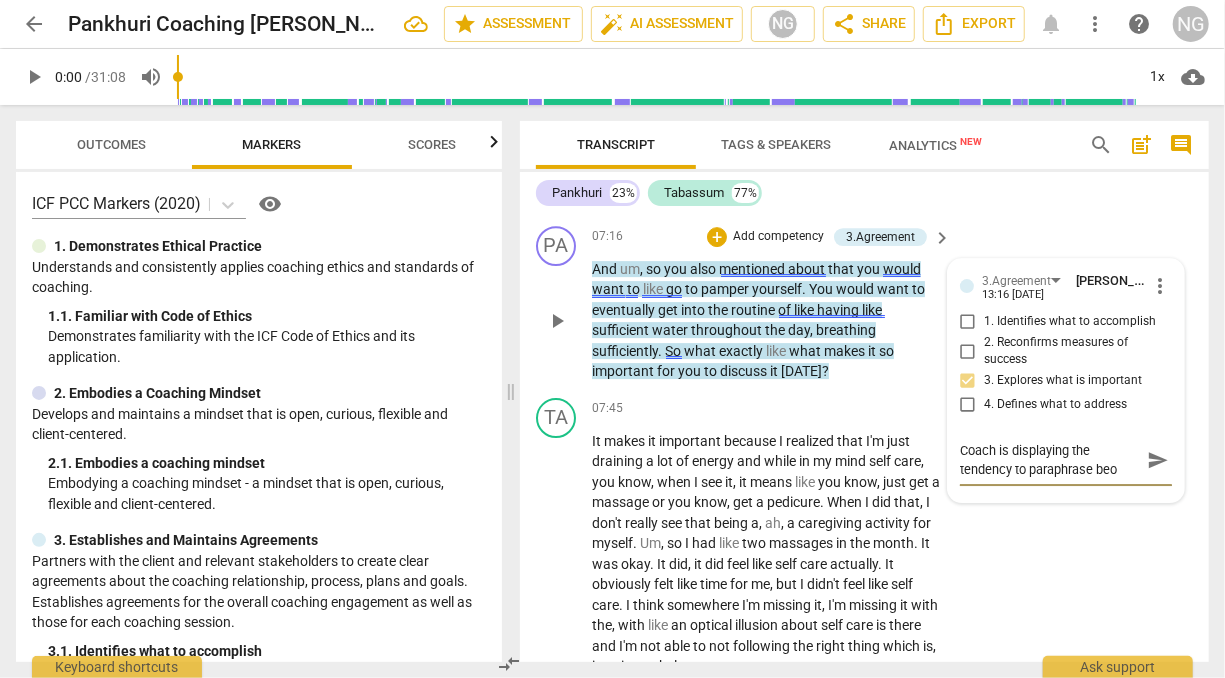 type on "Coach is displaying the tendency to paraphrase be" 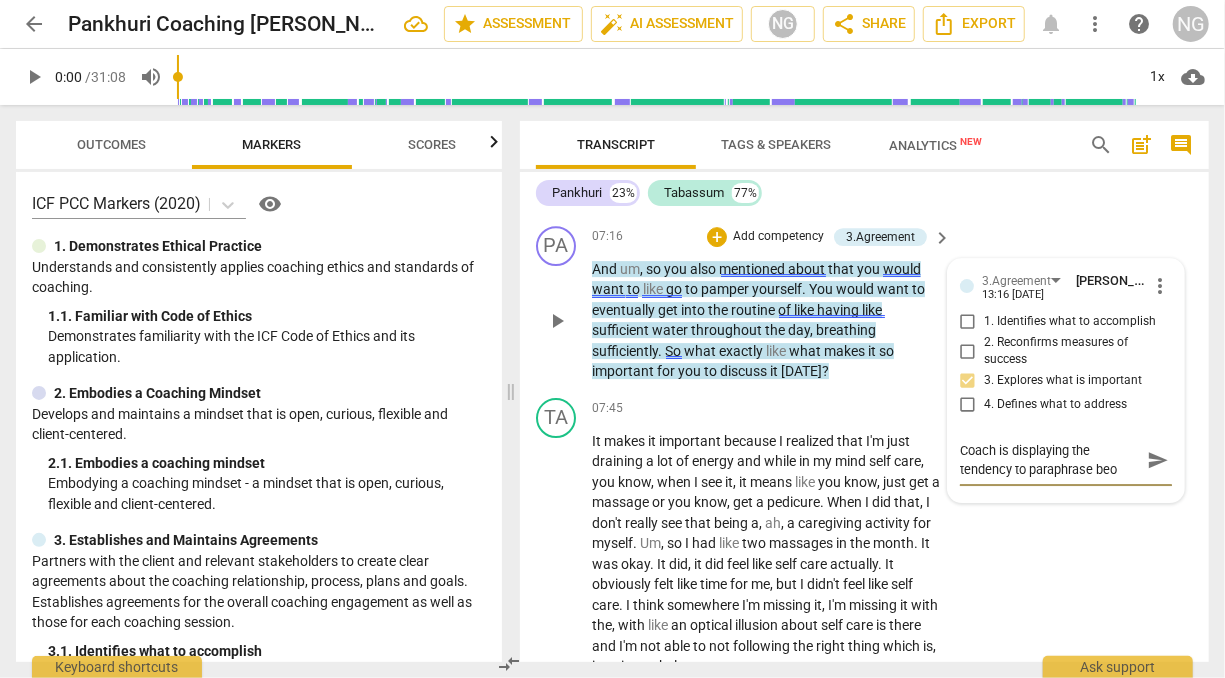 type on "Coach is displaying the tendency to paraphrase be" 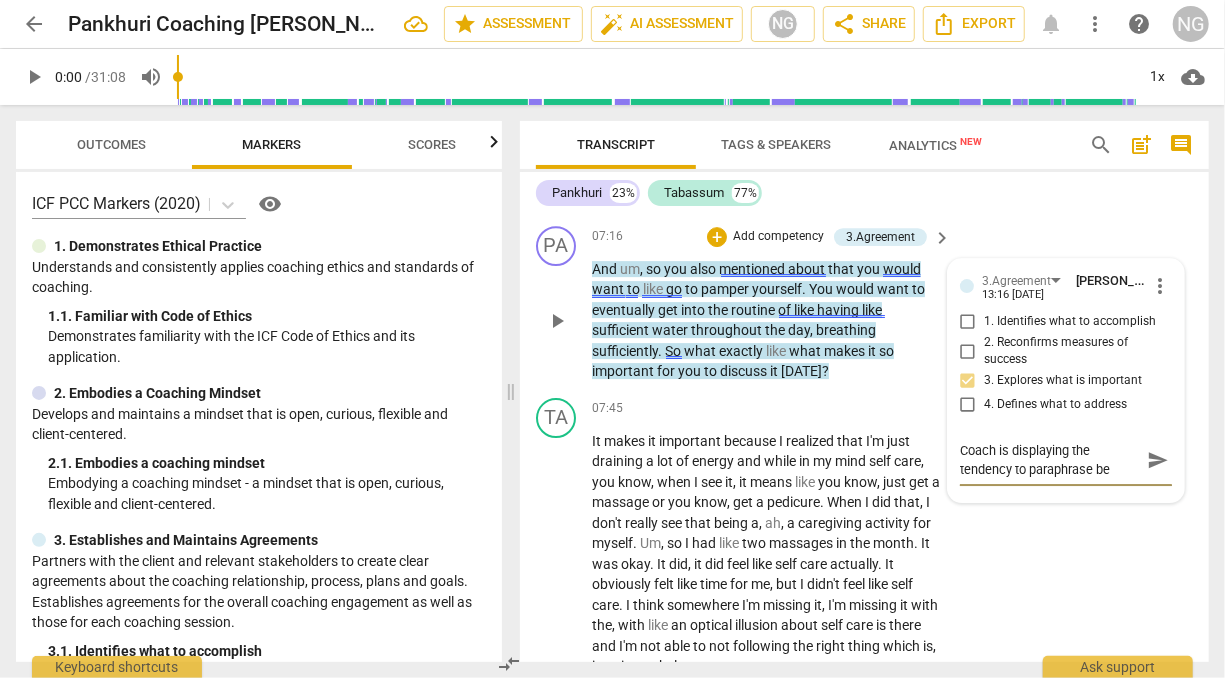 type on "Coach is displaying the tendency to paraphrase bef" 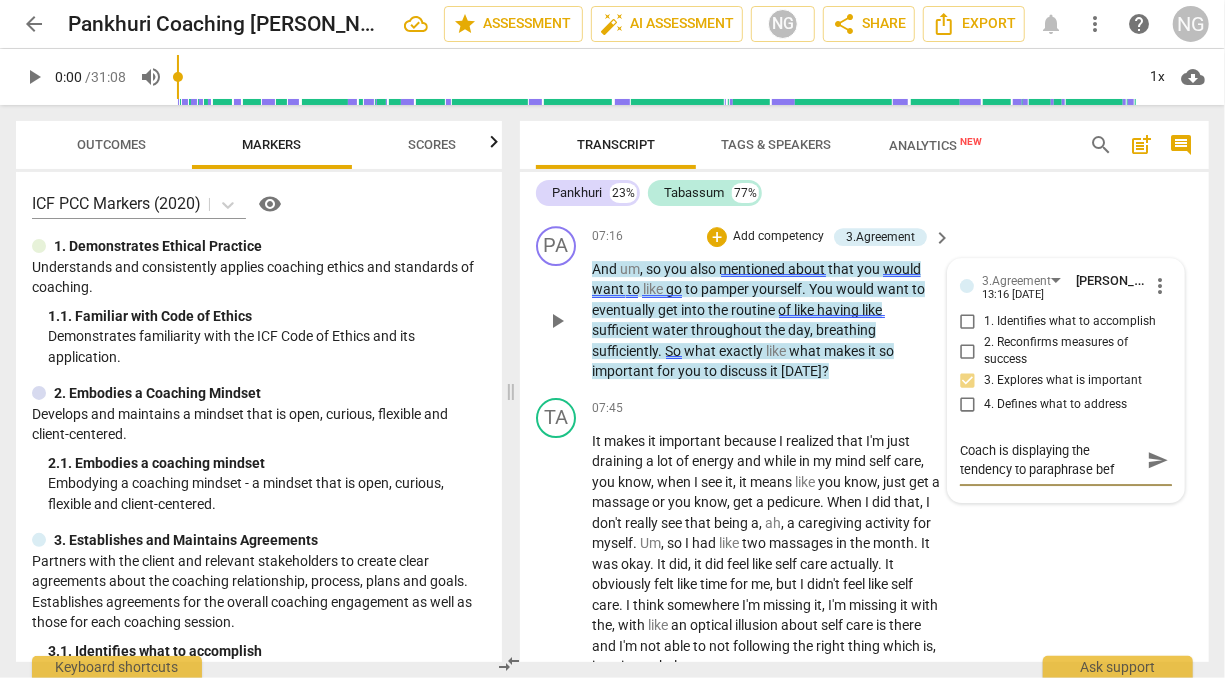 type on "Coach is displaying the tendency to paraphrase befo" 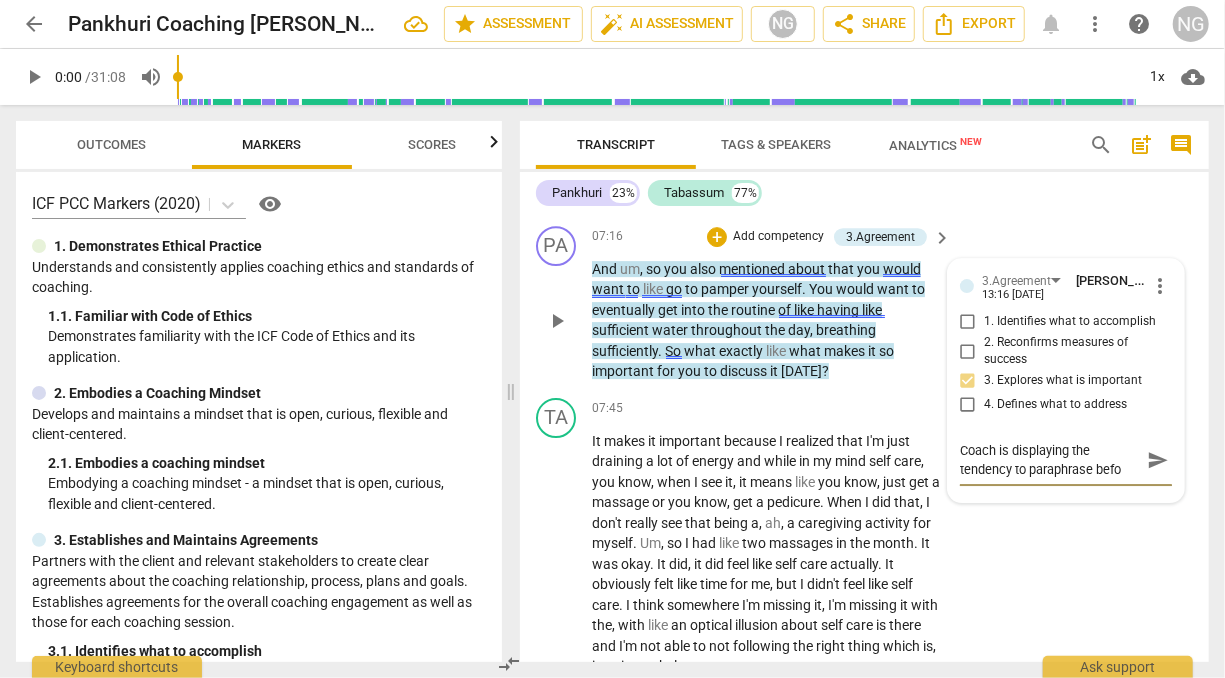 type on "Coach is displaying the tendency to paraphrase befor" 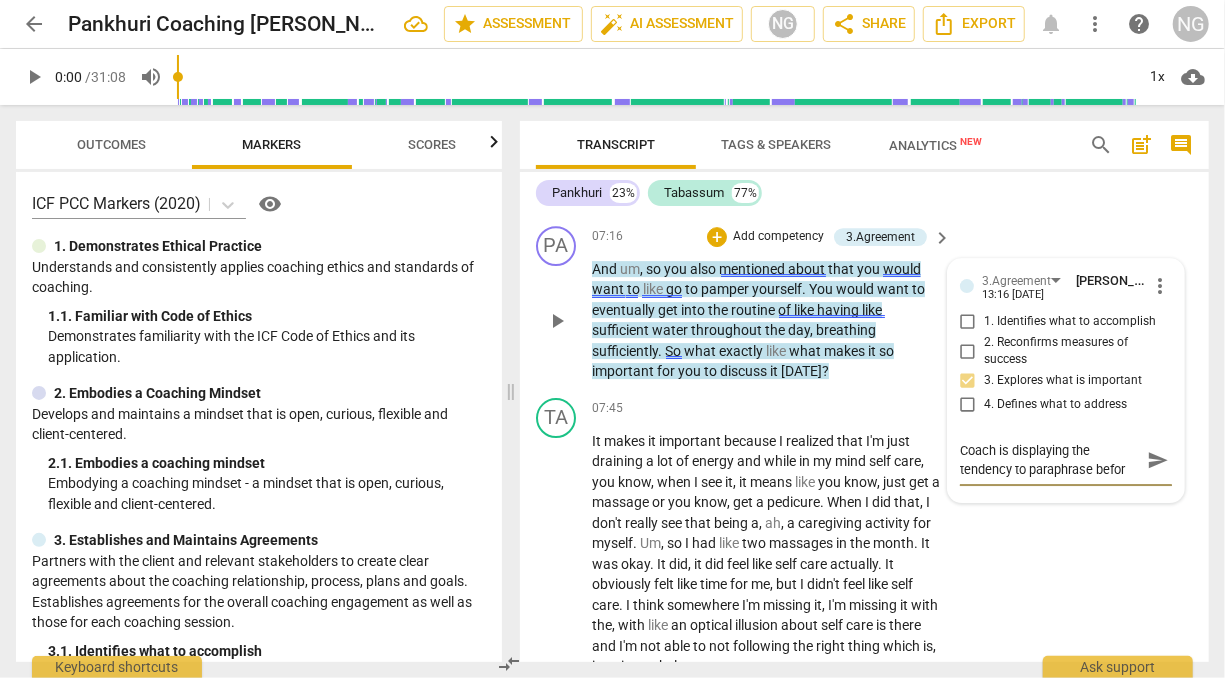 type on "Coach is displaying the tendency to paraphrase before" 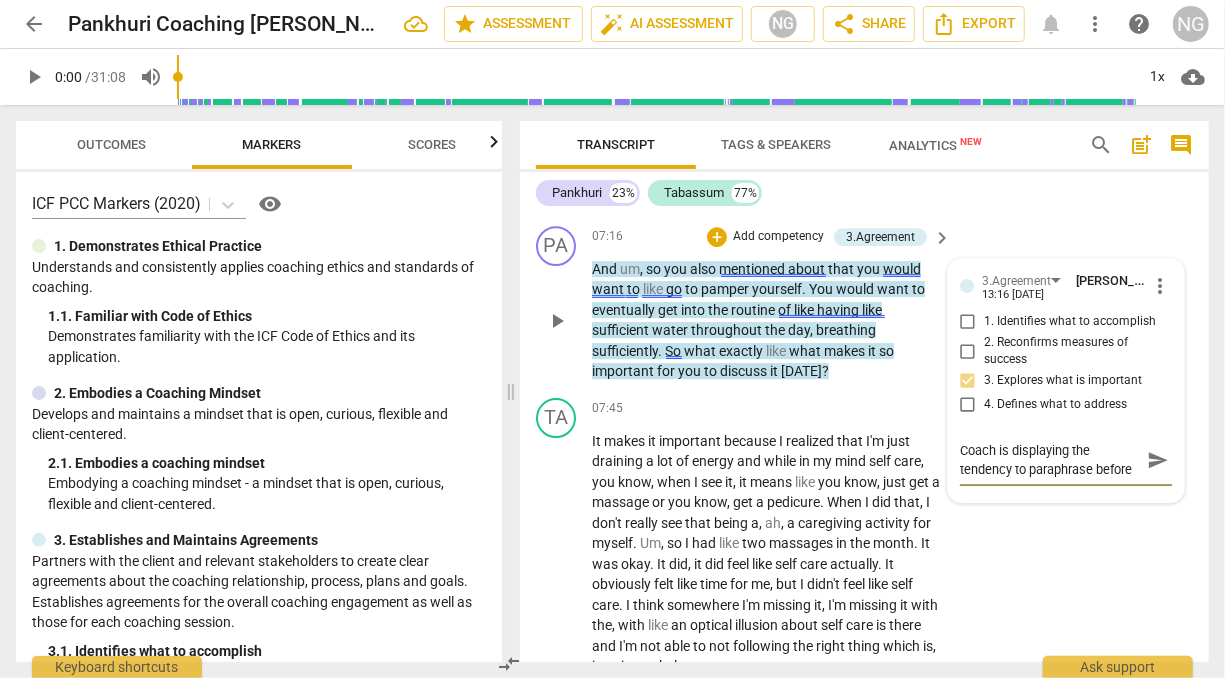 type on "Coach is displaying the tendency to paraphrase before" 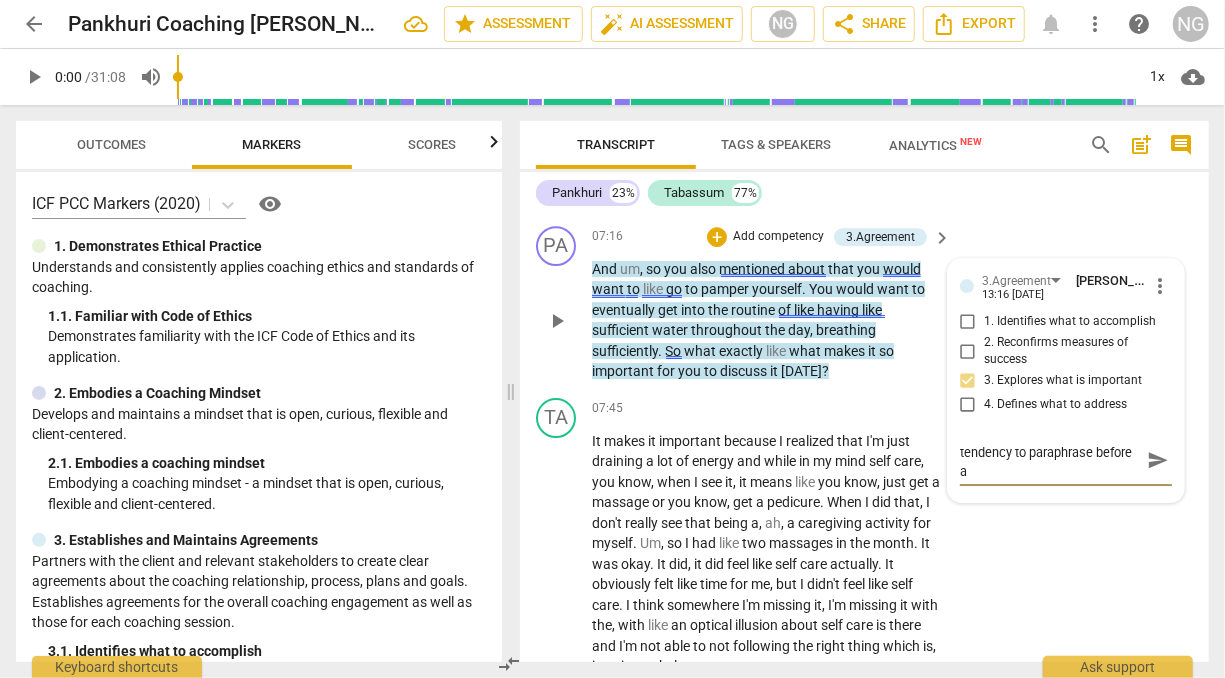 scroll, scrollTop: 17, scrollLeft: 0, axis: vertical 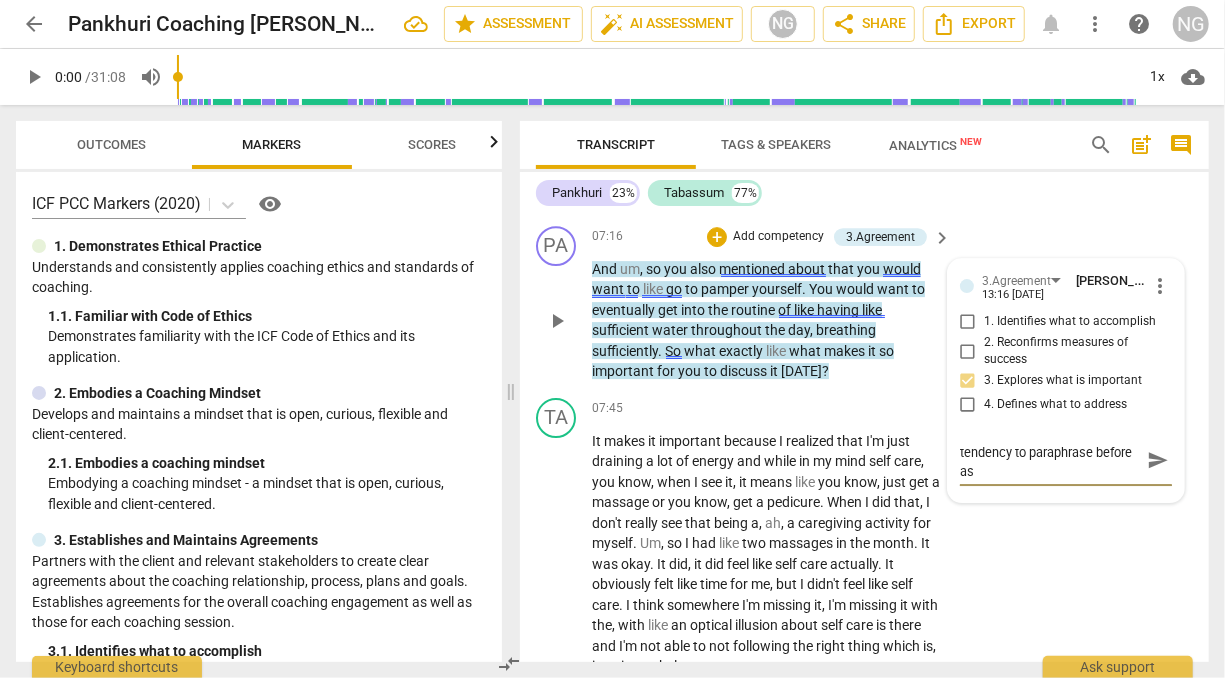 type on "Coach is displaying the tendency to paraphrase before ask" 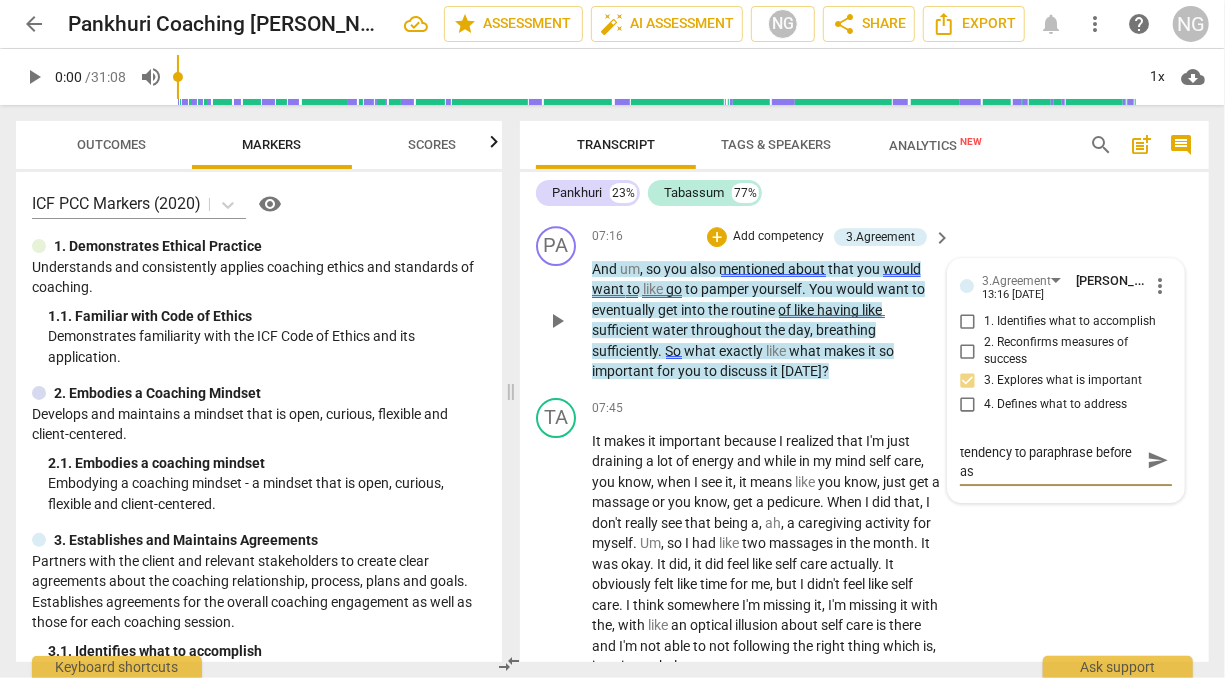 type on "Coach is displaying the tendency to paraphrase before ask" 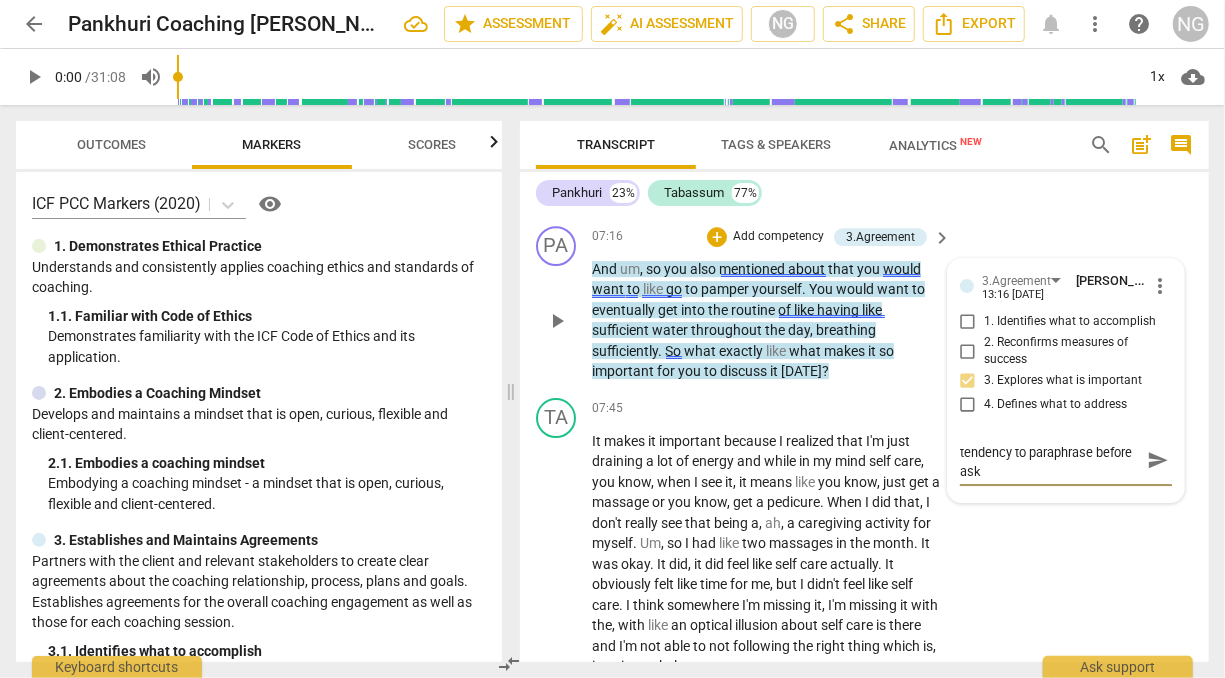 type on "Coach is displaying the tendency to paraphrase before aski" 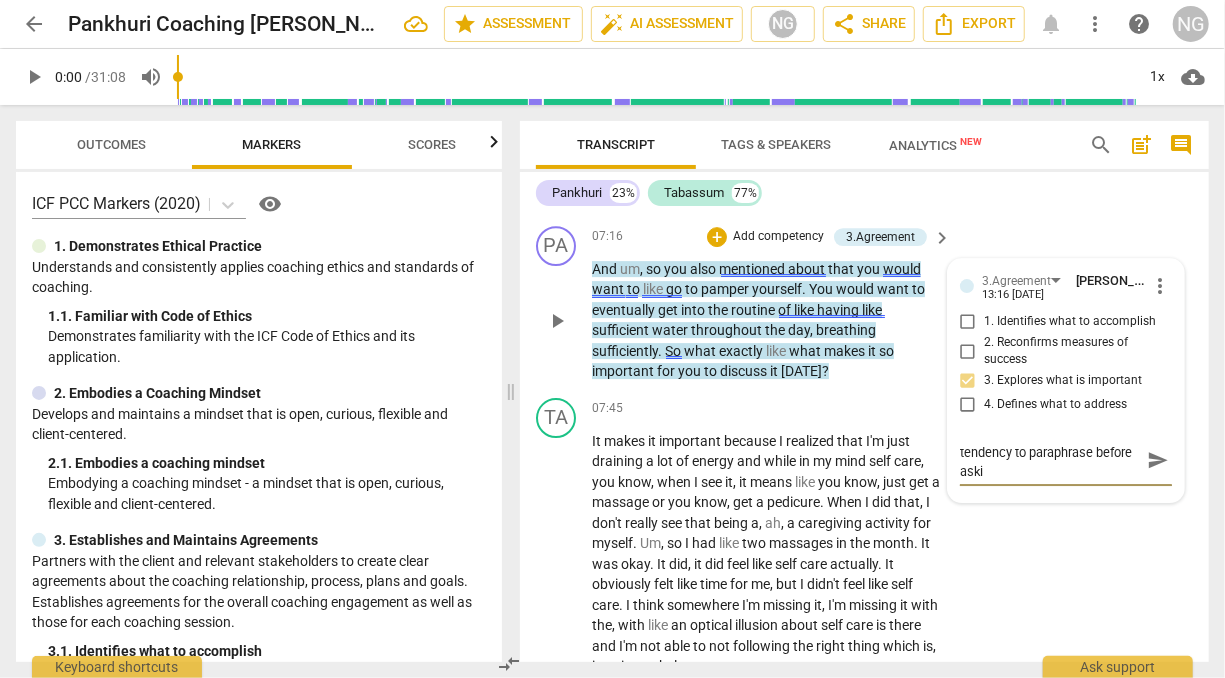 type on "Coach is displaying the tendency to paraphrase before askin" 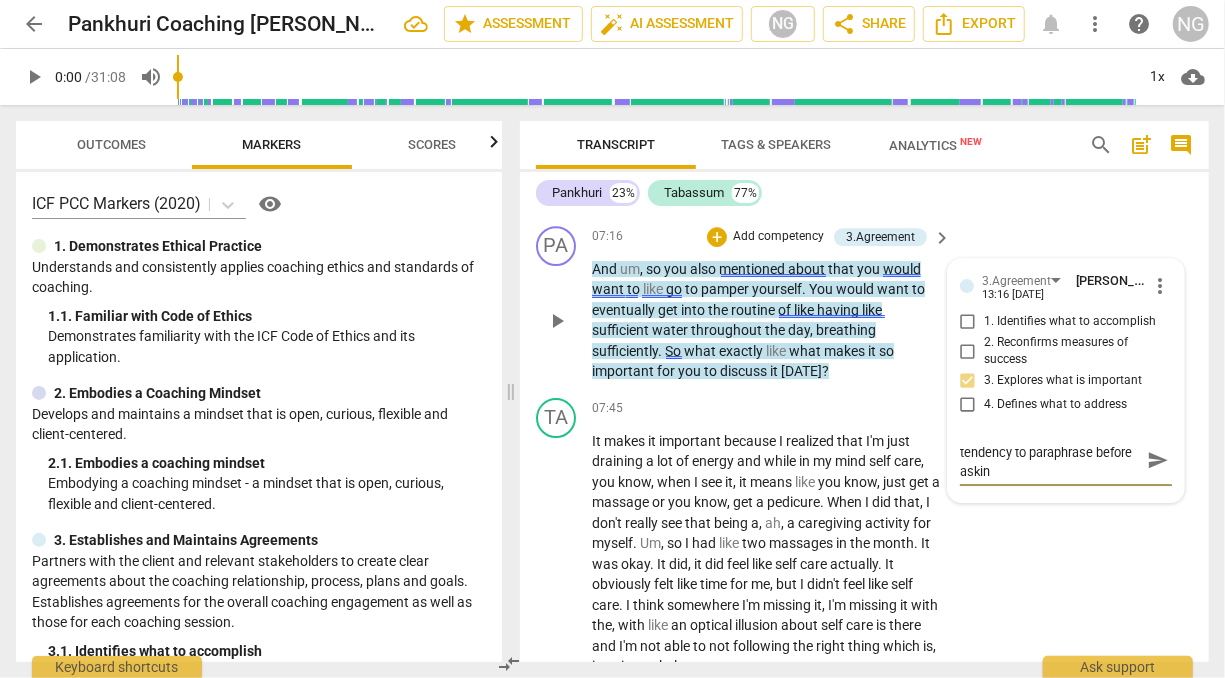 type on "Coach is displaying the tendency to paraphrase before asking" 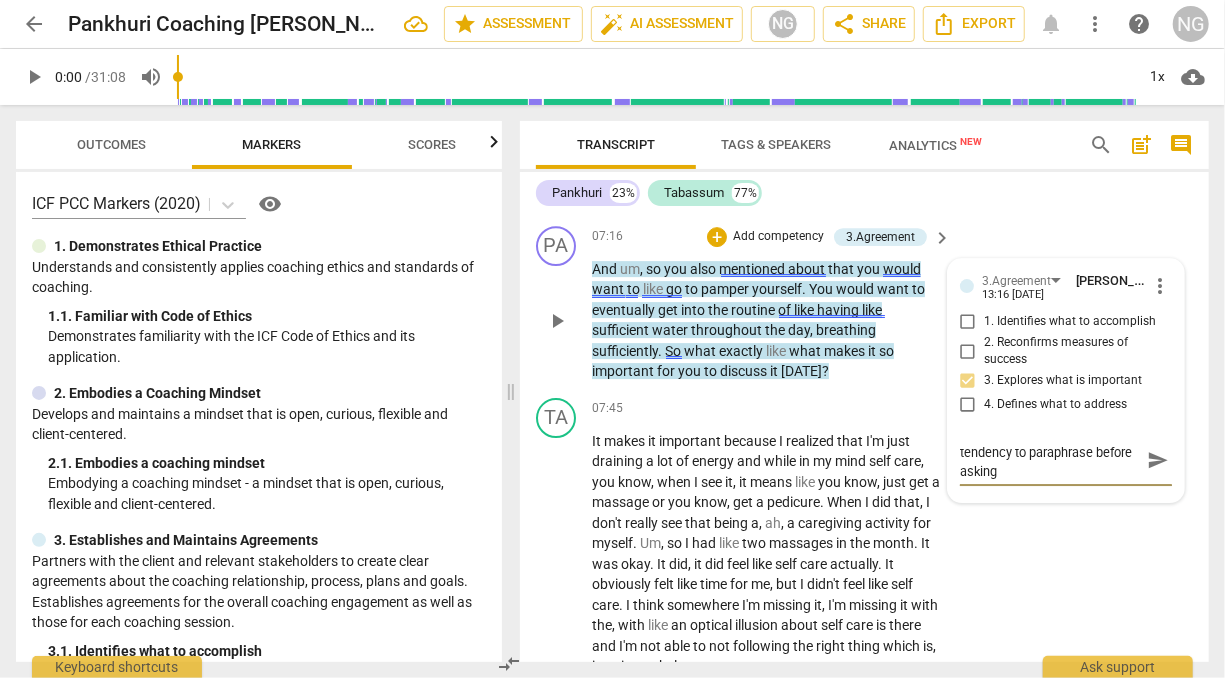type on "Coach is displaying the tendency to paraphrase before asking" 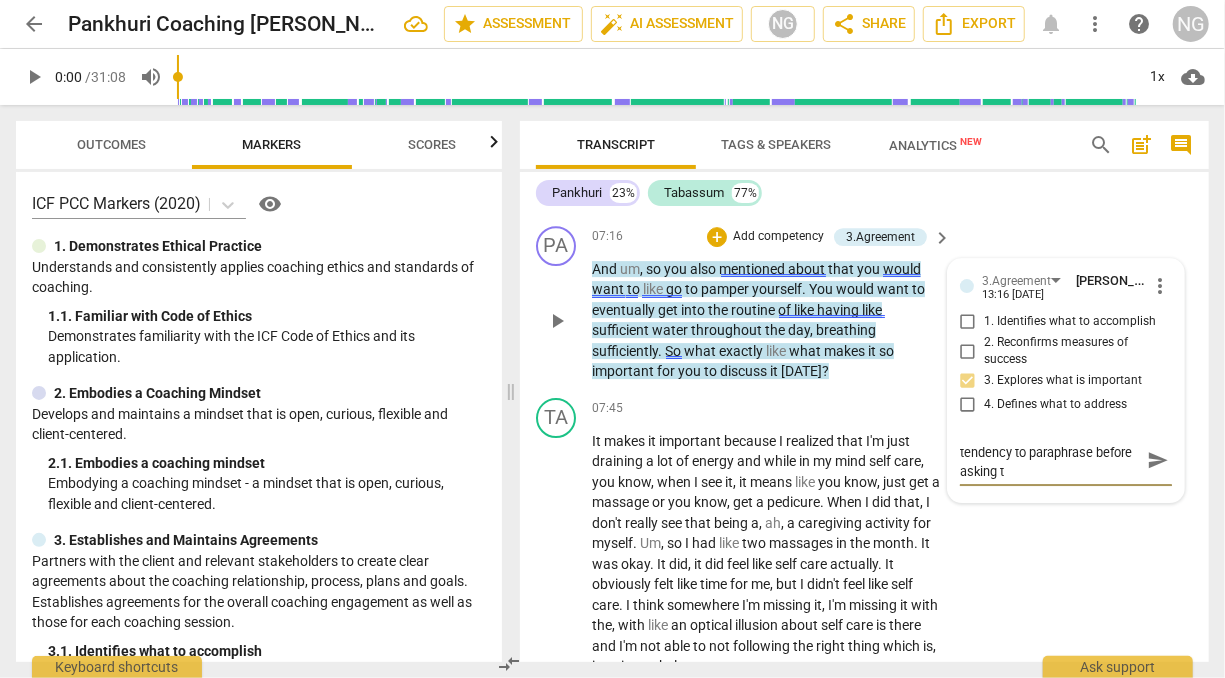 type on "Coach is displaying the tendency to paraphrase before asking th" 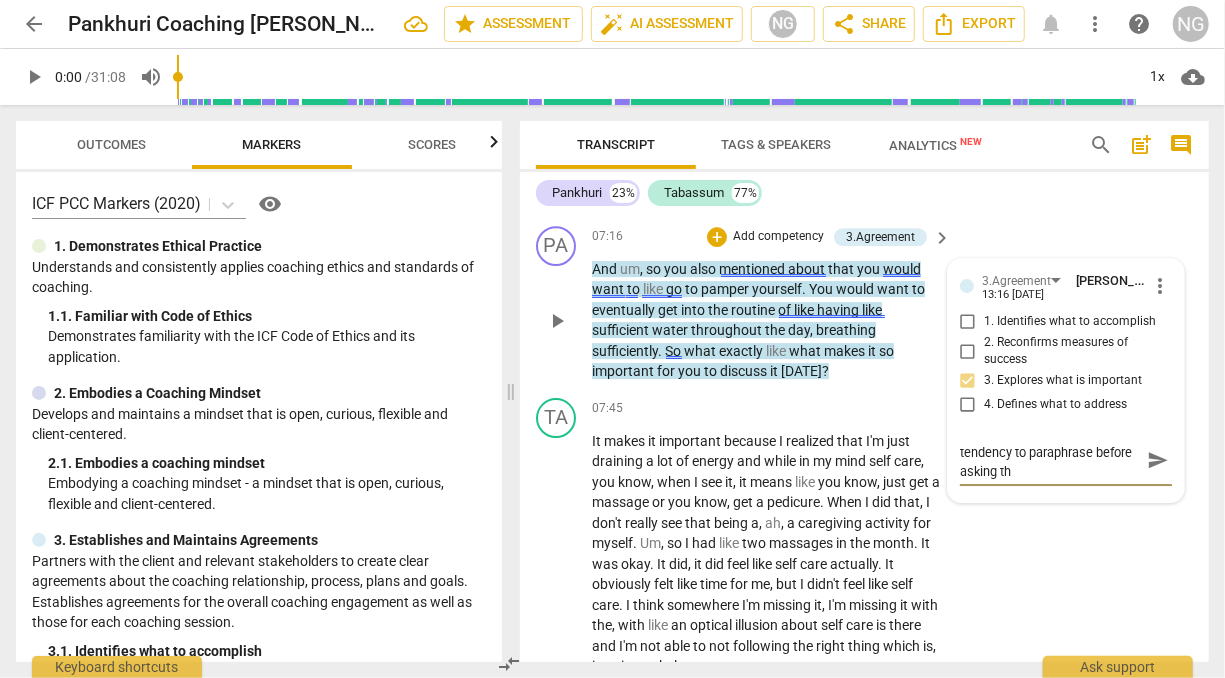 type on "Coach is displaying the tendency to paraphrase before asking the" 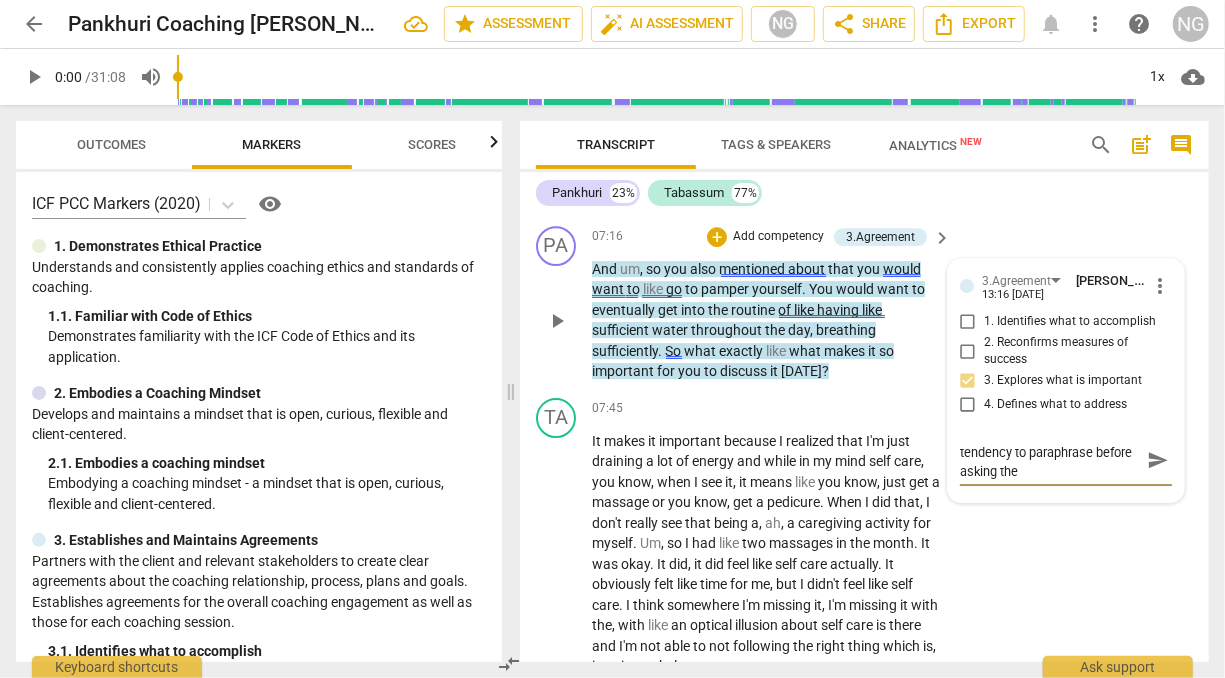 type on "Coach is displaying the tendency to paraphrase before asking the" 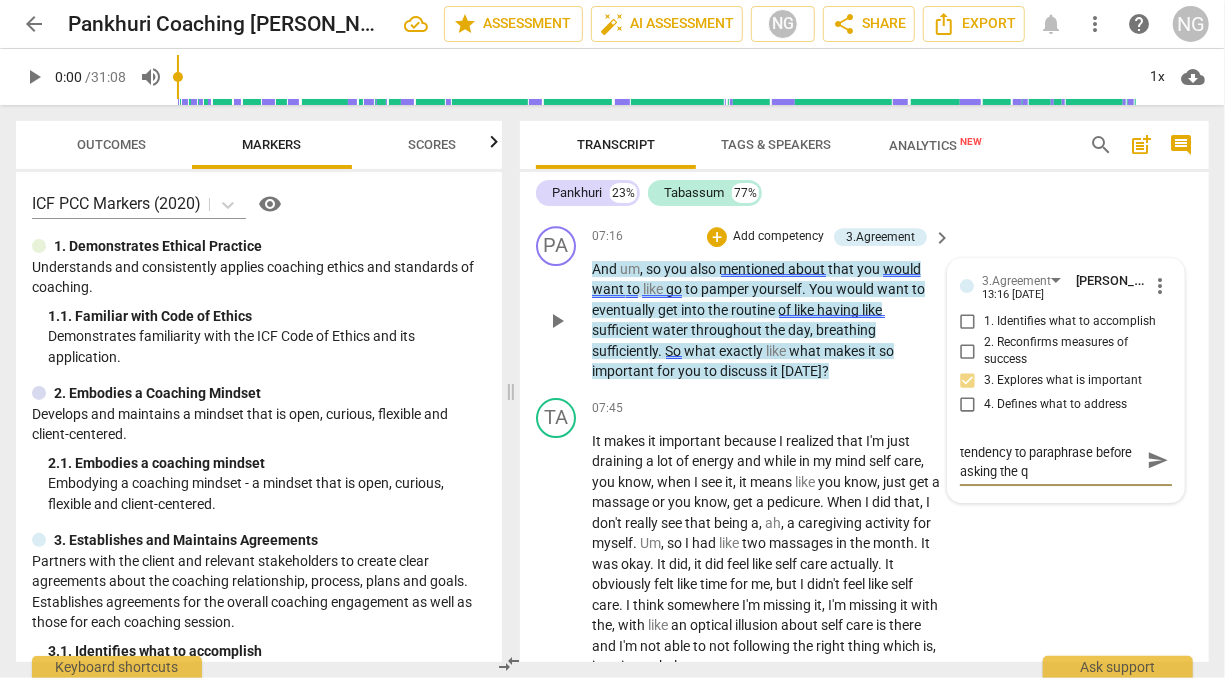 type on "Coach is displaying the tendency to paraphrase before asking the qu" 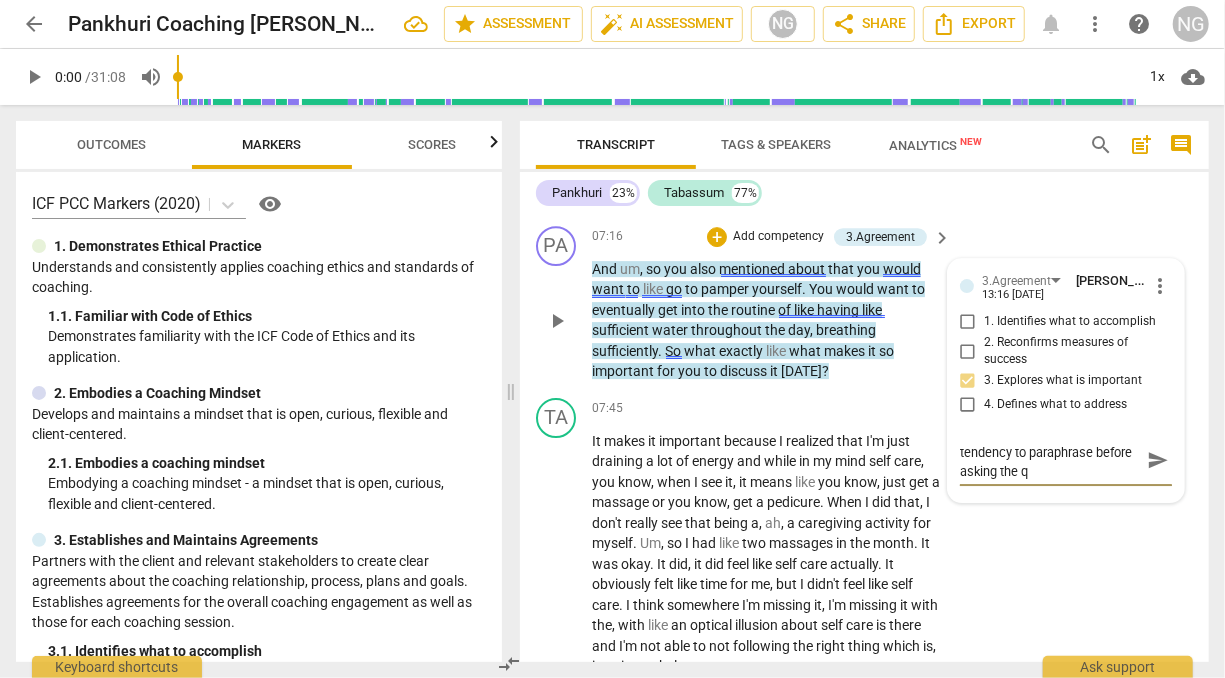 type on "Coach is displaying the tendency to paraphrase before asking the qu" 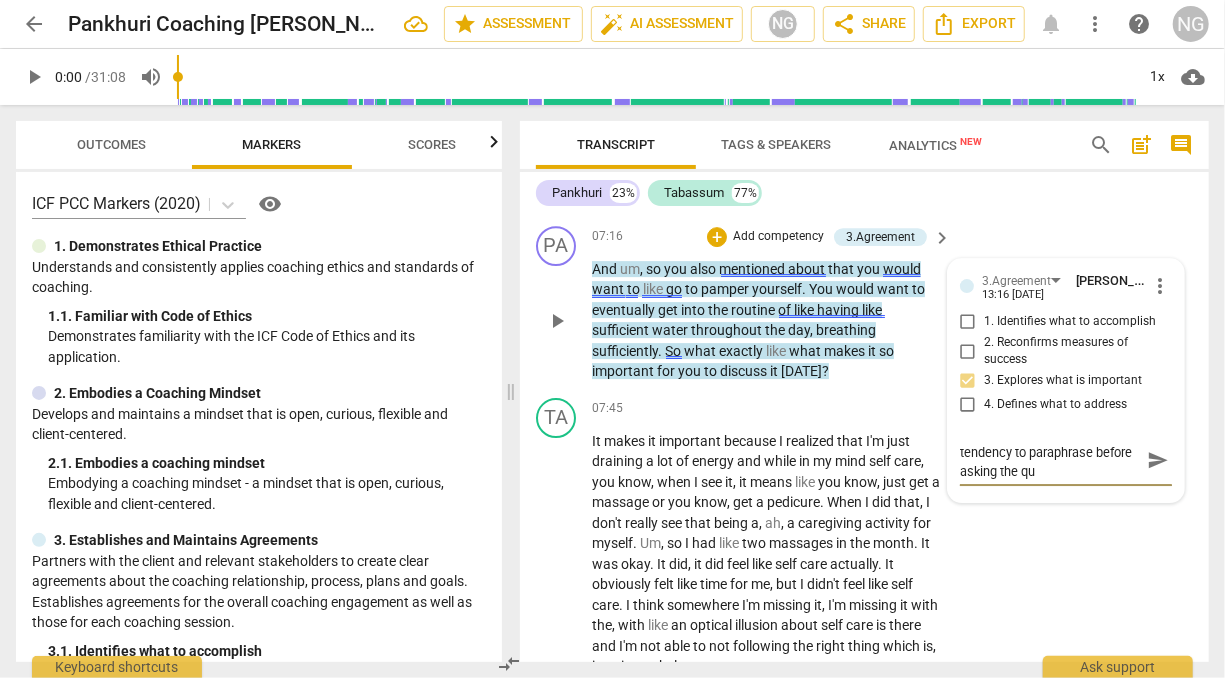 type on "Coach is displaying the tendency to paraphrase before asking the que" 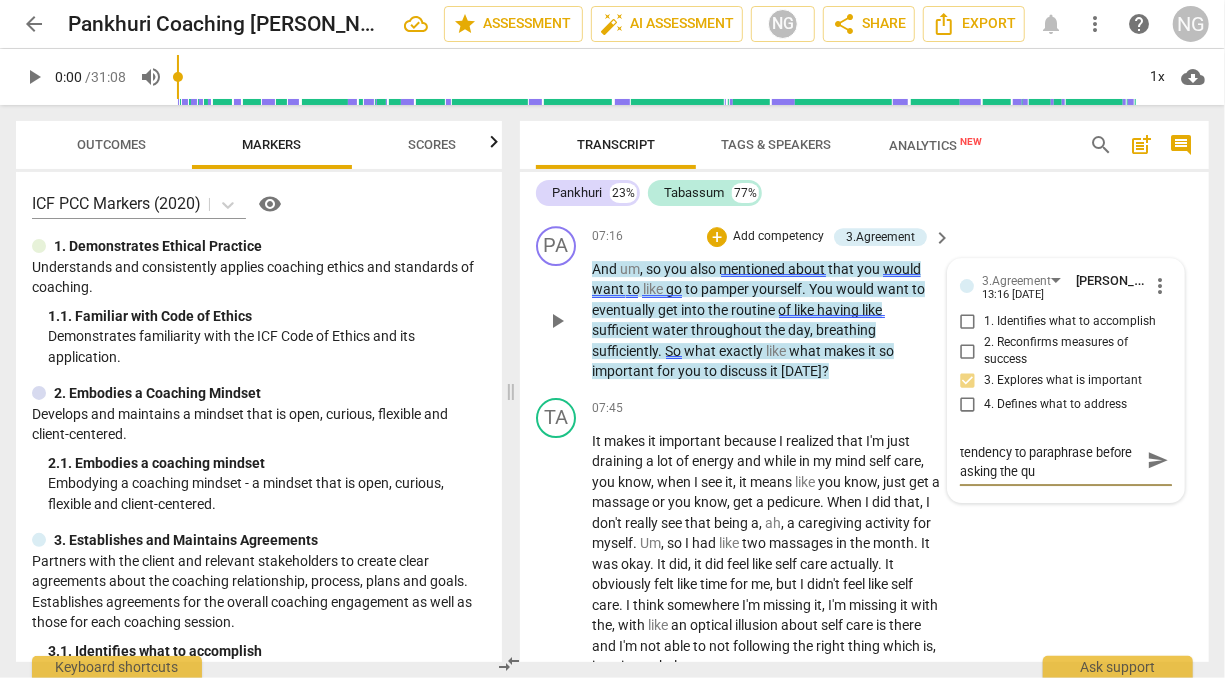 type on "Coach is displaying the tendency to paraphrase before asking the que" 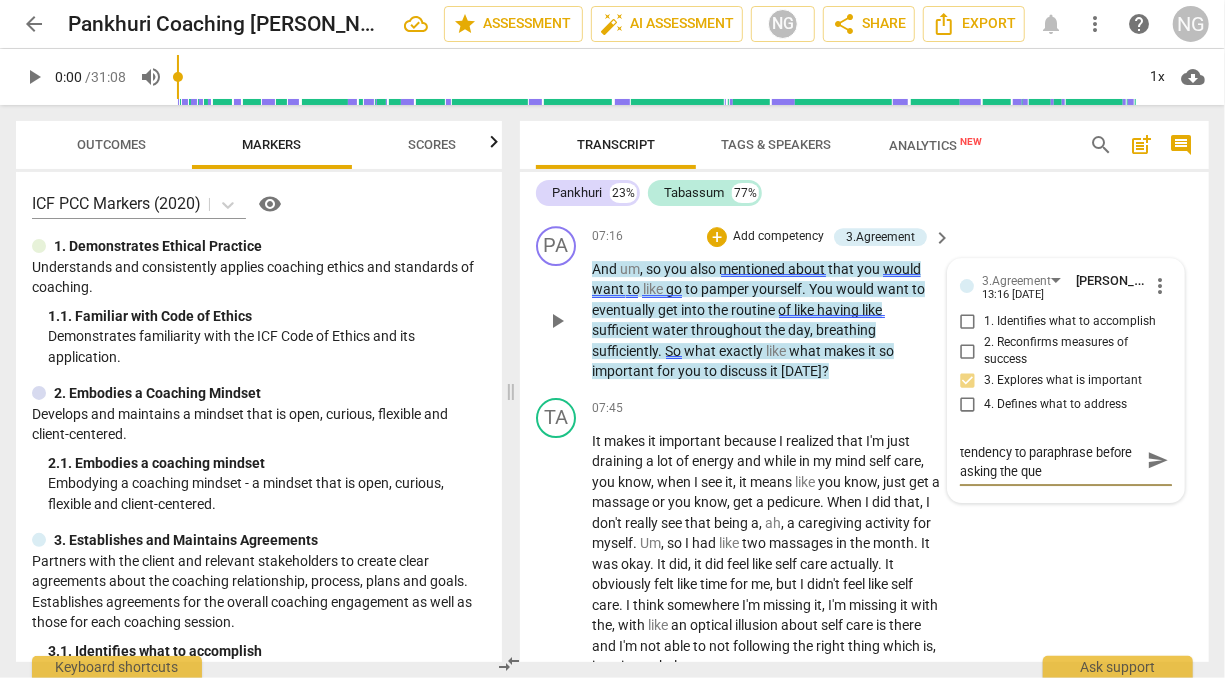 type on "Coach is displaying the tendency to paraphrase before asking the ques" 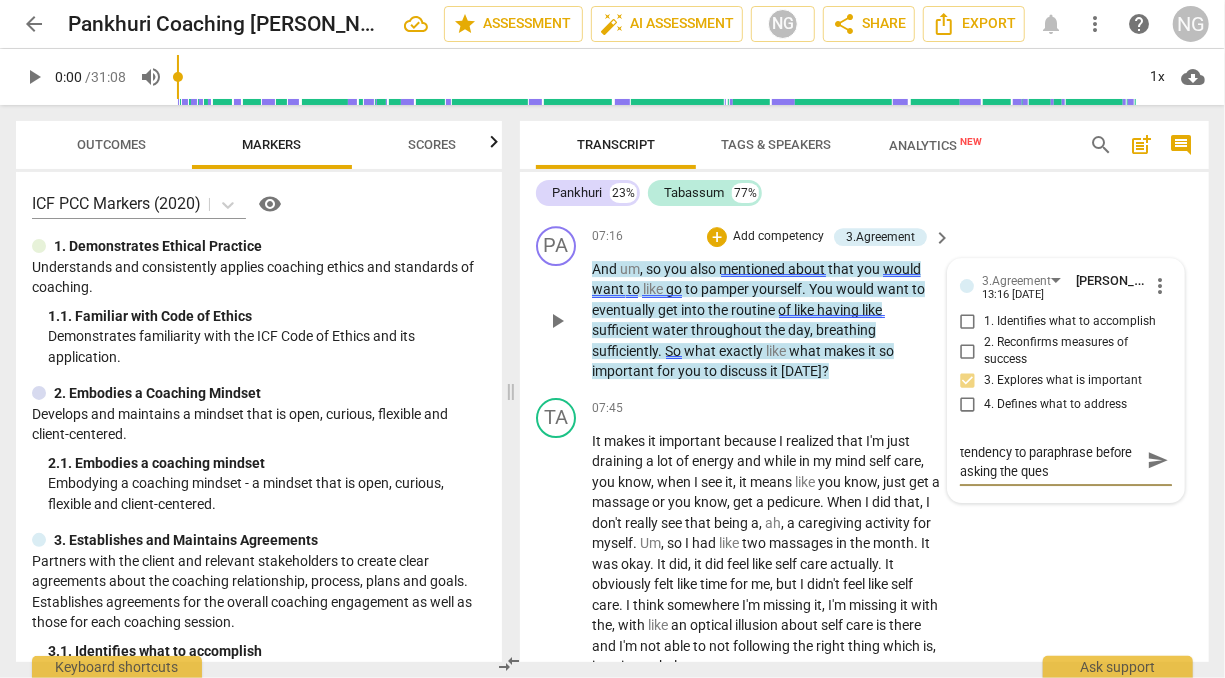 type on "Coach is displaying the tendency to paraphrase before asking the quesi" 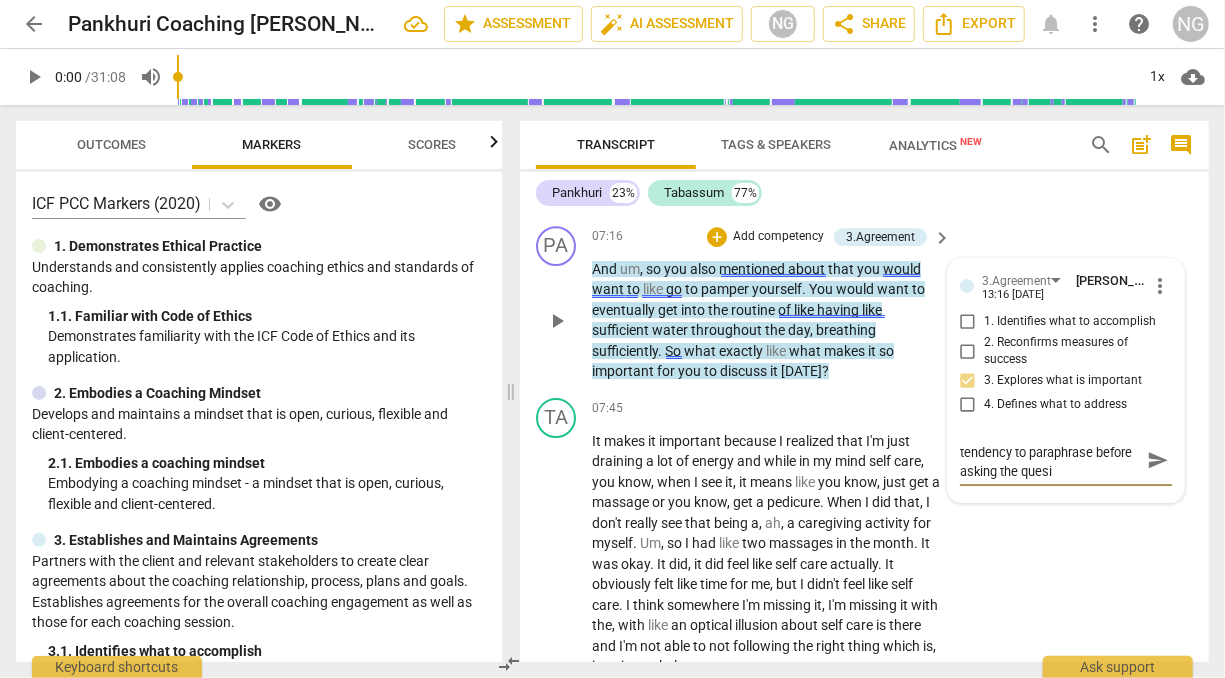 type on "Coach is displaying the tendency to paraphrase before asking the quesio" 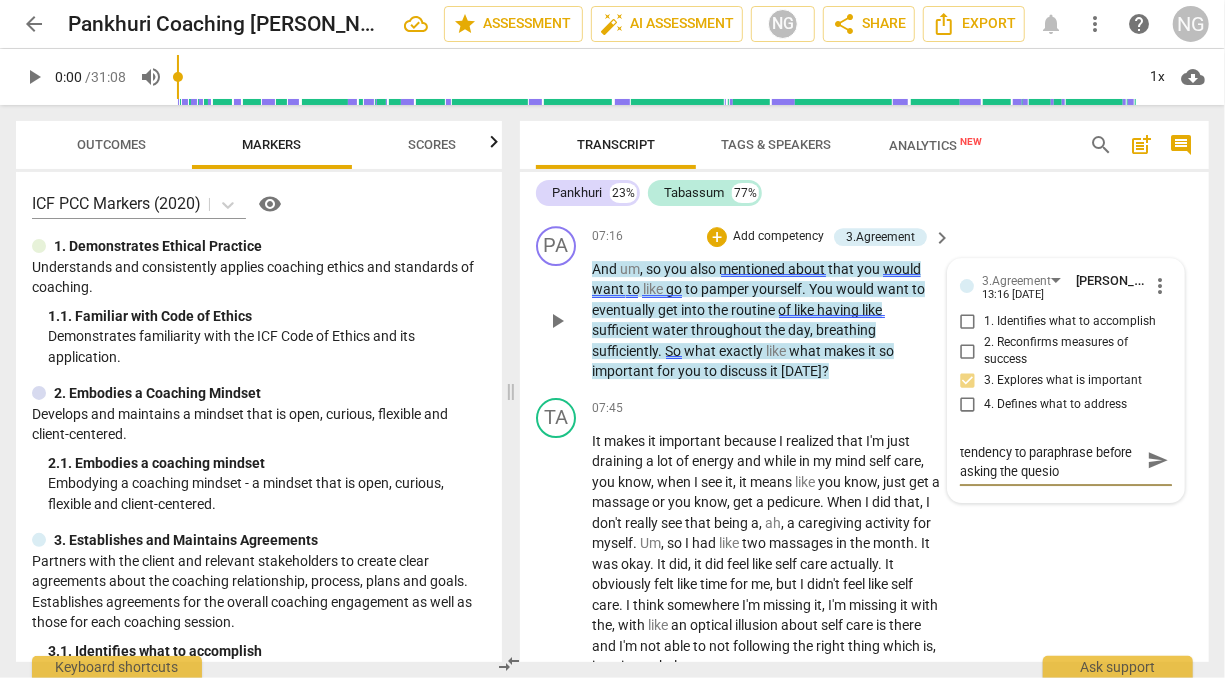 type on "Coach is displaying the tendency to paraphrase before asking the quesion" 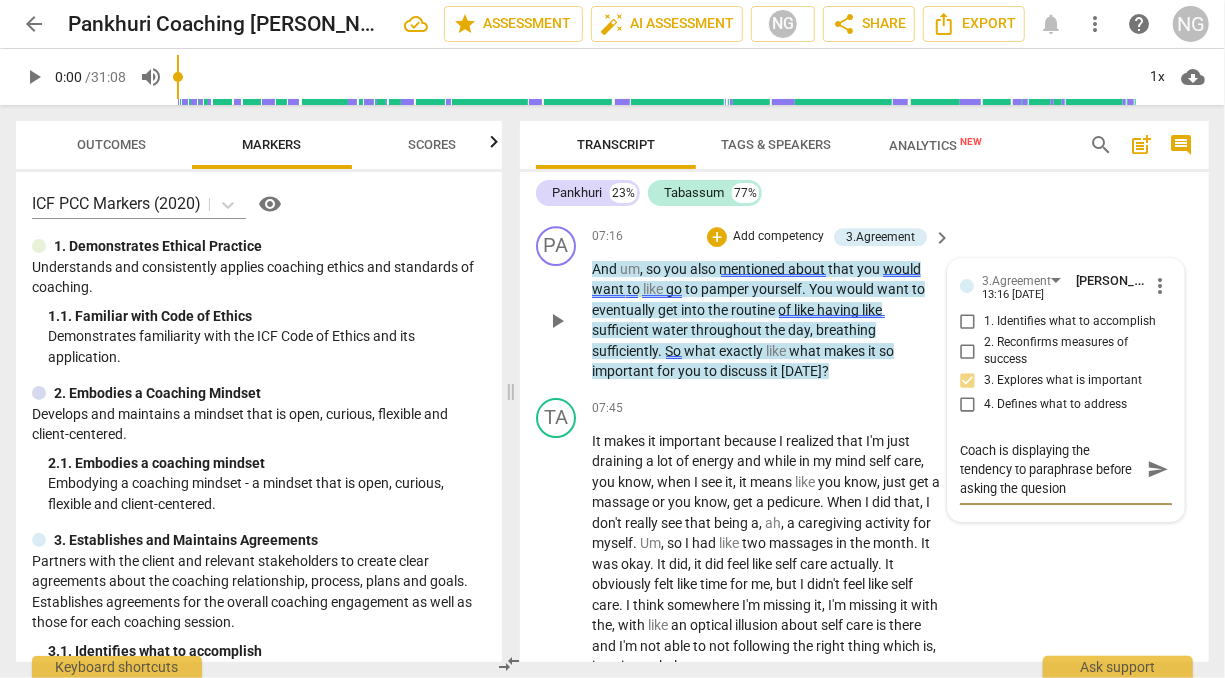 scroll, scrollTop: 0, scrollLeft: 0, axis: both 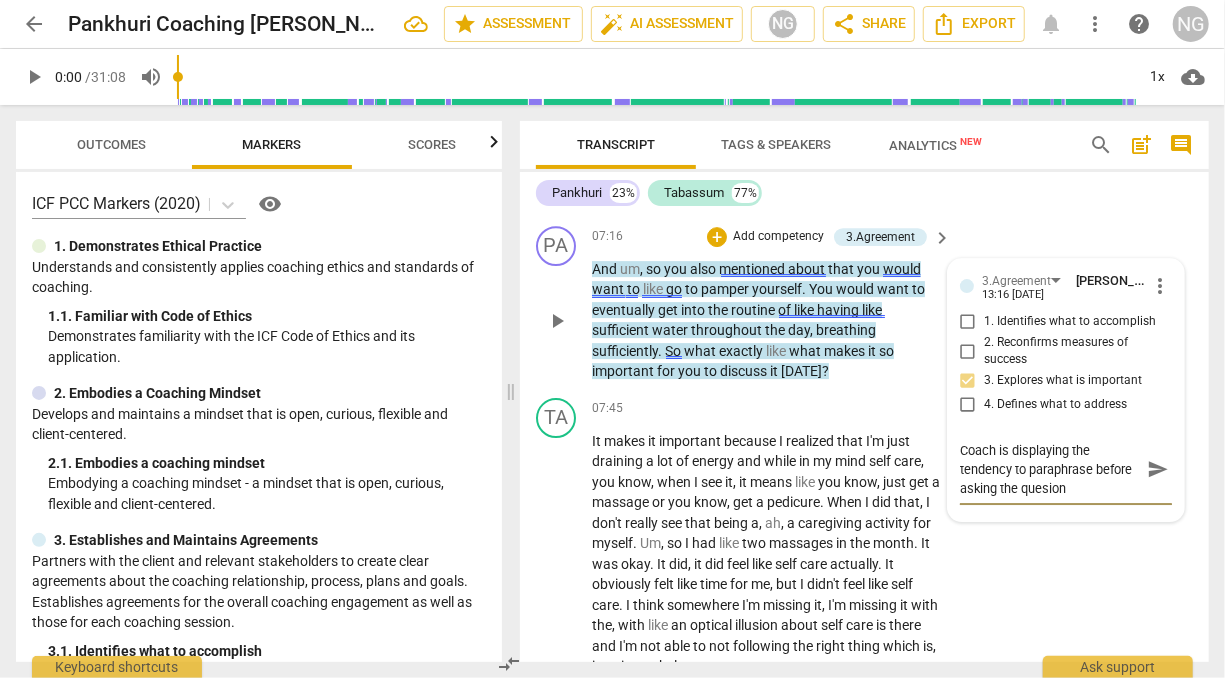 type on "Coach is displaying the tendency to paraphrase before asking the quesio" 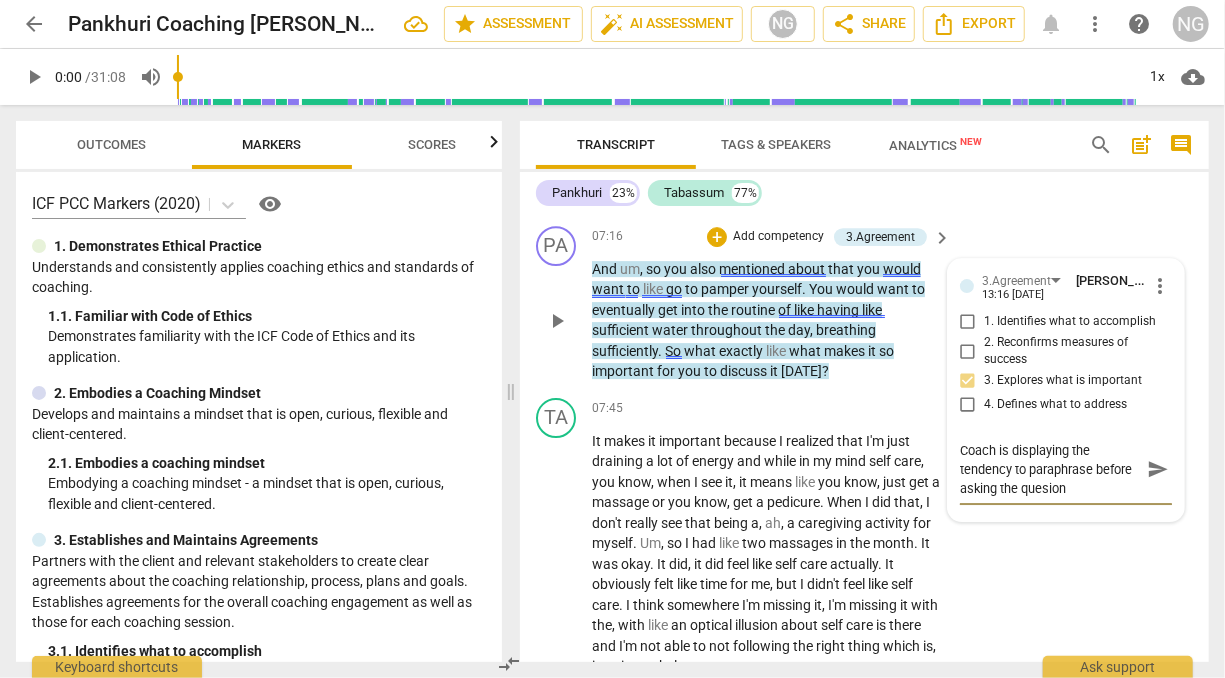 type on "Coach is displaying the tendency to paraphrase before asking the quesio" 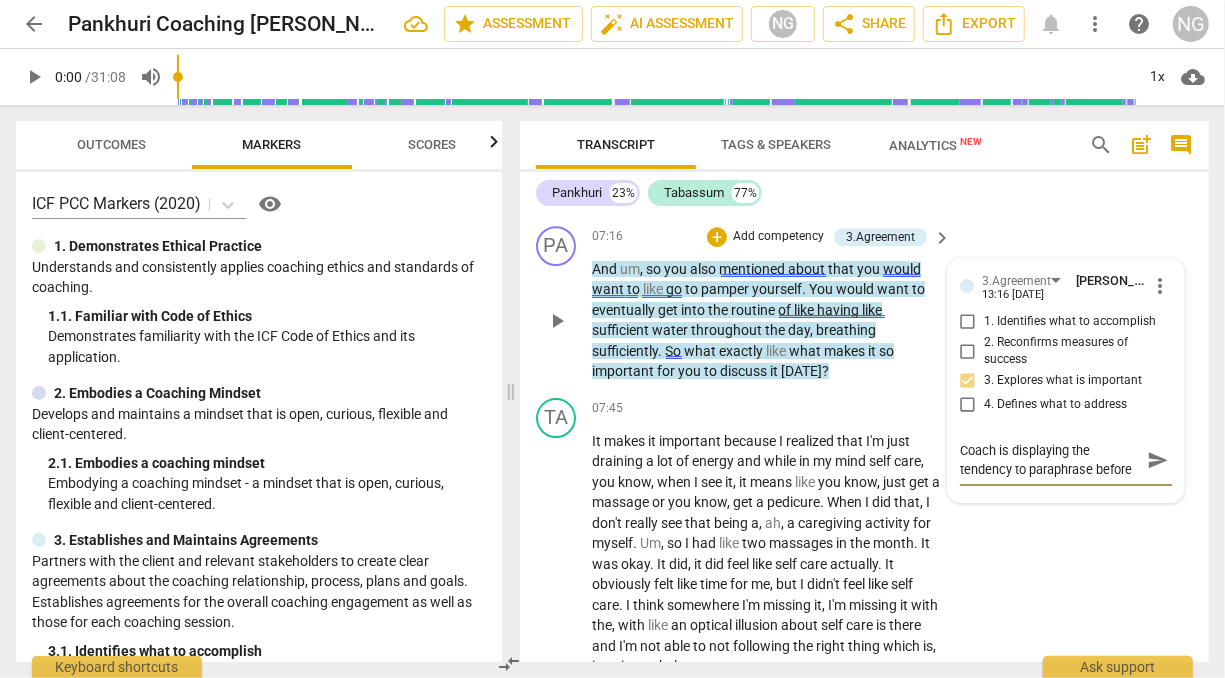 scroll, scrollTop: 17, scrollLeft: 0, axis: vertical 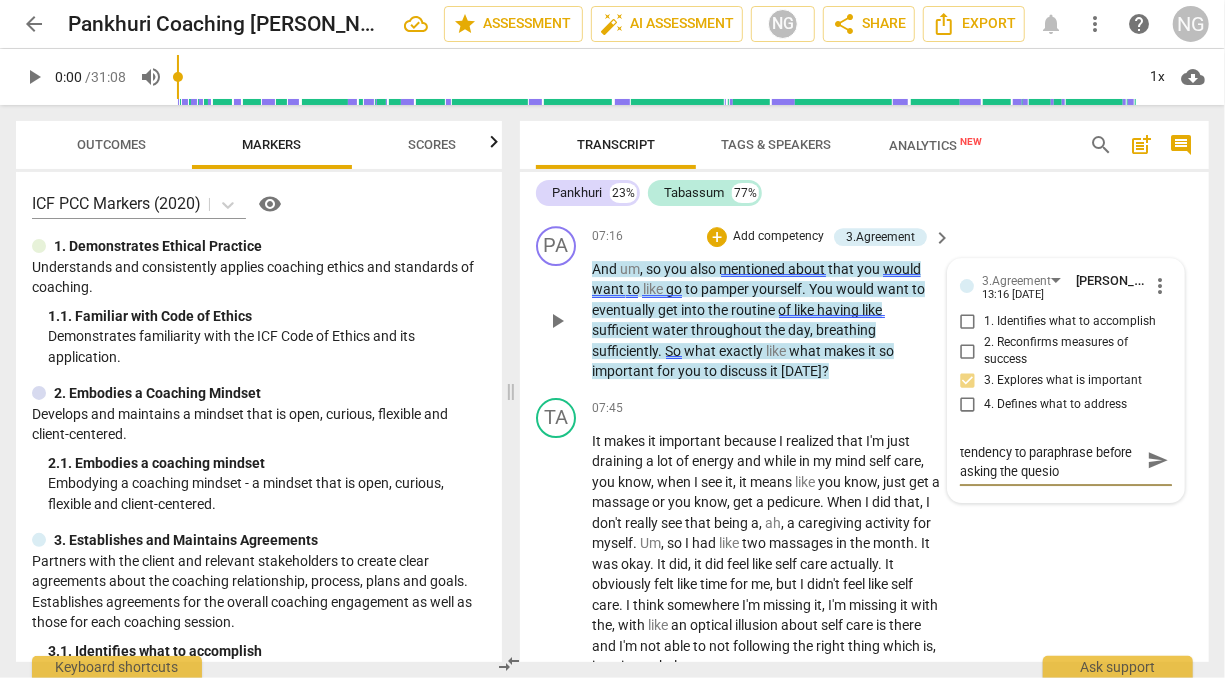 type on "Coach is displaying the tendency to paraphrase before asking the quesi" 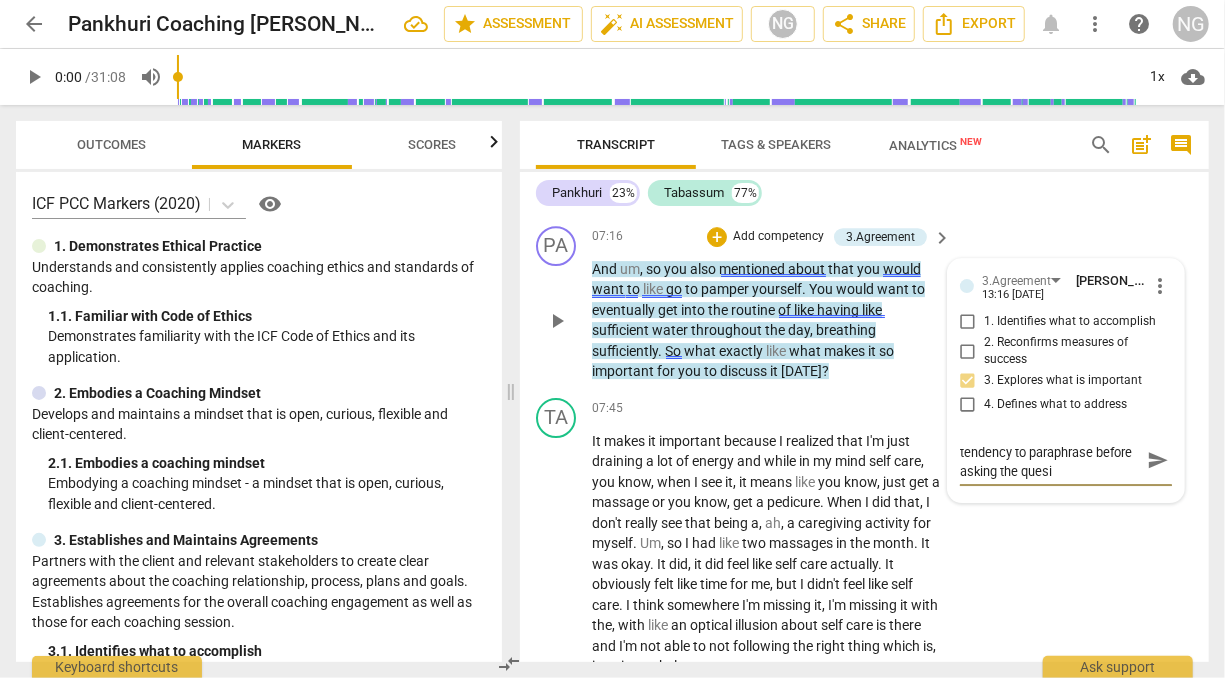 type on "Coach is displaying the tendency to paraphrase before asking the ques" 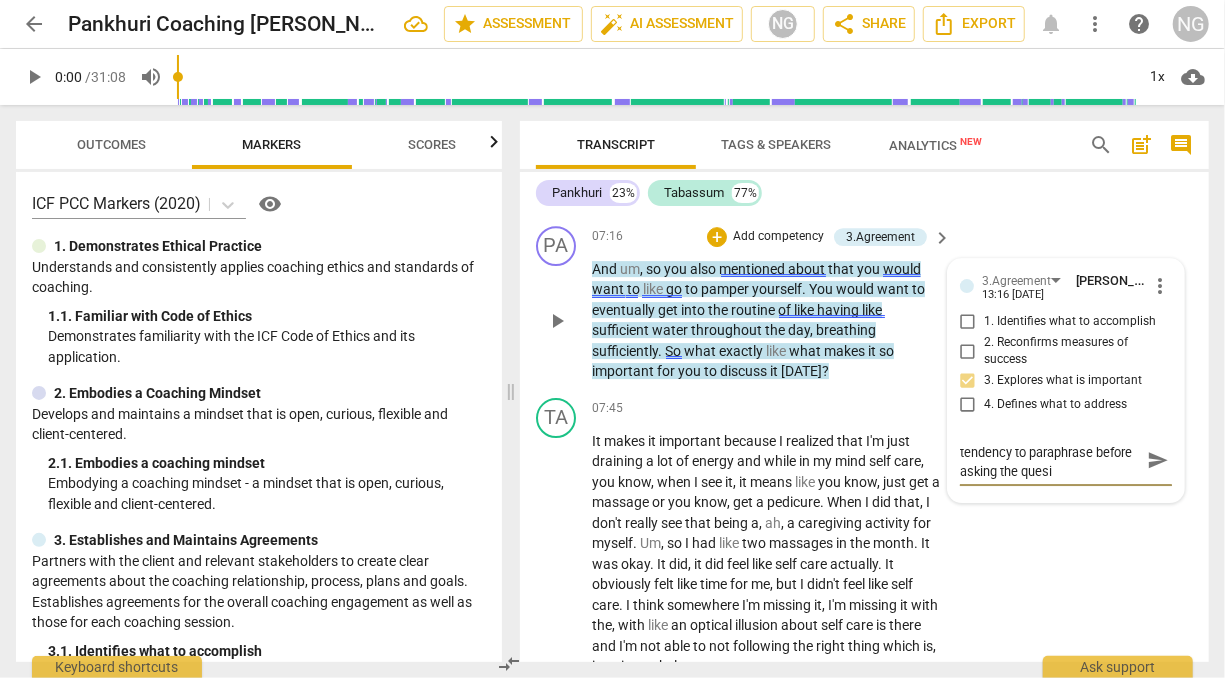 type on "Coach is displaying the tendency to paraphrase before asking the ques" 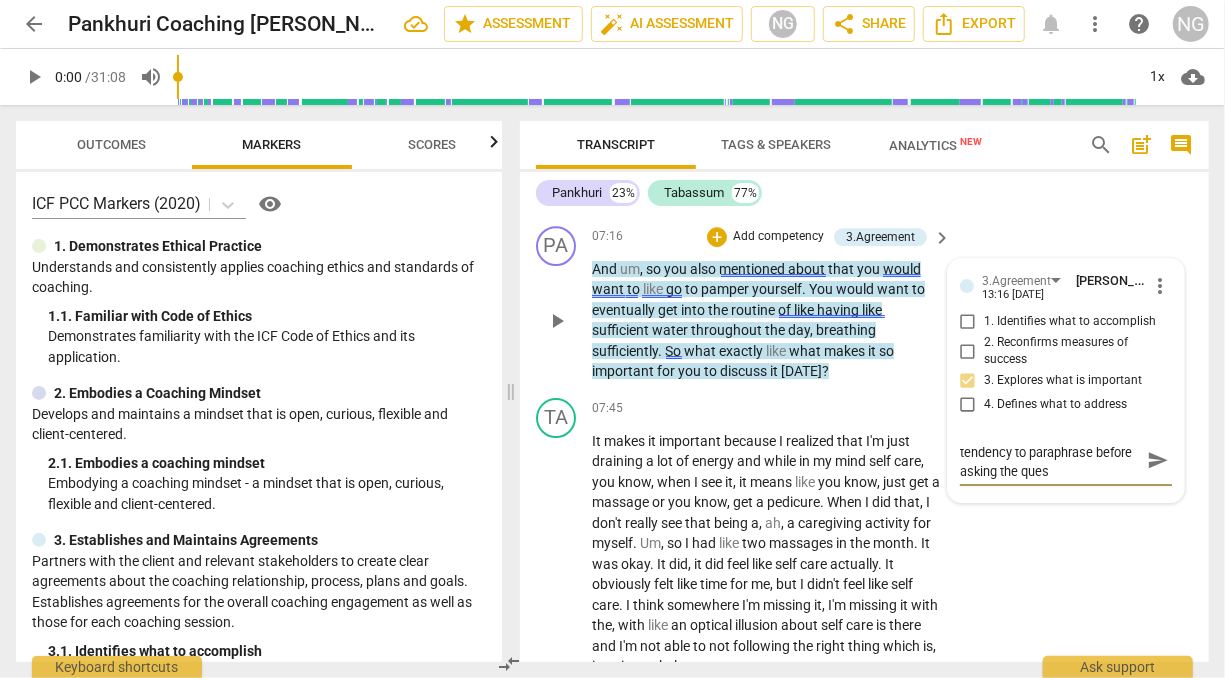 type on "Coach is displaying the tendency to paraphrase before asking the quest" 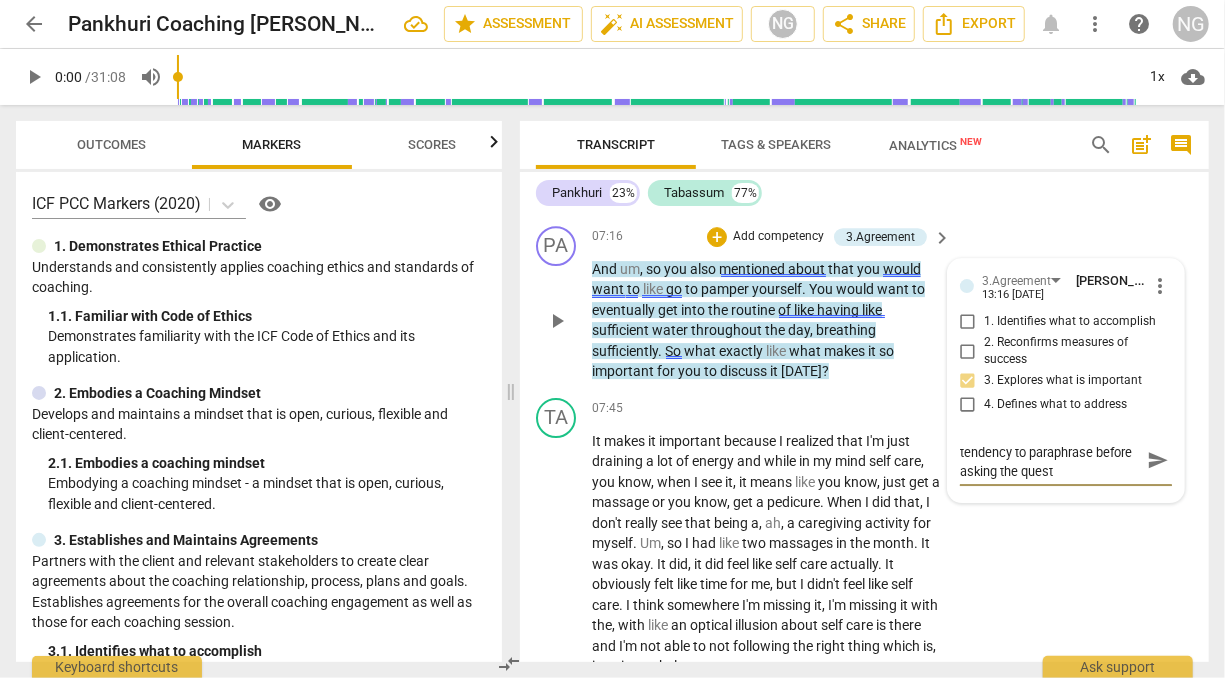 type on "Coach is displaying the tendency to paraphrase before asking the questi" 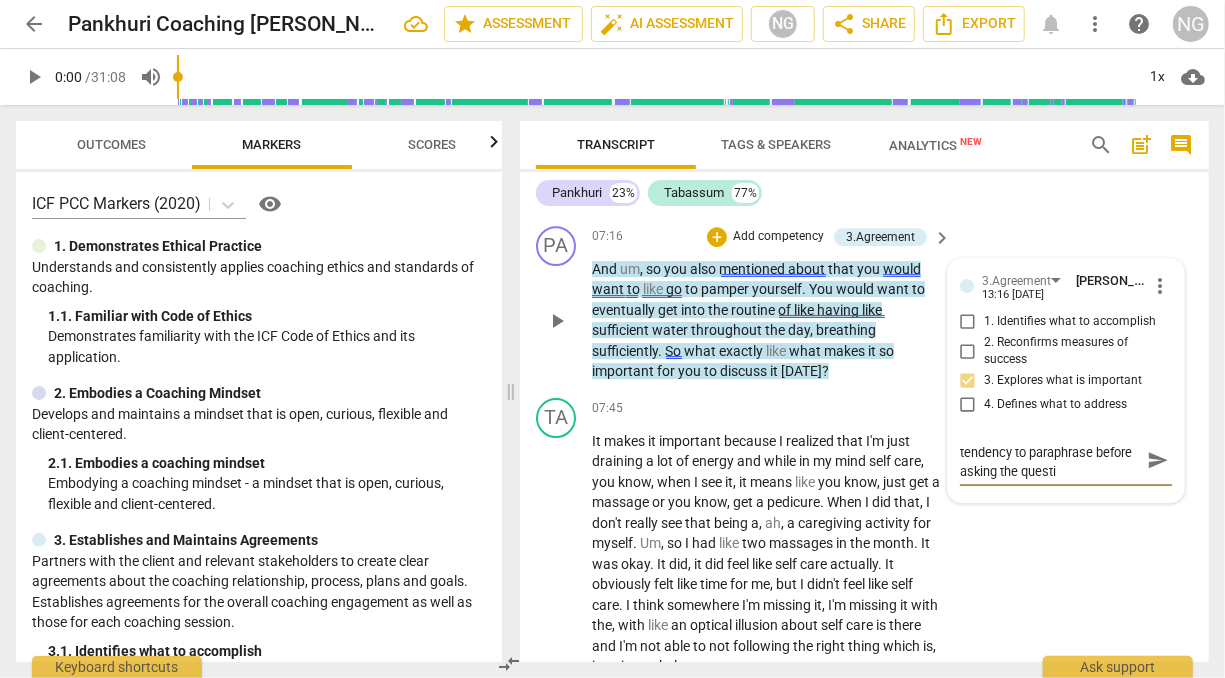 type on "Coach is displaying the tendency to paraphrase before asking the questio" 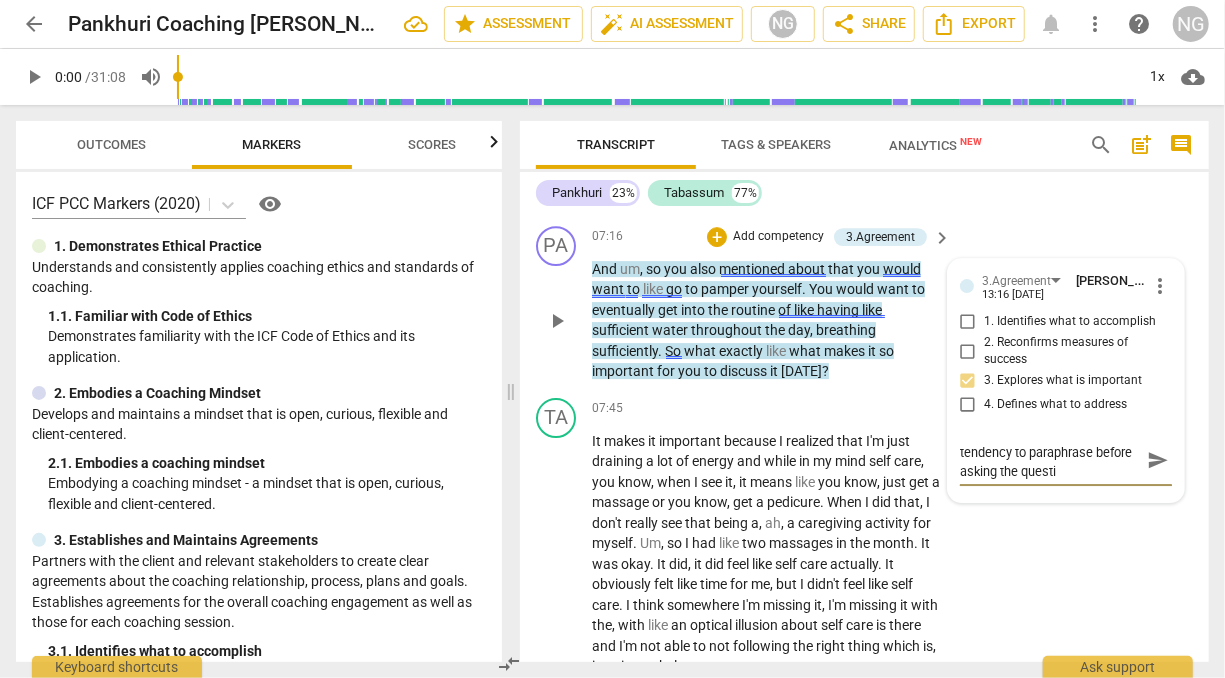 type on "Coach is displaying the tendency to paraphrase before asking the questio" 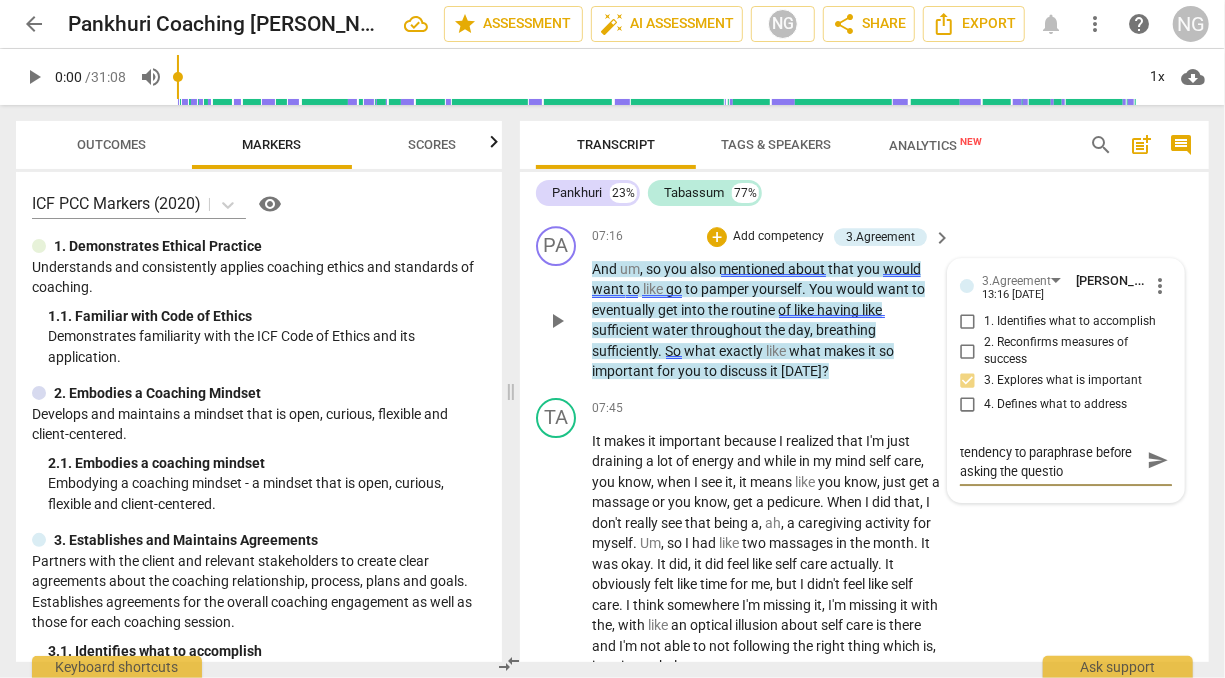 scroll, scrollTop: 0, scrollLeft: 0, axis: both 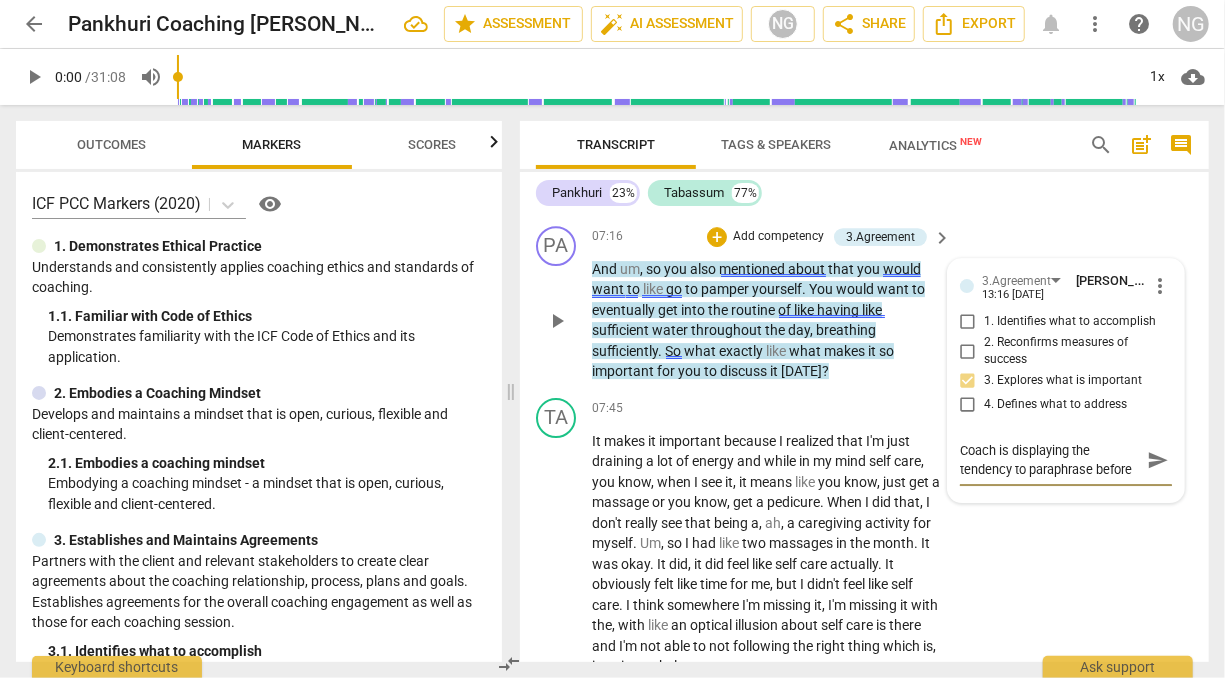 type on "Coach is displaying the tendency to paraphrase before asking the question" 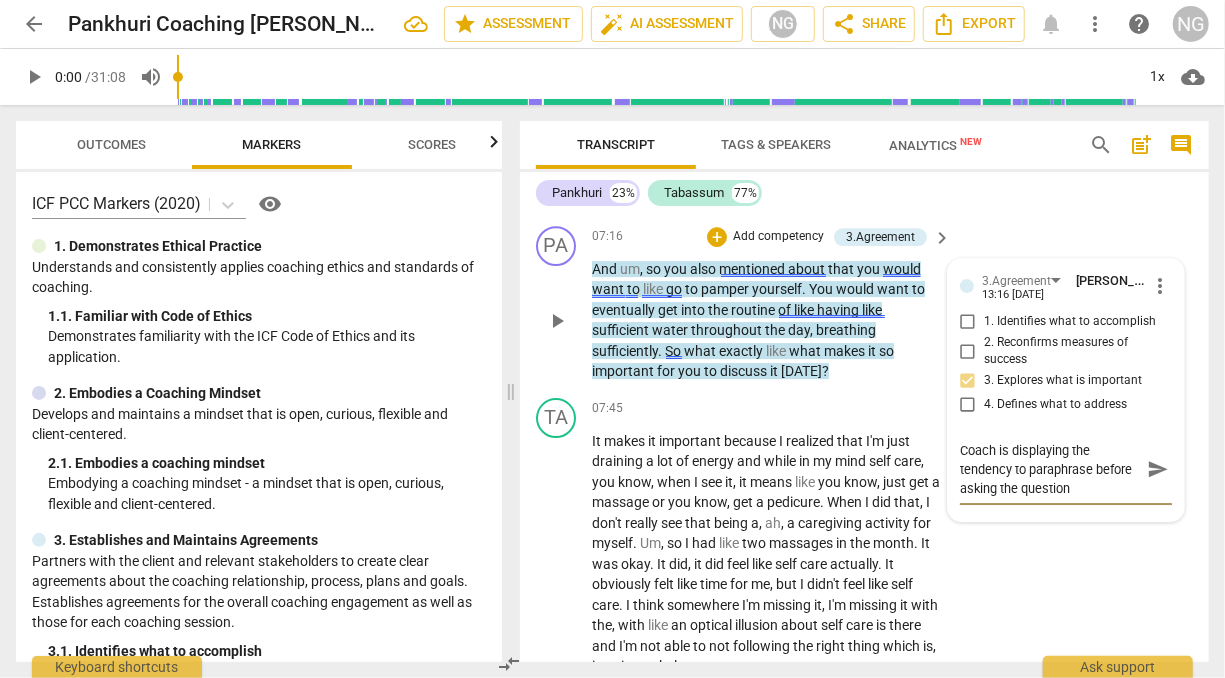type on "Coach is displaying the tendency to paraphrase before asking the question?" 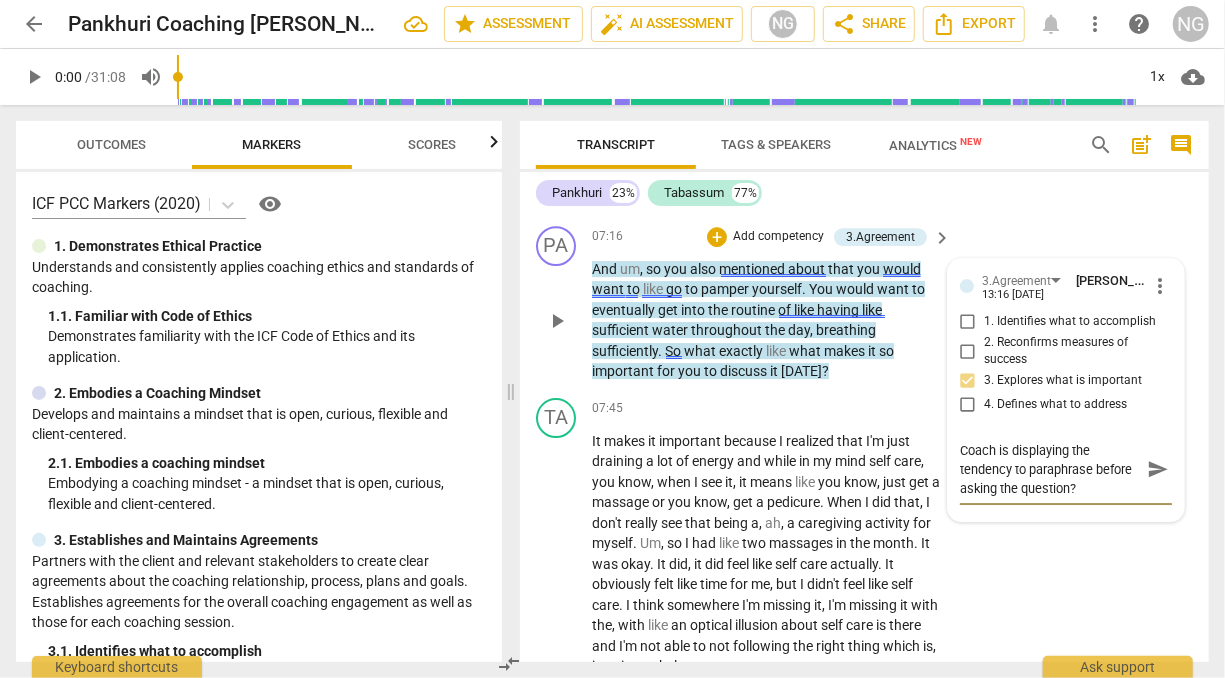 type on "Coach is displaying the tendency to paraphrase before asking the question" 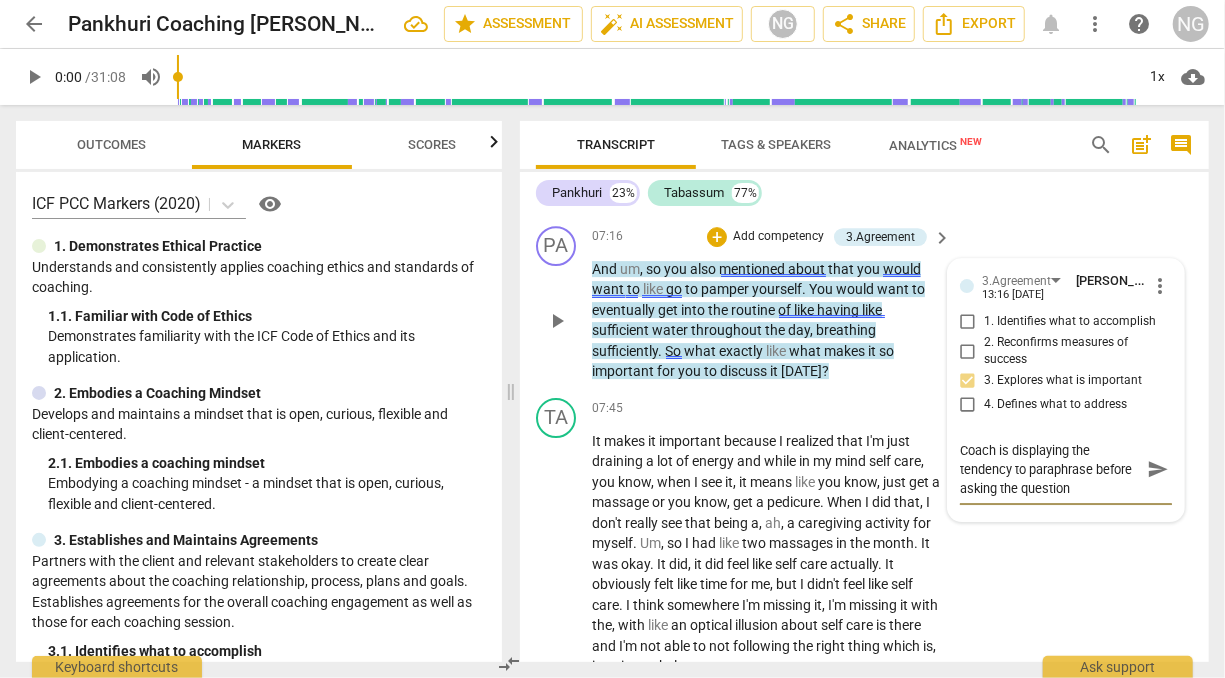 type on "Coach is displaying the tendency to paraphrase before asking the question." 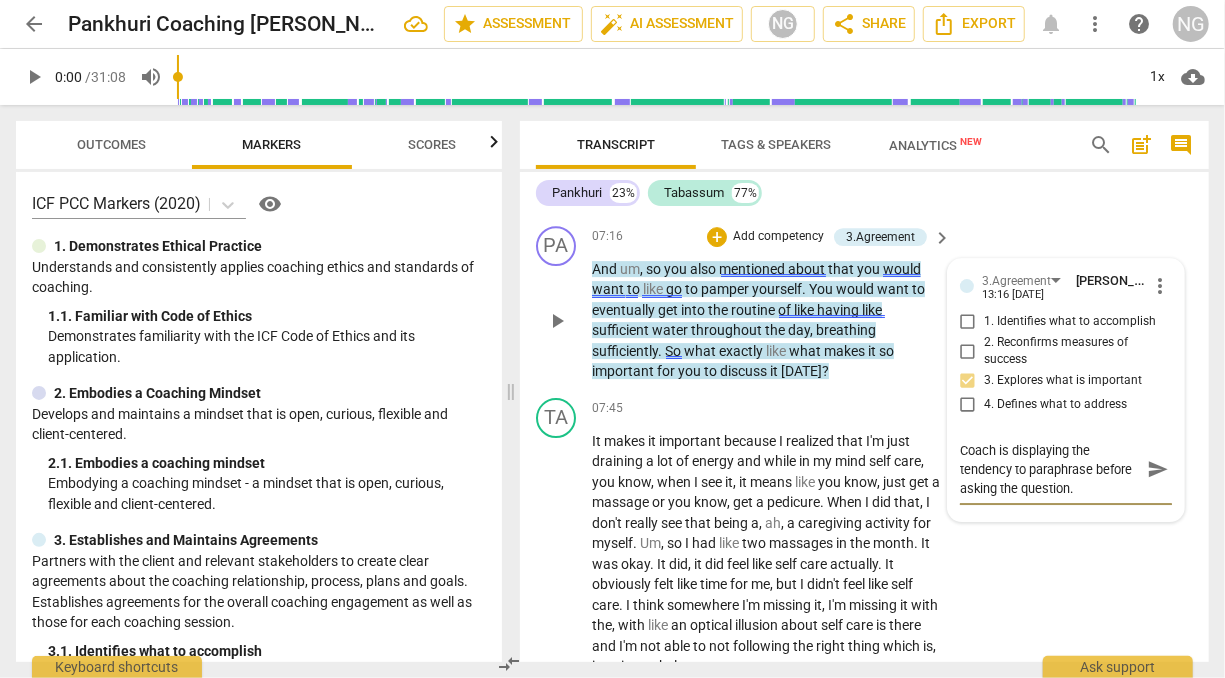 type on "Coach is displaying the tendency to paraphrase before asking the question.." 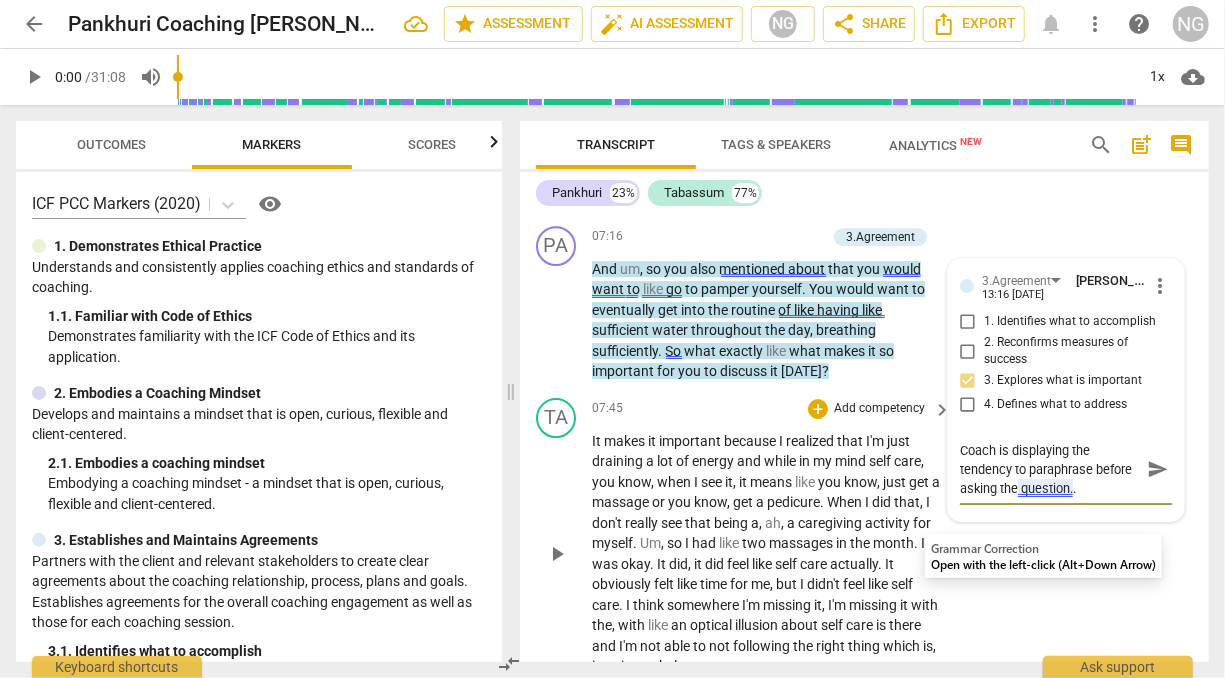 type on "Coach is displaying the tendency to paraphrase before asking the question." 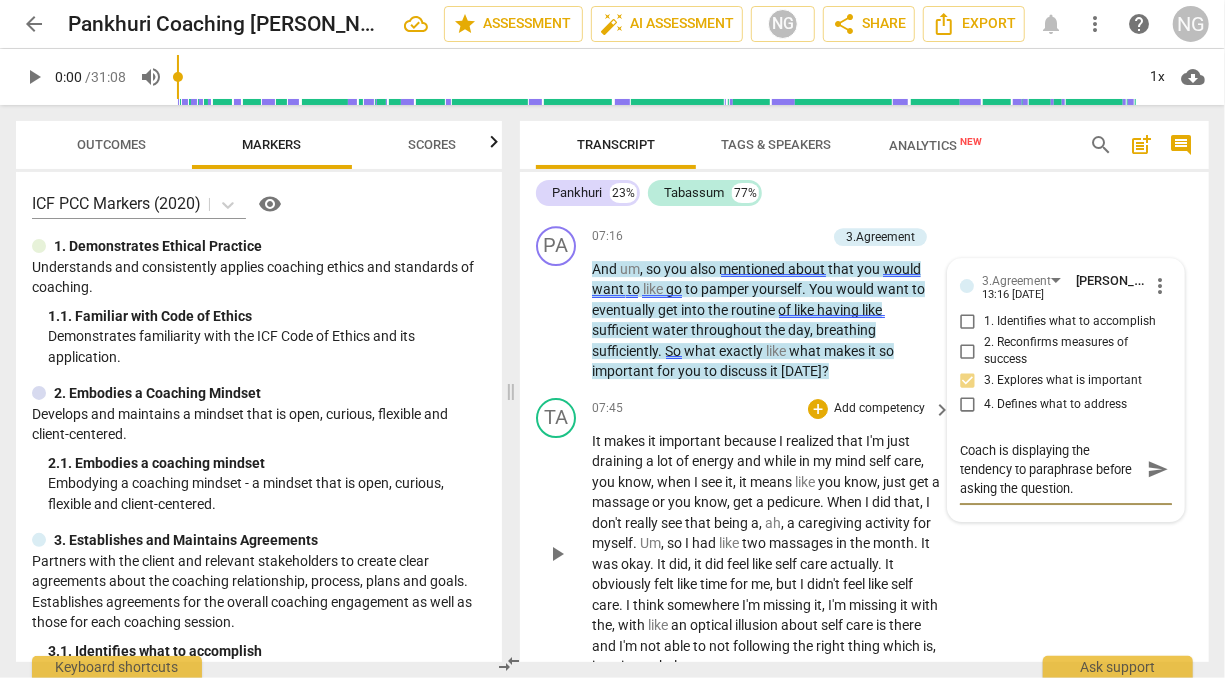 type on "Coach is displaying the tendency to paraphrase before asking the question." 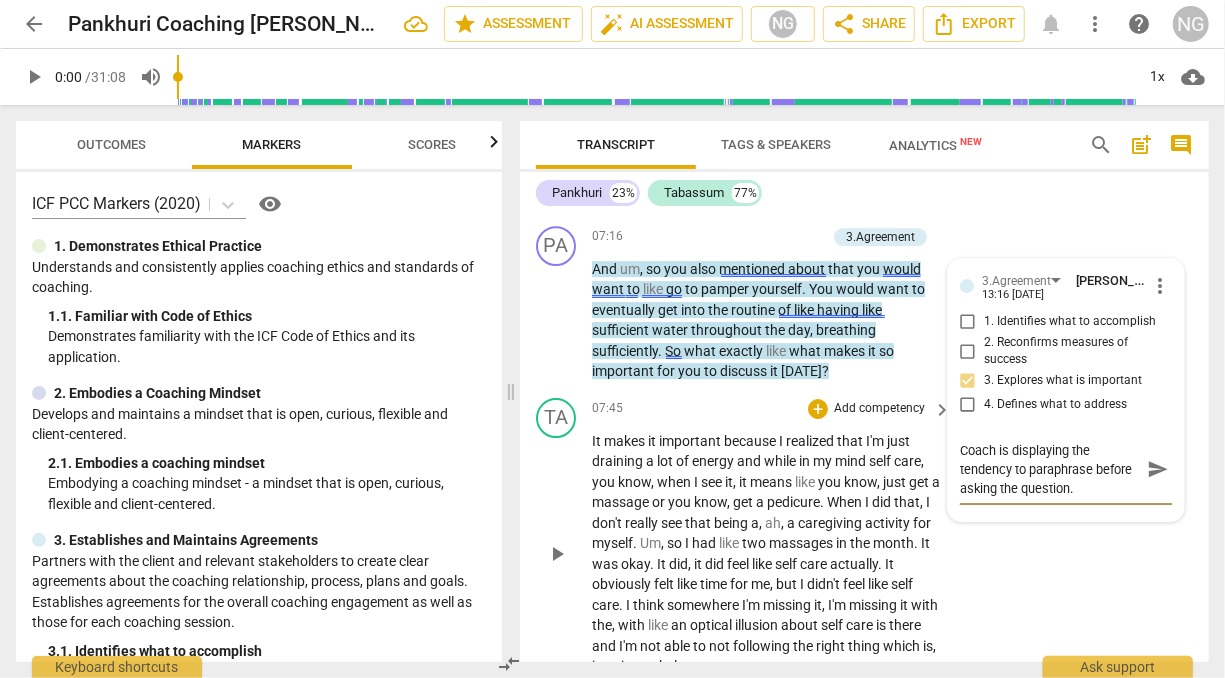 type on "Coach is displaying the tendency to paraphrase before asking the question." 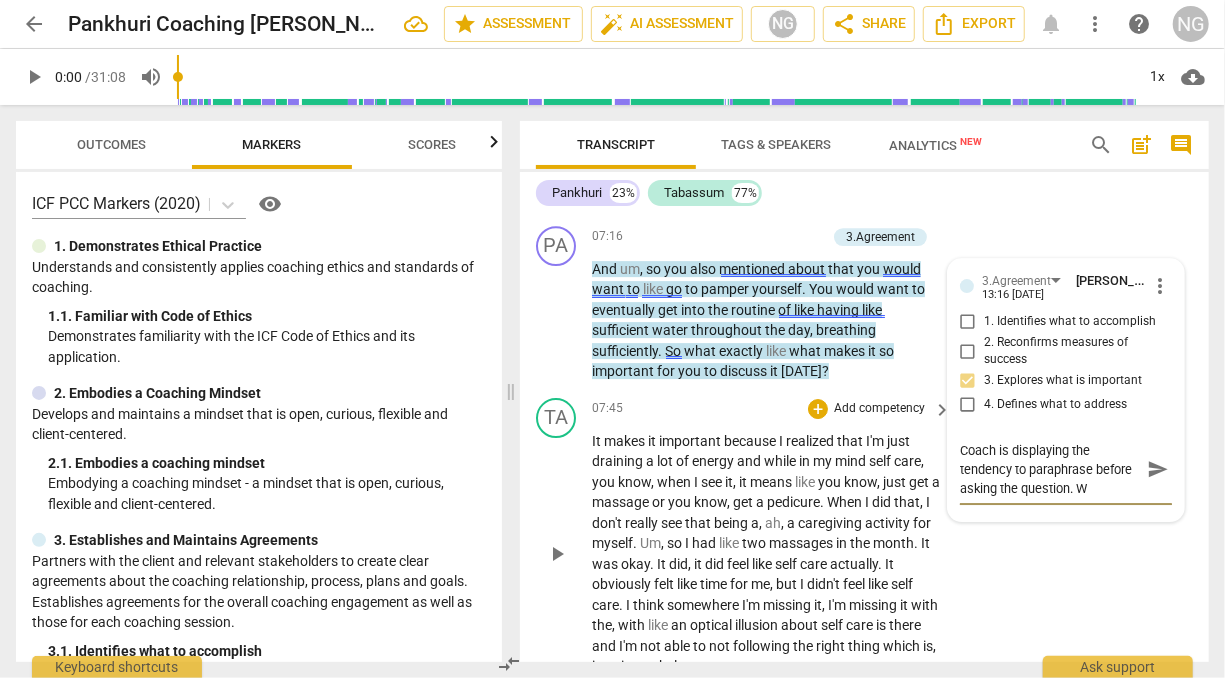 scroll, scrollTop: 0, scrollLeft: 0, axis: both 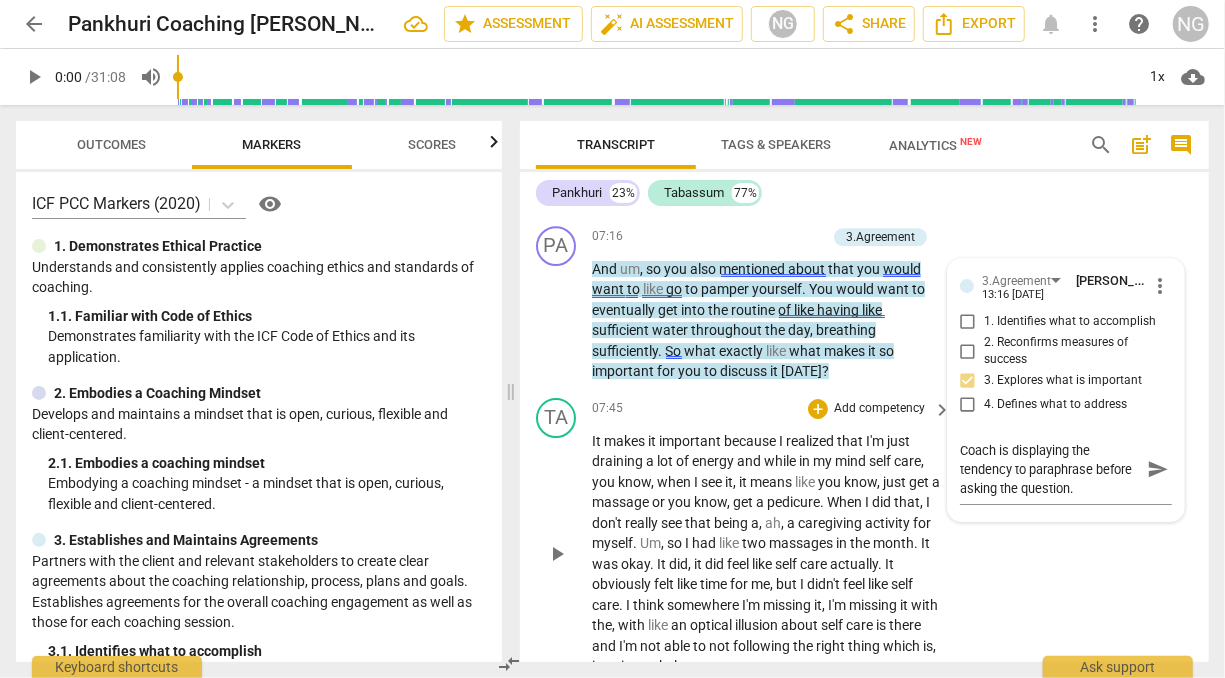 click on "It   makes   it   important   because   I   realized   that   I'm   just   draining   a   lot   of   energy   and   while   in   my   mind   self   care ,   you   know ,   when   I   see   it ,   it   means   like   you   know ,   just   get   a   massage   or   you   know ,   get   a   pedicure .   When   I   did   that ,   I   don't   really   see   that   being   a ,   ah ,   a   caregiving   activity   for   myself .   Um ,   so   I   had   like   two   massages   in   the   month .   It   was   okay .   It   did ,   it   did   feel   like   self   care   actually .   It   obviously   felt   like   time   for   me ,   but   I   didn't   feel   like   self   care .   I   think   somewhere   I'm   missing   it ,   I'm   missing   it   with   the ,   with   like   an   optical   illusion   about   self   care   is   there   and   I'm   not   able   to   not   following   the   right   thing   which   is ,   is   going   to   help   me ." at bounding box center (766, 554) 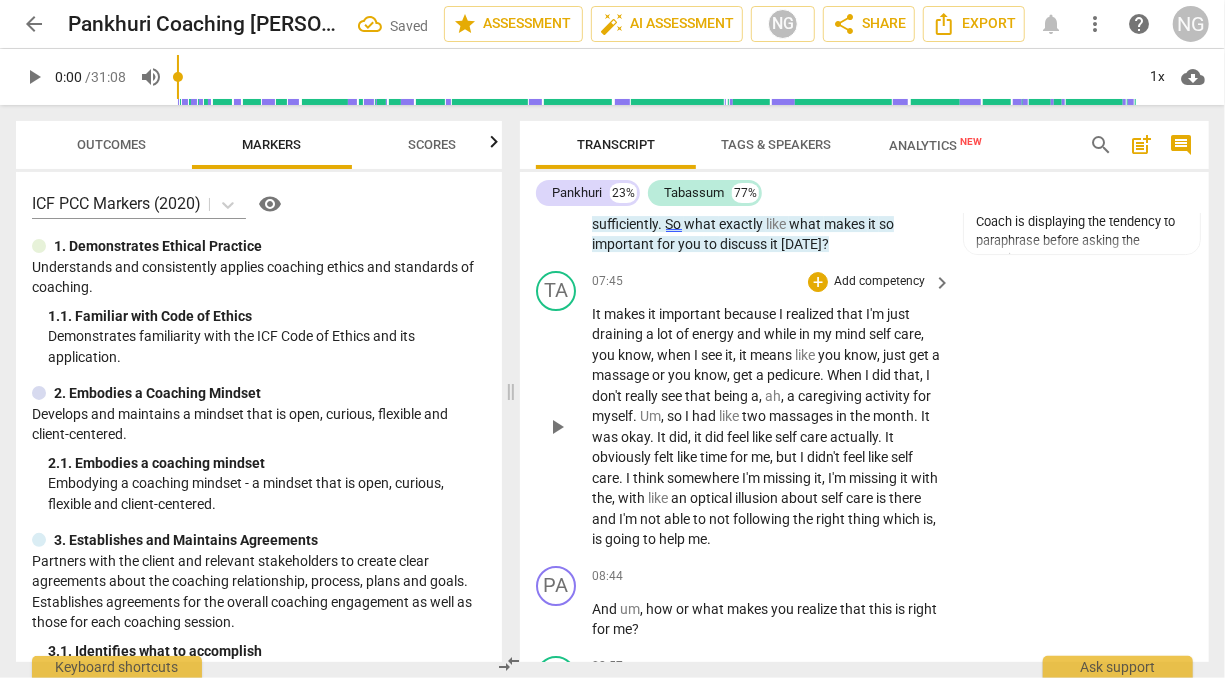 scroll, scrollTop: 3326, scrollLeft: 0, axis: vertical 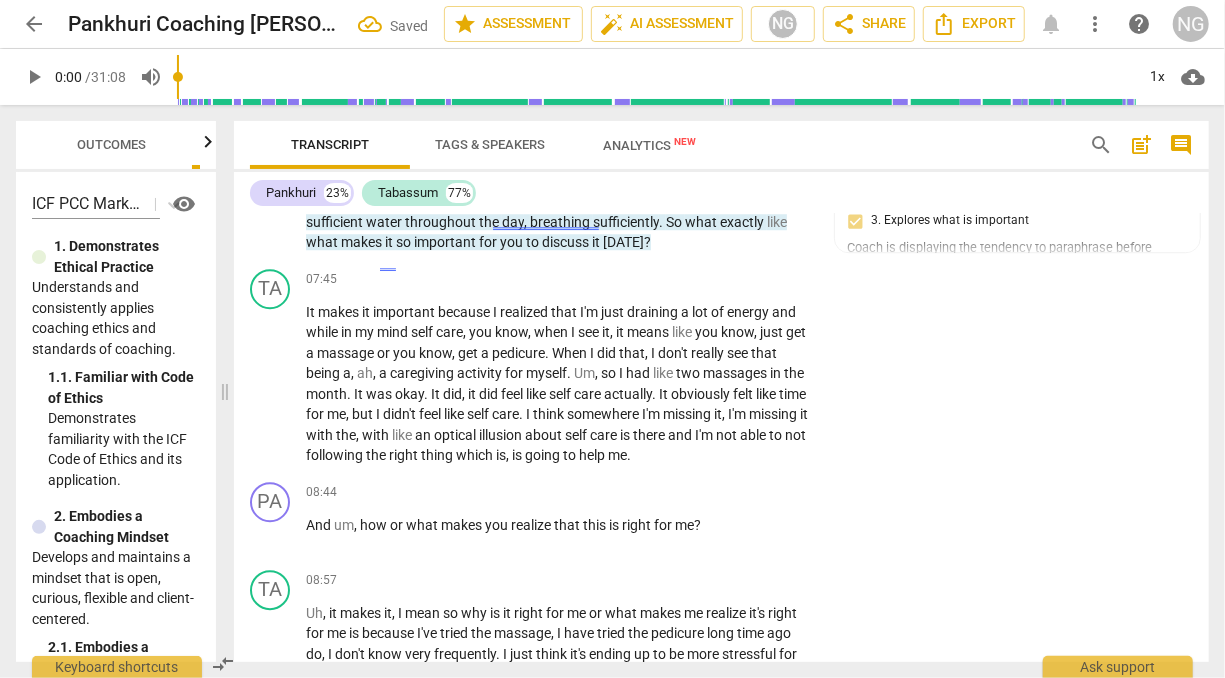 drag, startPoint x: 509, startPoint y: 394, endPoint x: 223, endPoint y: 366, distance: 287.36737 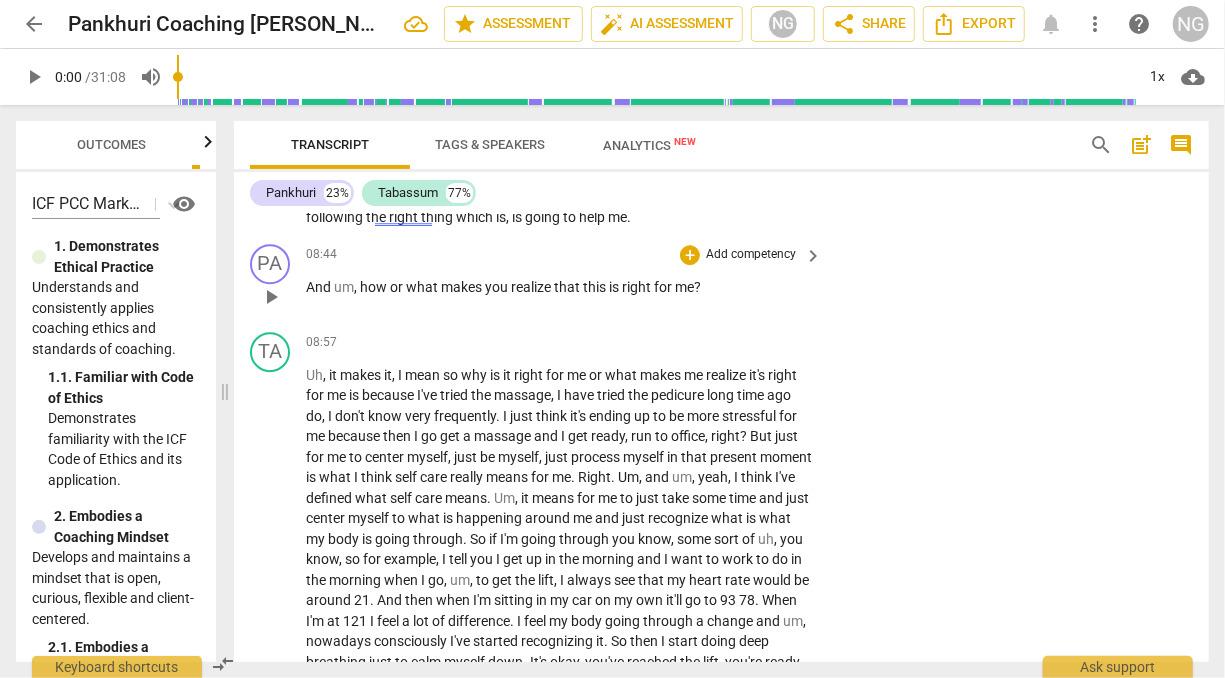 scroll, scrollTop: 3022, scrollLeft: 0, axis: vertical 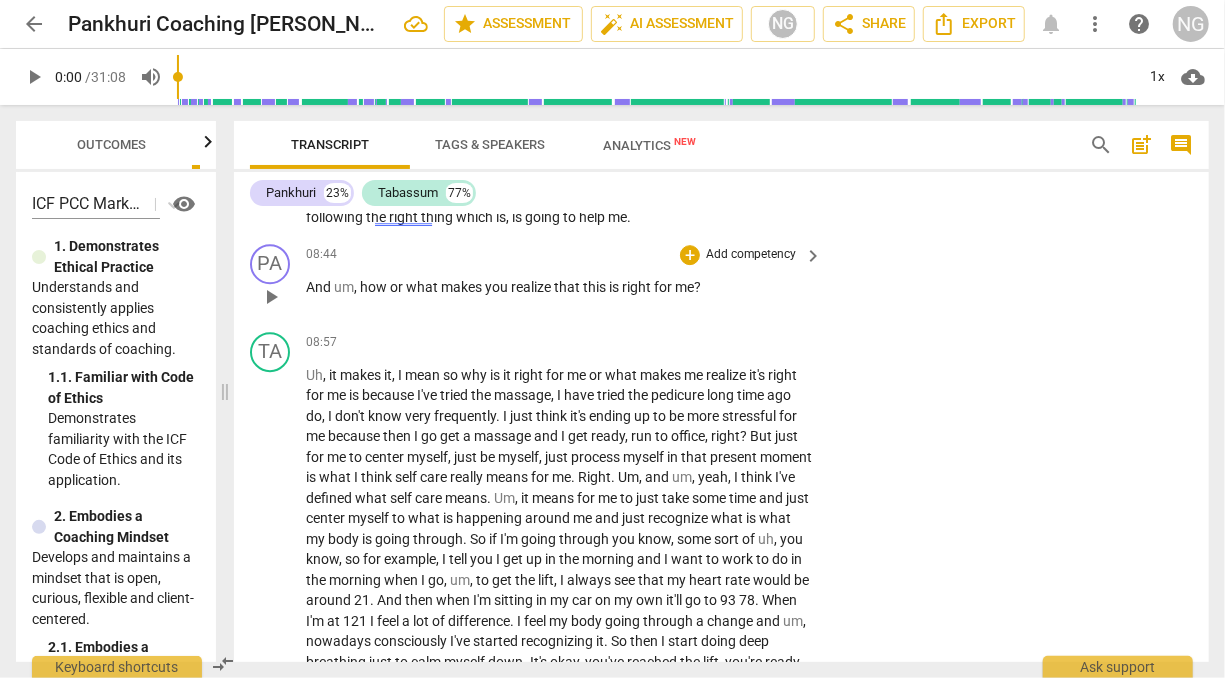 click on "Add competency" at bounding box center [751, 255] 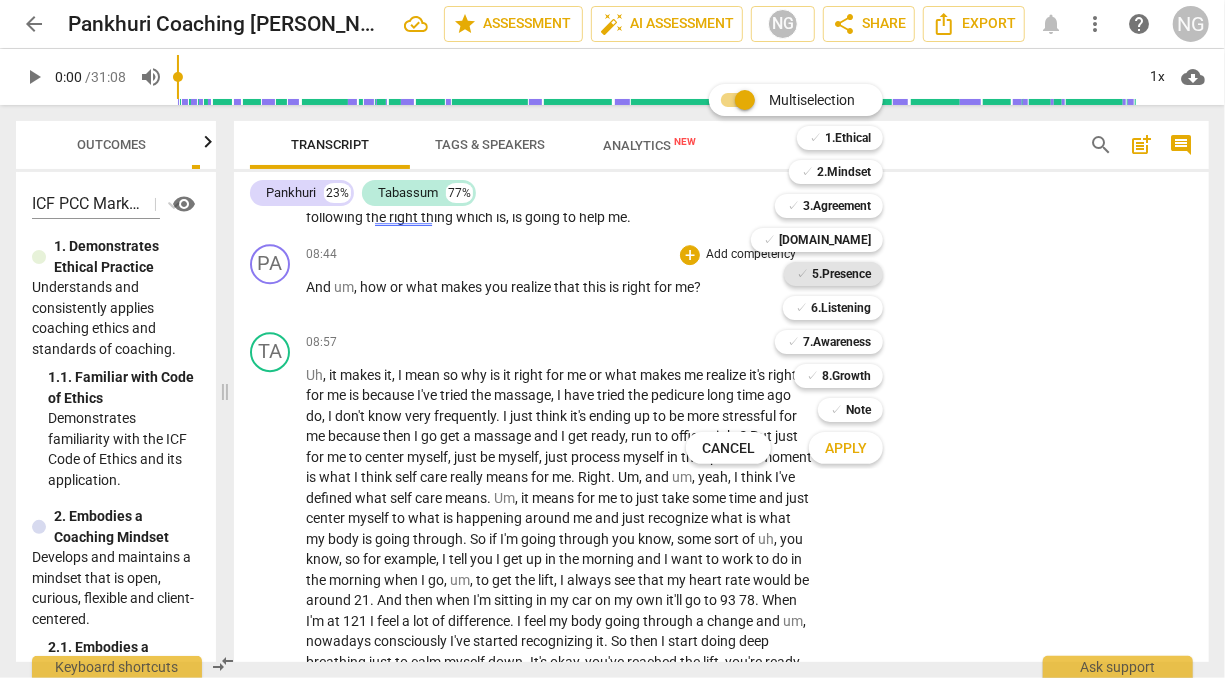 click on "5.Presence" at bounding box center (841, 274) 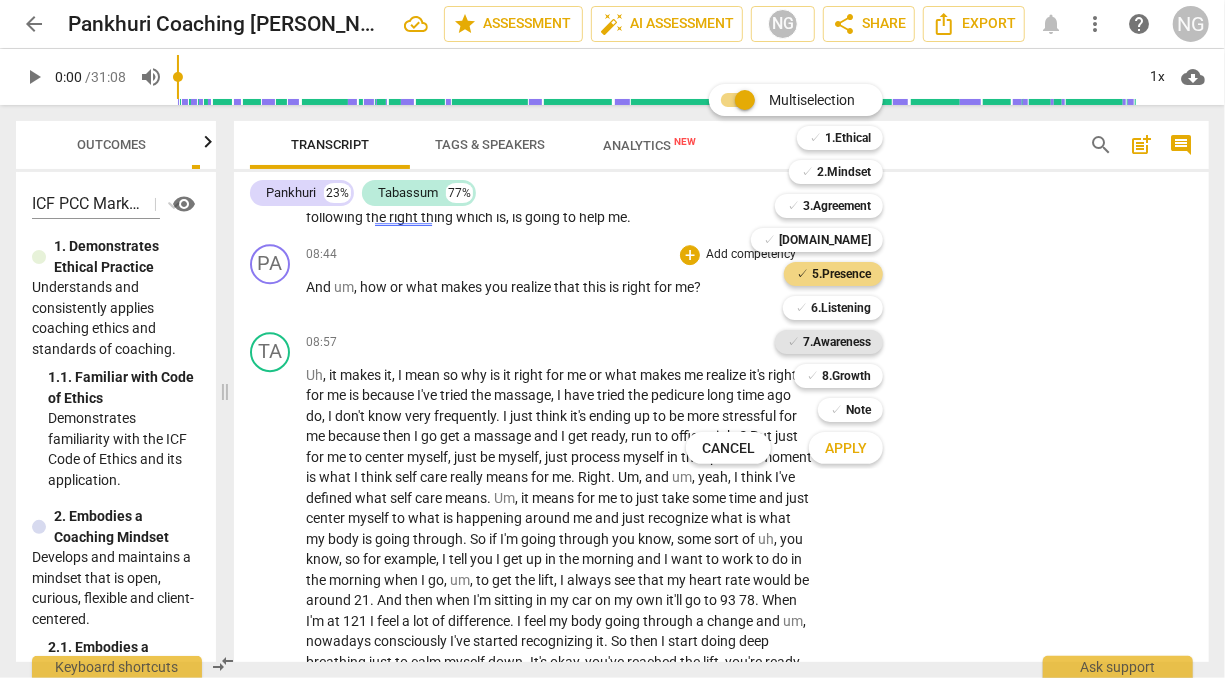 click on "7.Awareness" at bounding box center [837, 342] 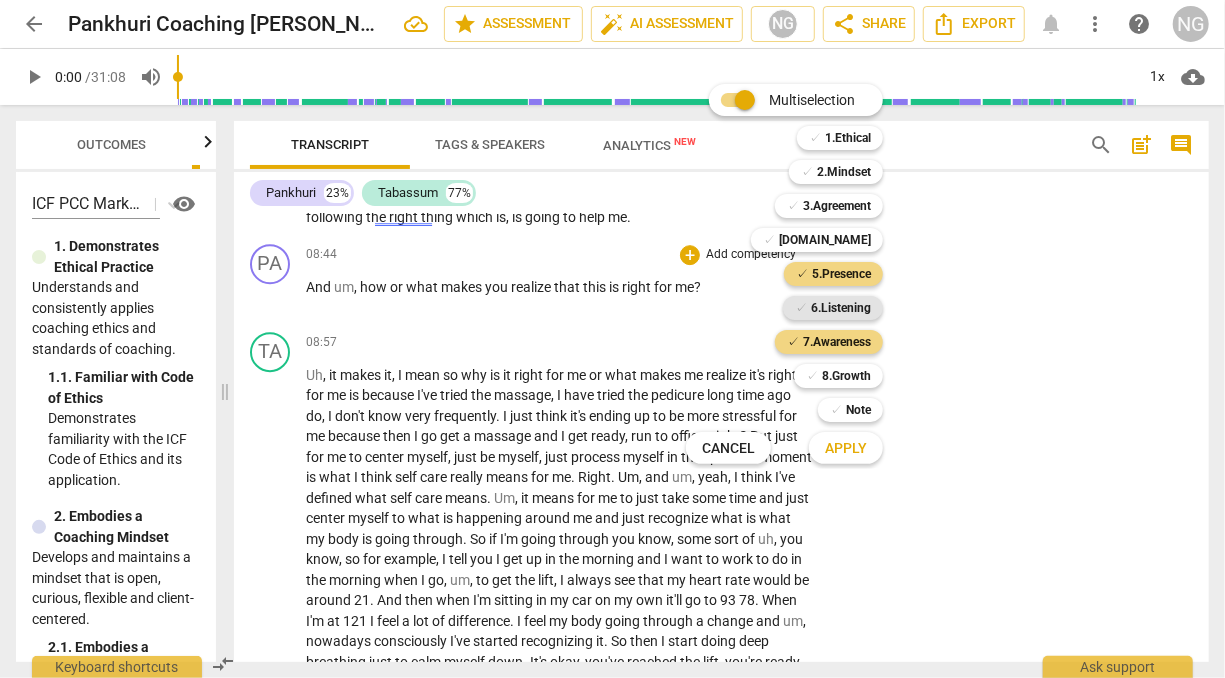 click on "6.Listening" at bounding box center [841, 308] 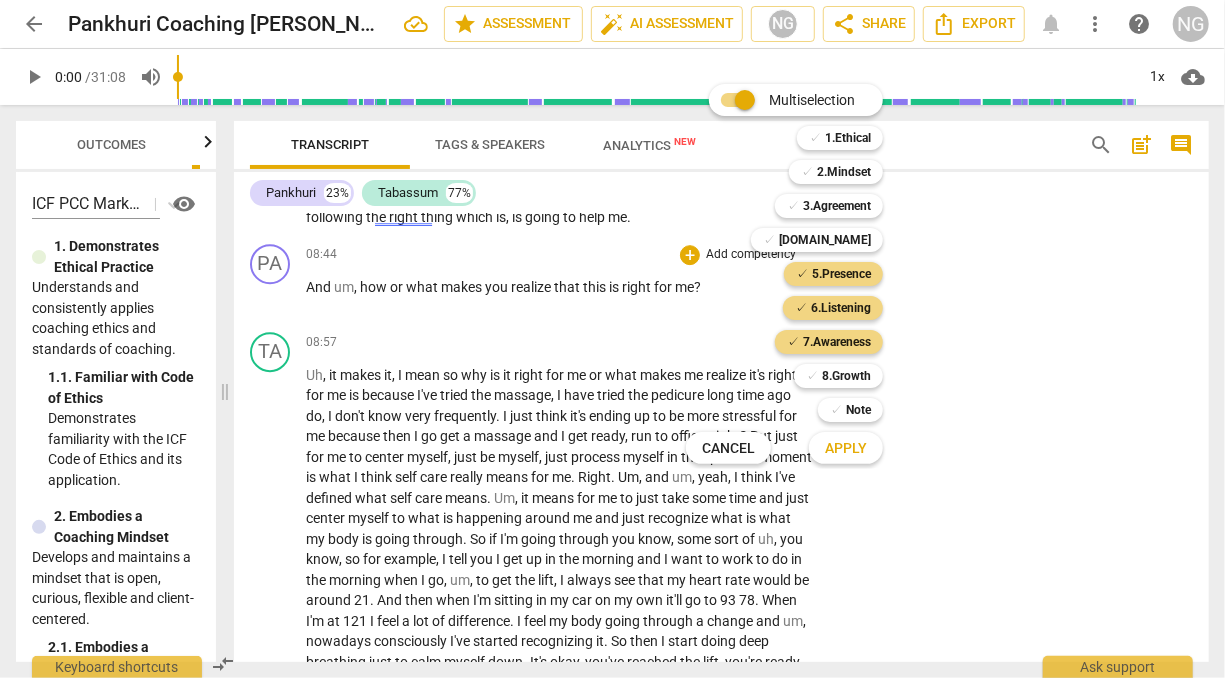click on "Apply" at bounding box center [846, 448] 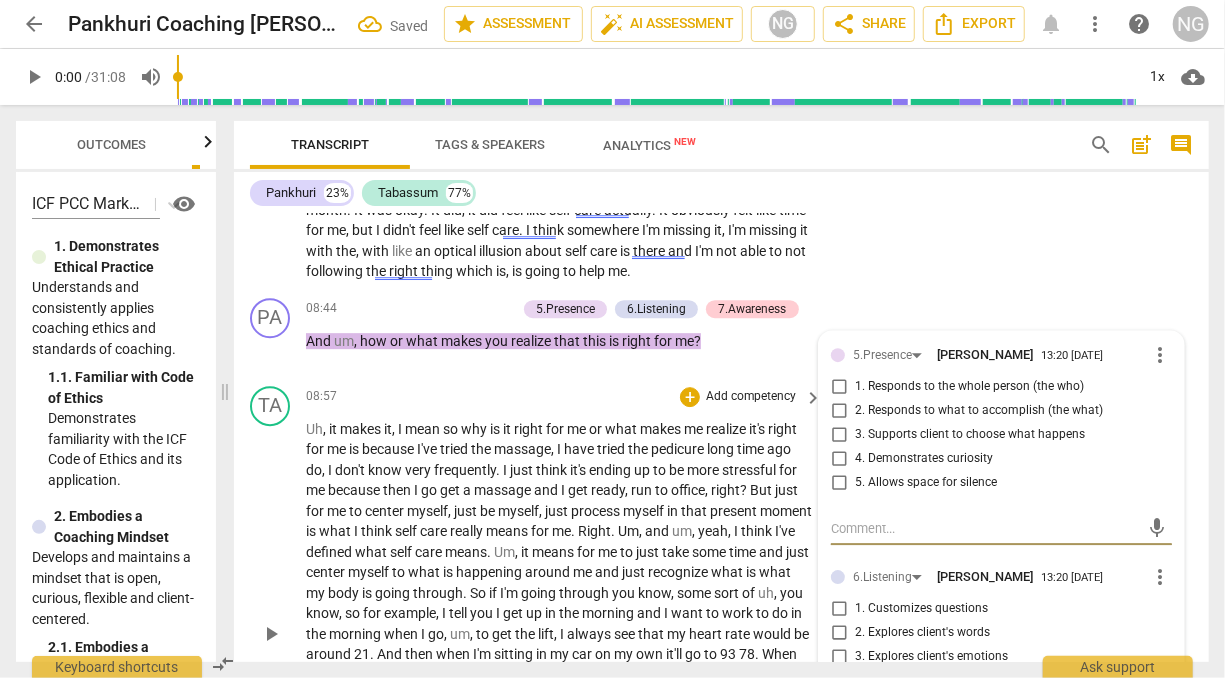 scroll, scrollTop: 2962, scrollLeft: 0, axis: vertical 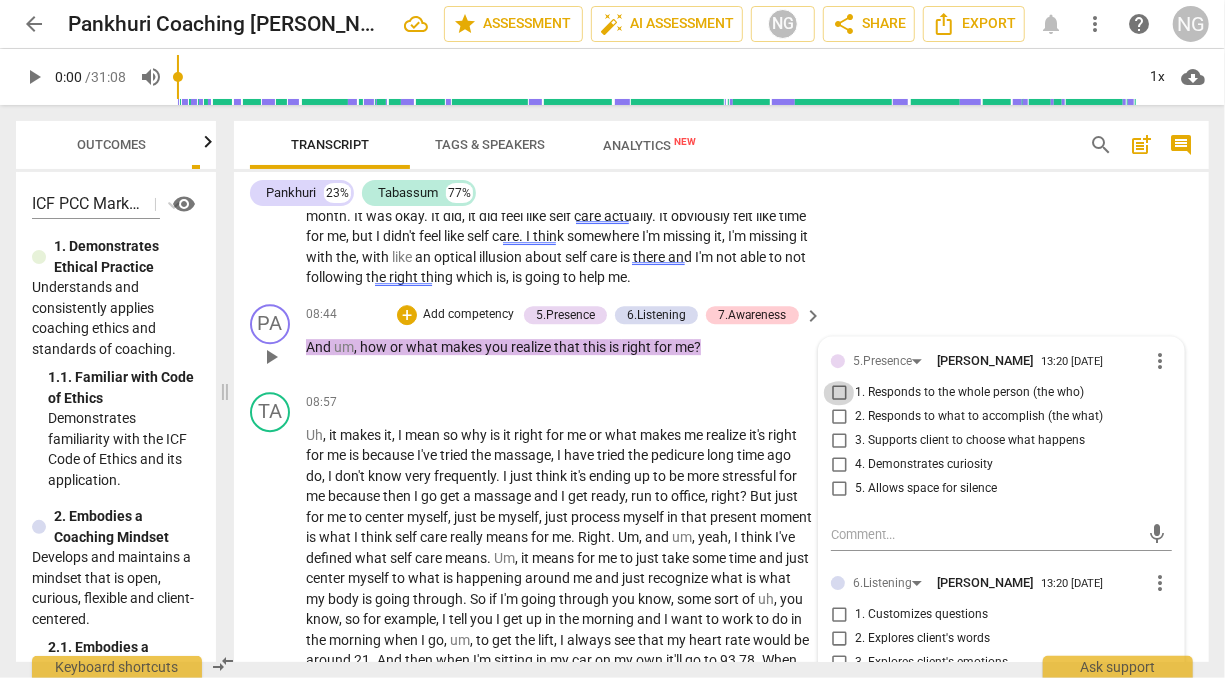 click on "1. Responds to the whole person (the who)" at bounding box center [839, 393] 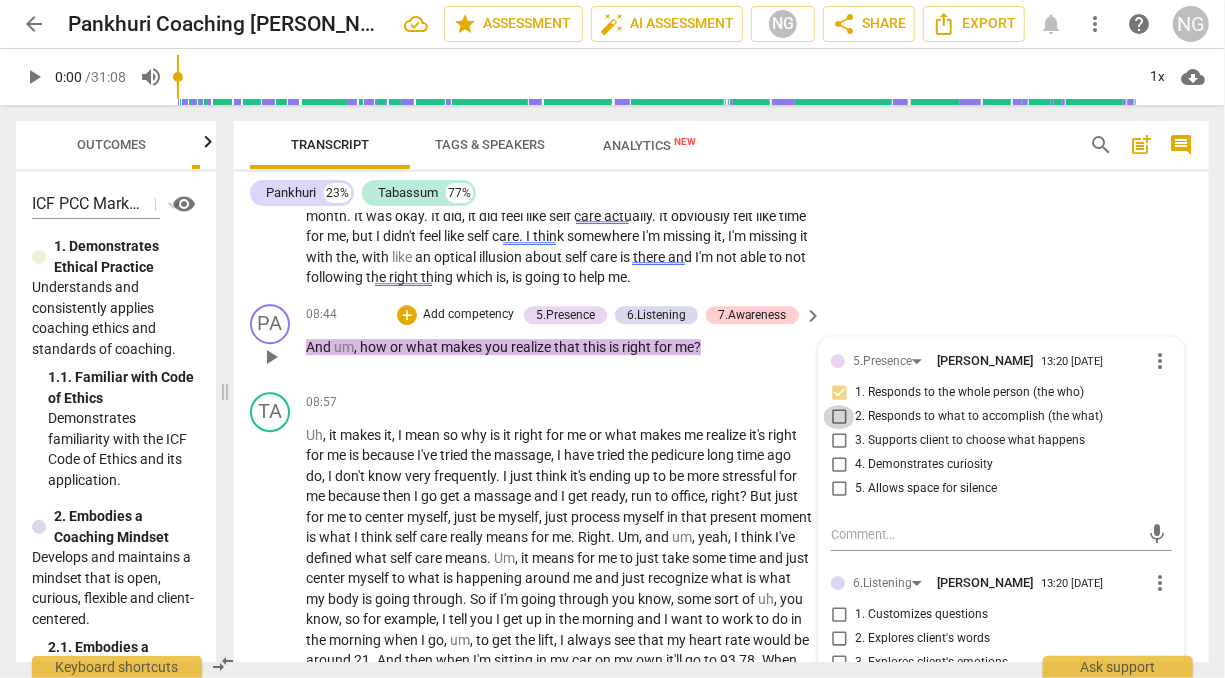 click on "2. Responds to what to accomplish (the what)" at bounding box center (839, 417) 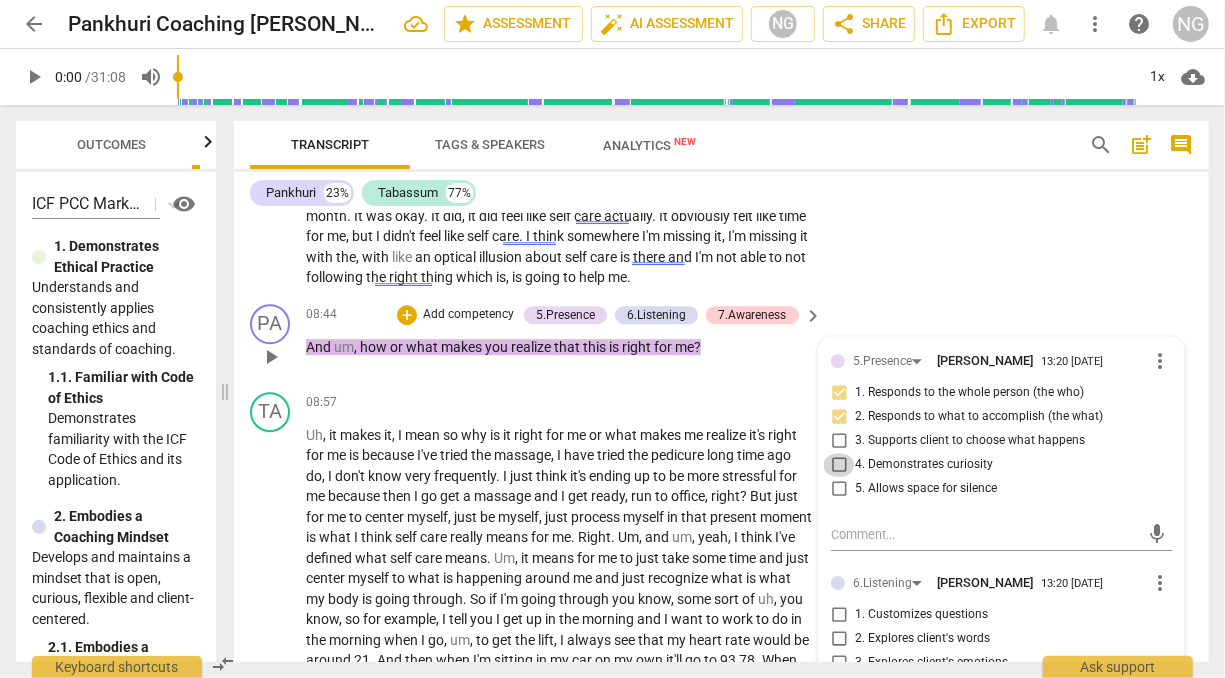 click on "4. Demonstrates curiosity" at bounding box center [839, 465] 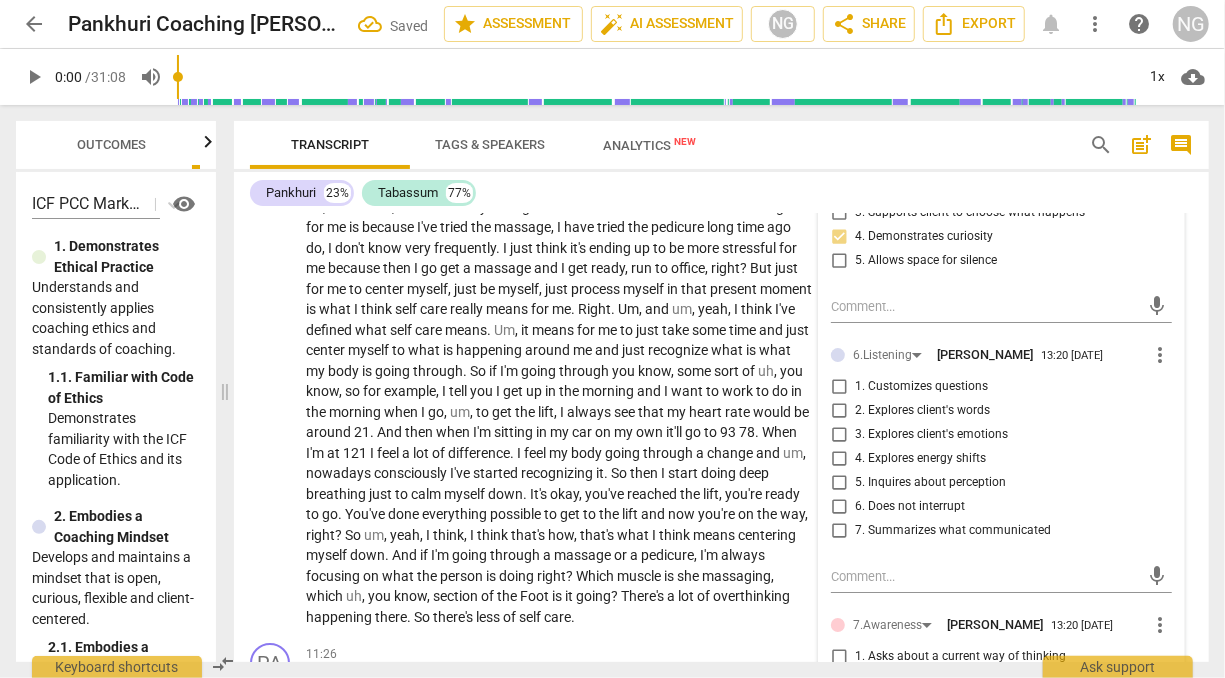 scroll, scrollTop: 3192, scrollLeft: 0, axis: vertical 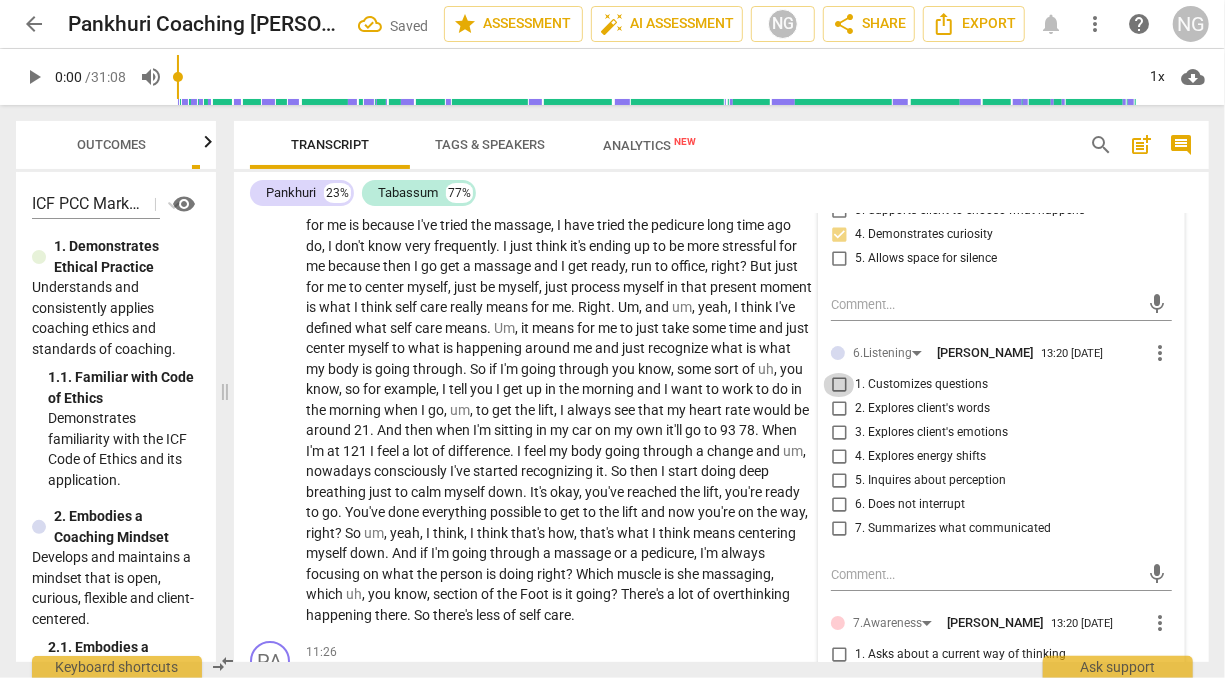 click on "1. Customizes questions" at bounding box center (839, 385) 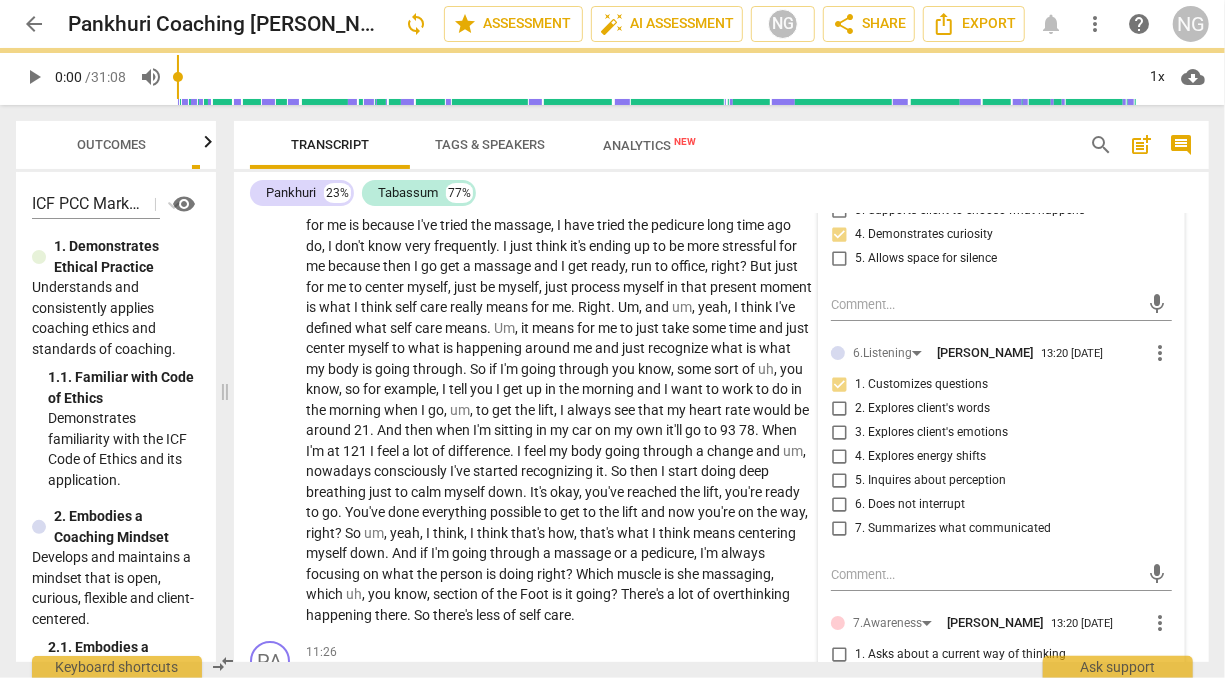 click on "2. Explores client's words" at bounding box center [839, 409] 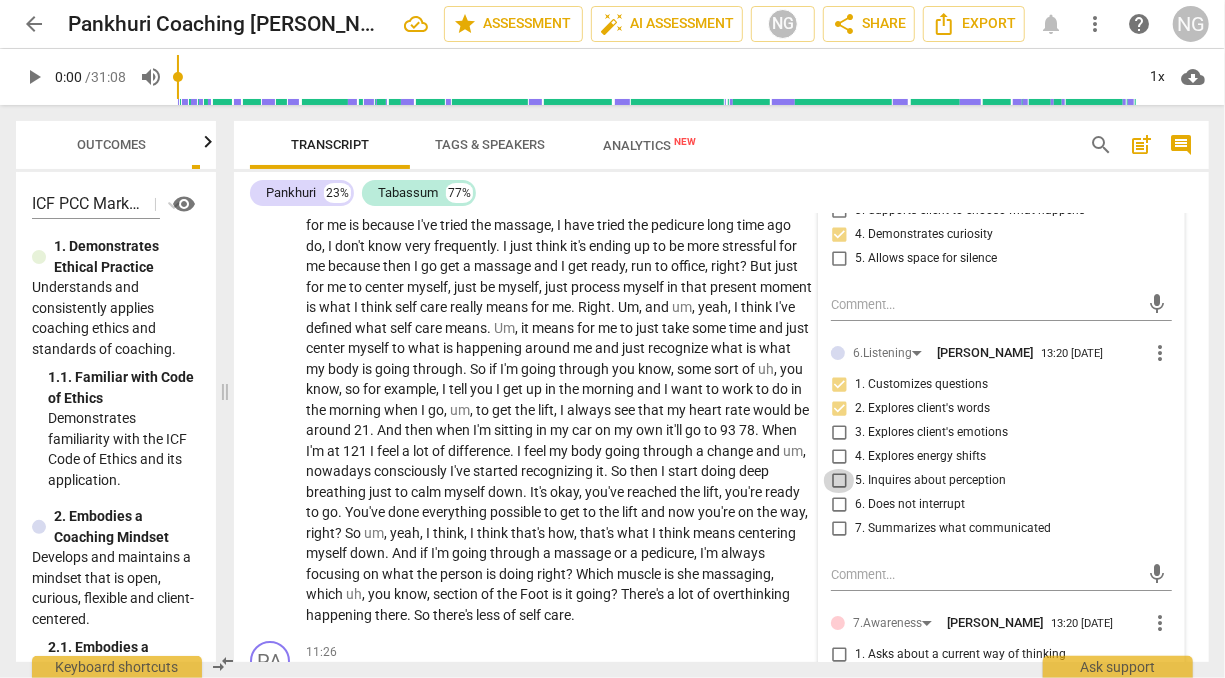 click on "5. Inquires about perception" at bounding box center (839, 481) 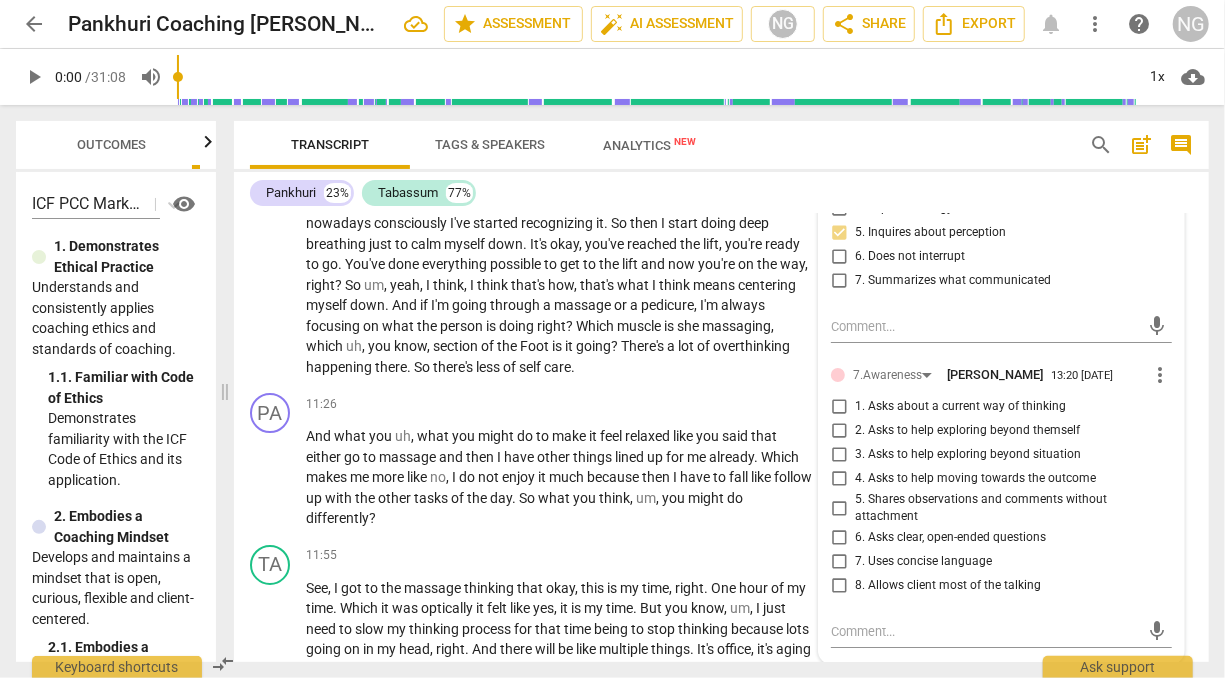 scroll, scrollTop: 3442, scrollLeft: 0, axis: vertical 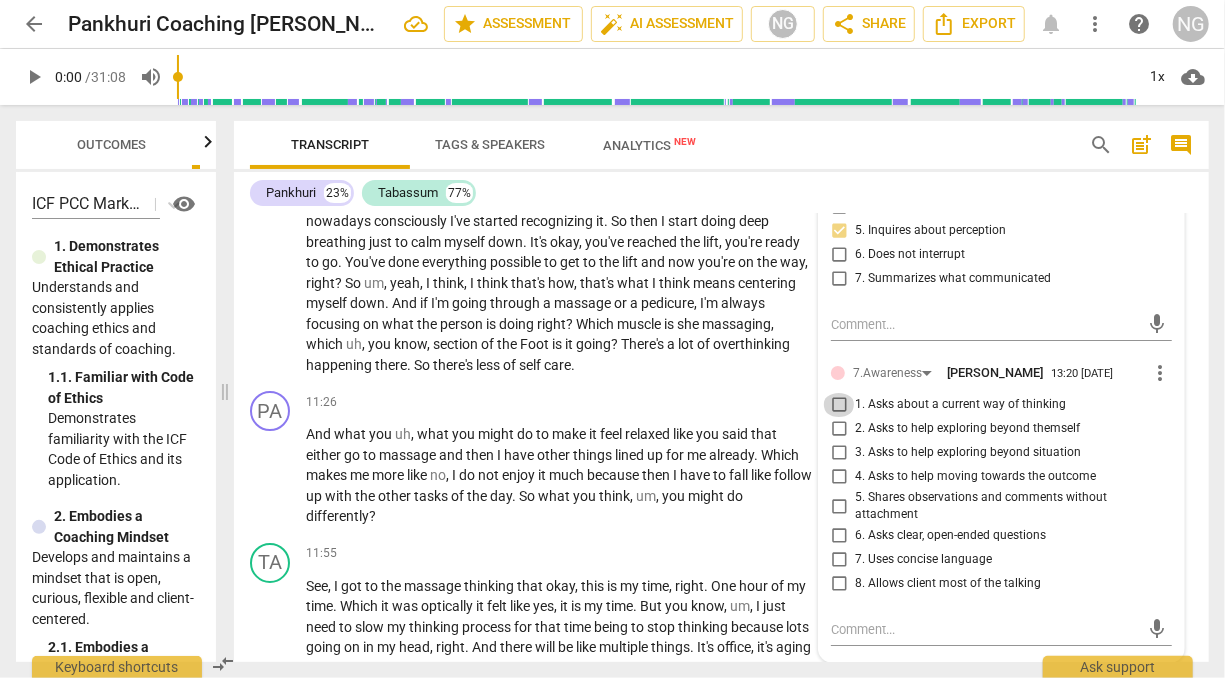 click on "1. Asks about a current way of thinking" at bounding box center [839, 405] 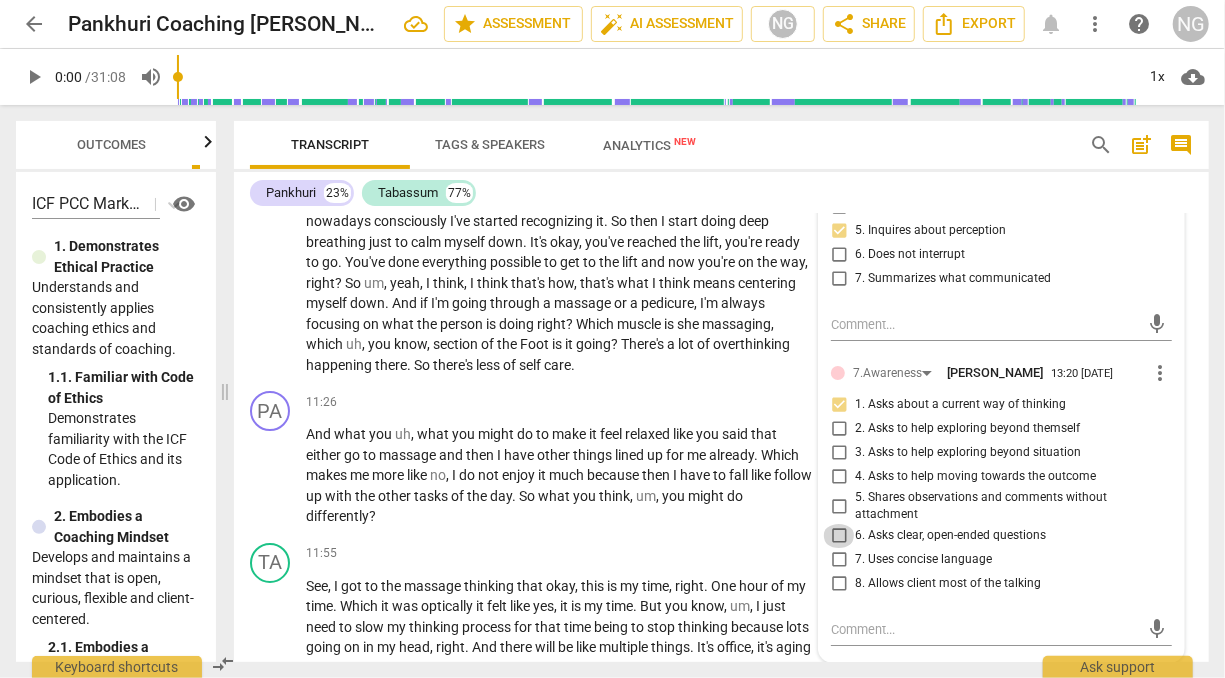 click on "6. Asks clear, open-ended questions" at bounding box center (839, 536) 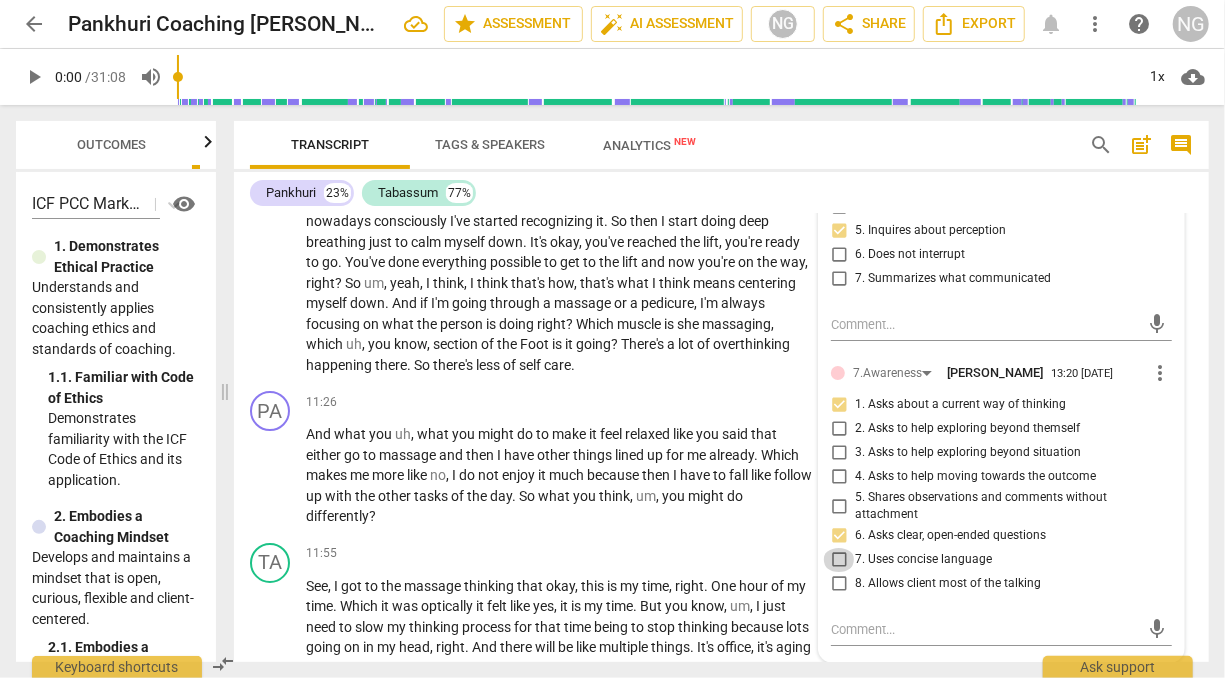 click on "7. Uses concise language" at bounding box center (839, 560) 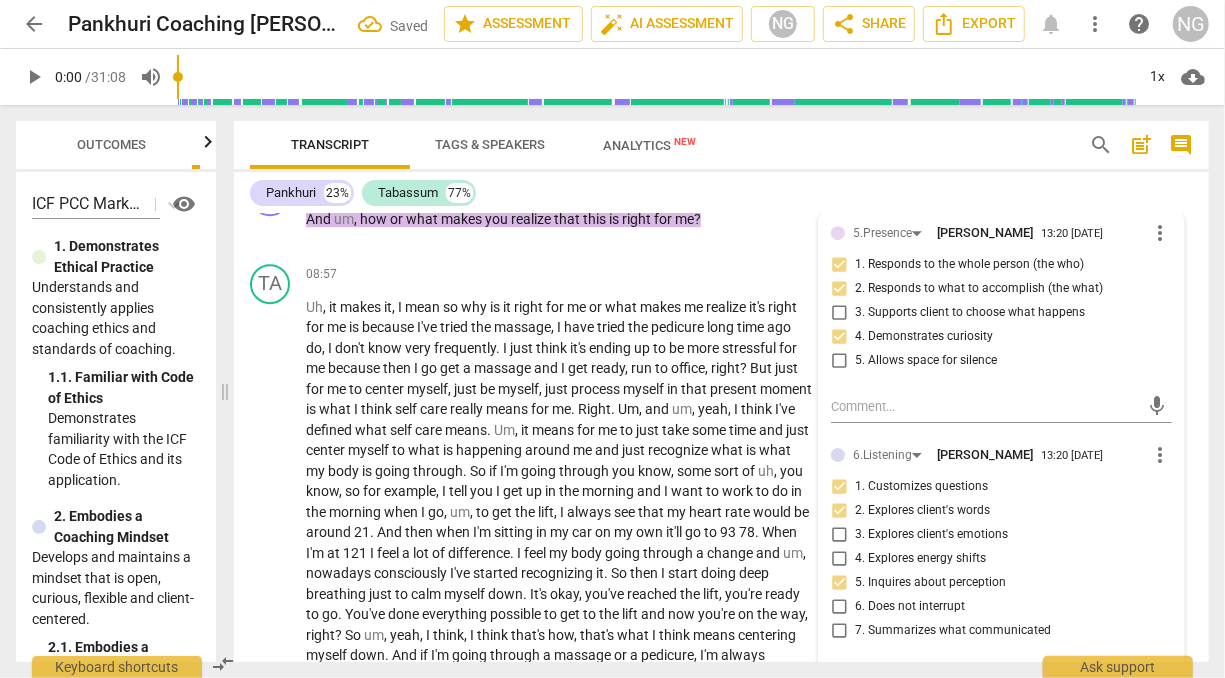 scroll, scrollTop: 3056, scrollLeft: 0, axis: vertical 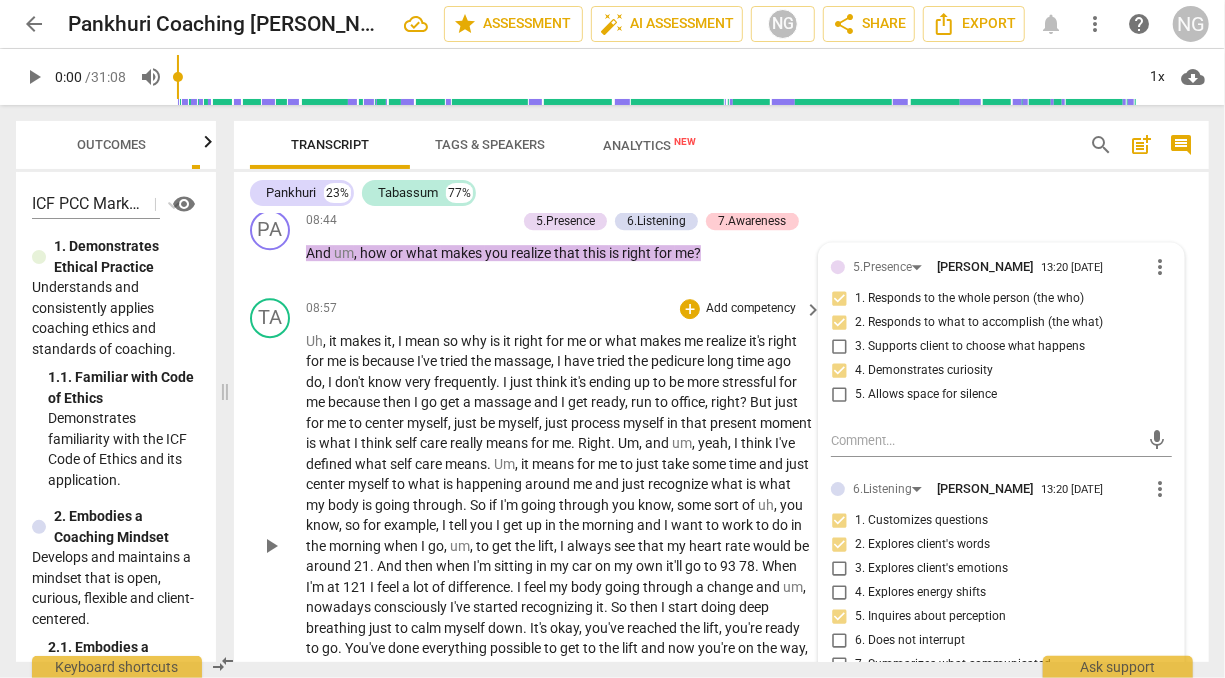 click on "to" at bounding box center [661, 382] 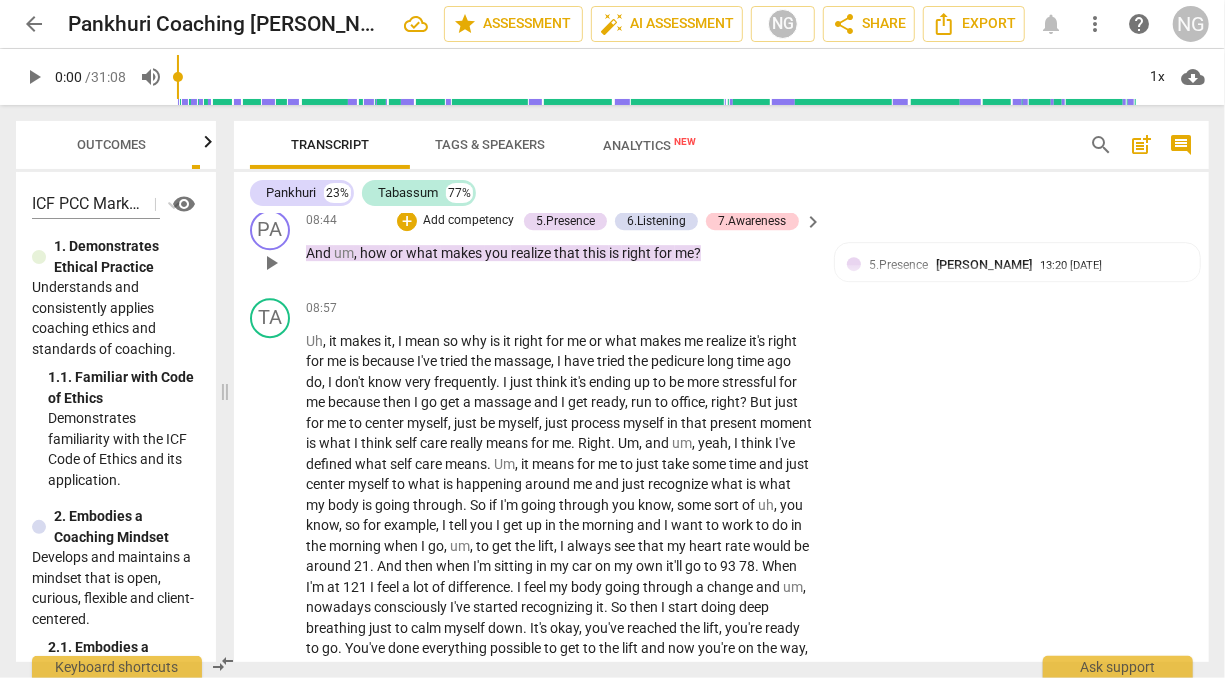click on "right" at bounding box center (638, 253) 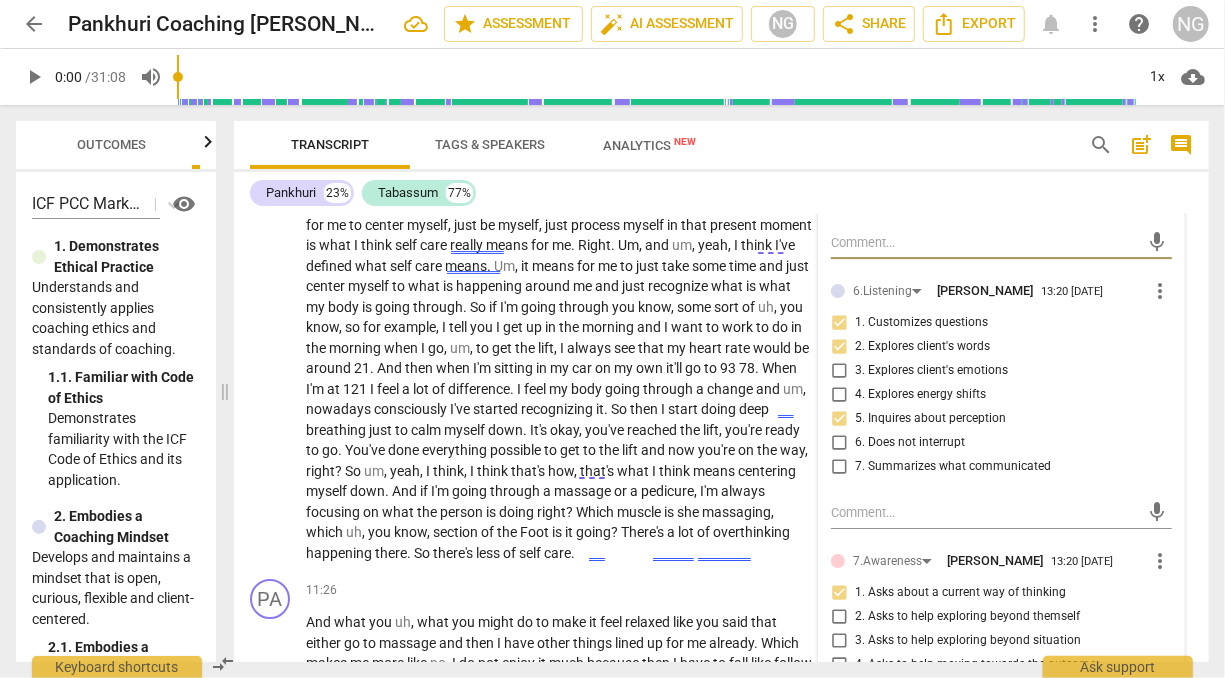 scroll, scrollTop: 3256, scrollLeft: 0, axis: vertical 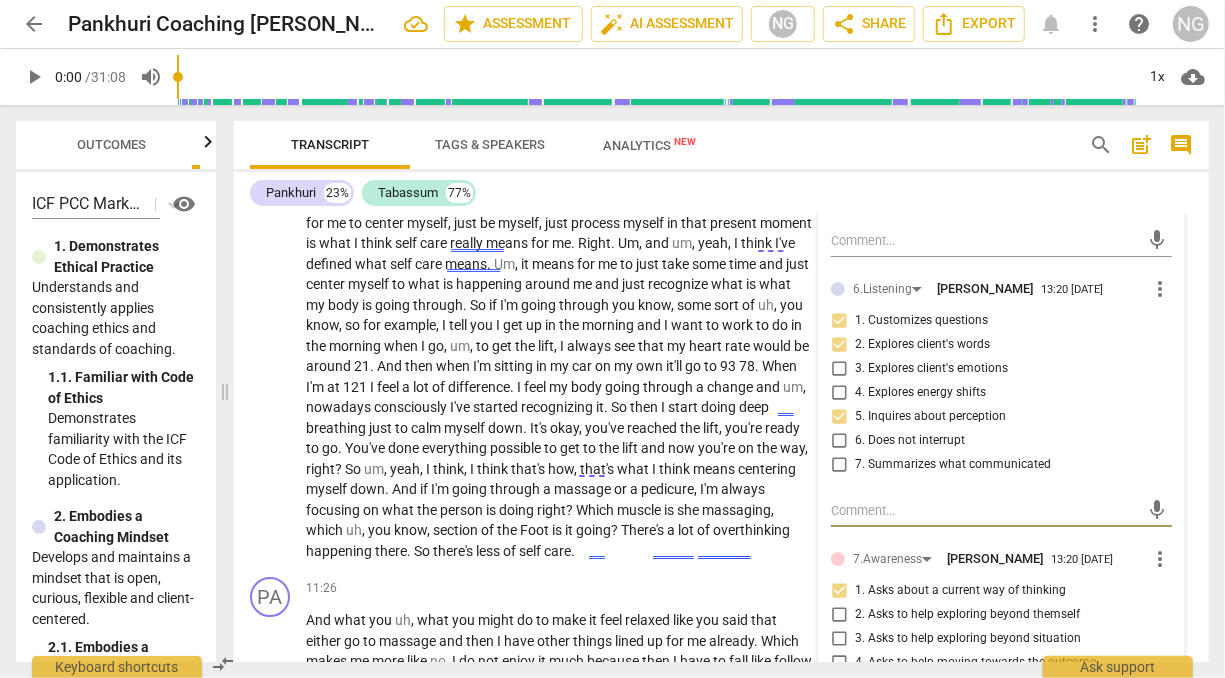 click at bounding box center (985, 510) 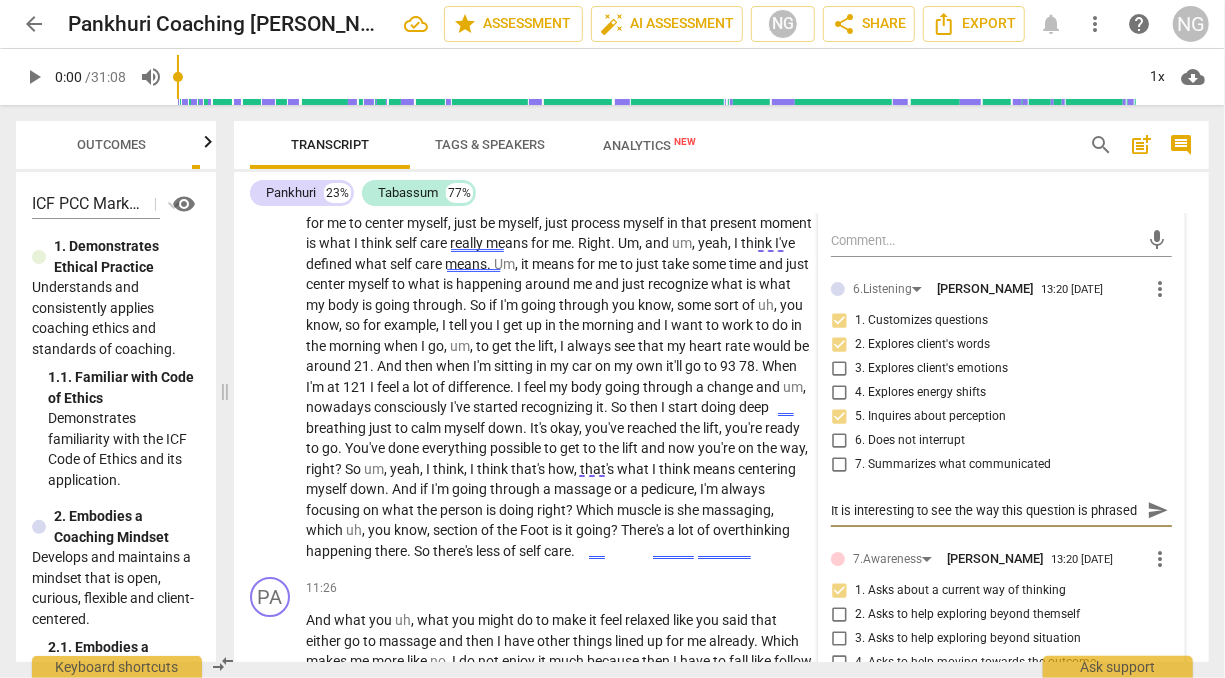 scroll, scrollTop: 17, scrollLeft: 0, axis: vertical 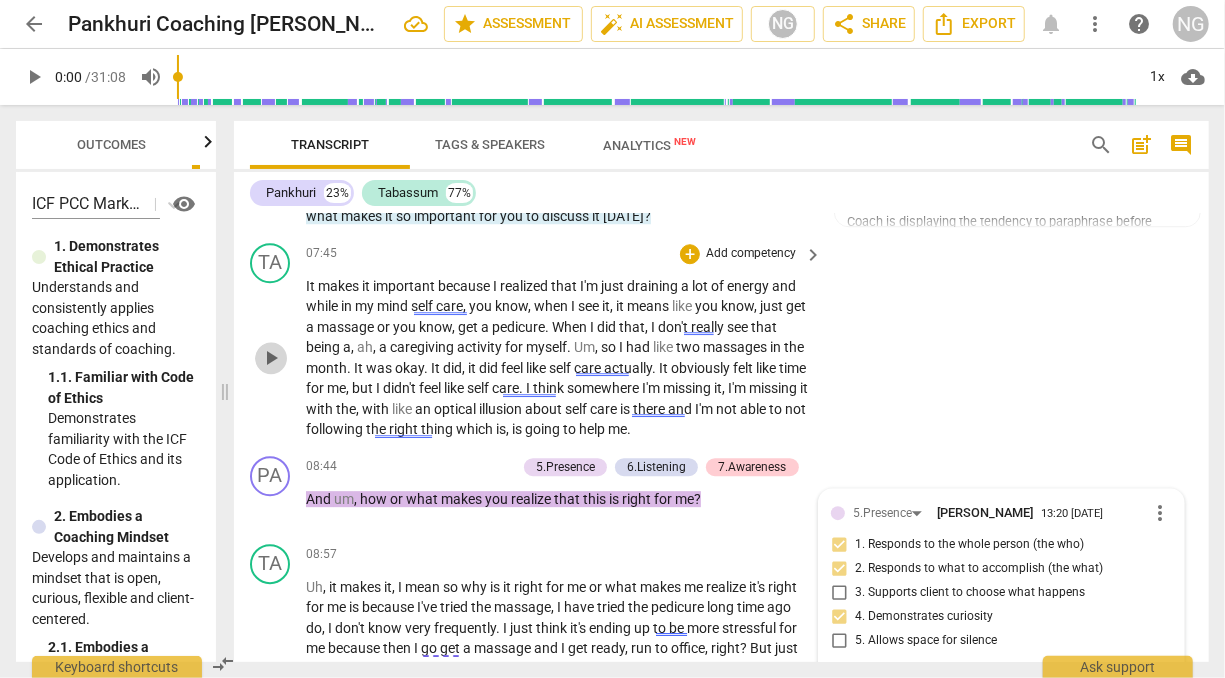 click on "play_arrow" at bounding box center [271, 358] 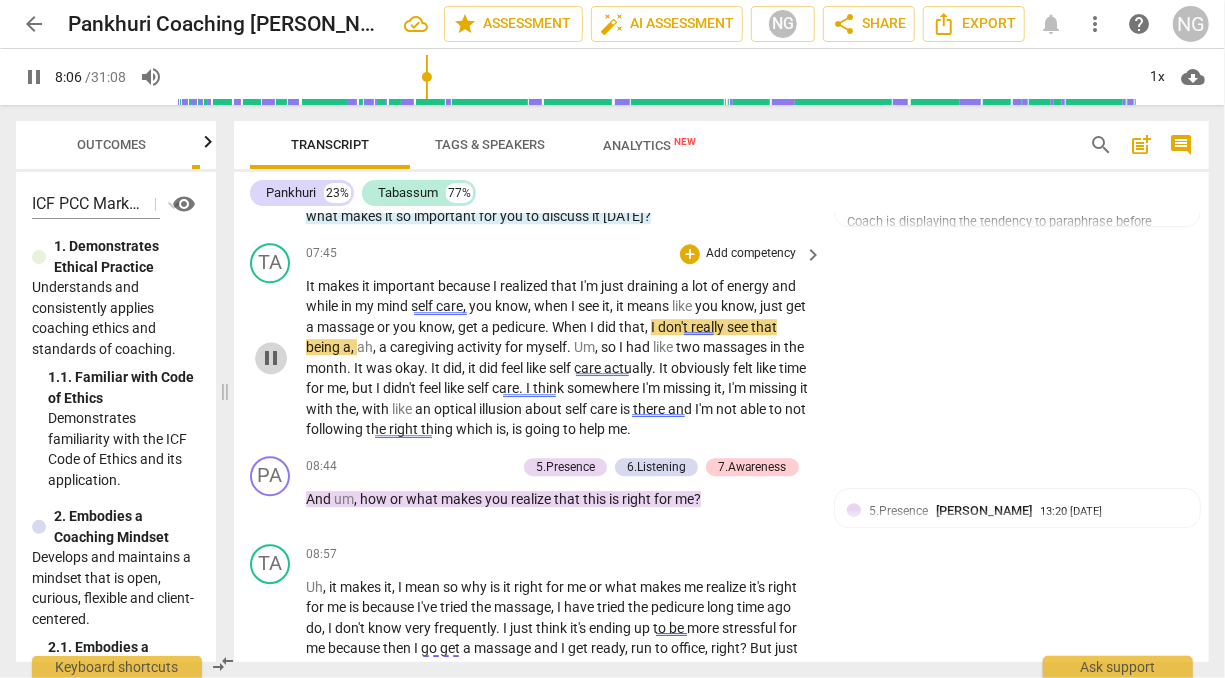 click on "pause" at bounding box center (271, 358) 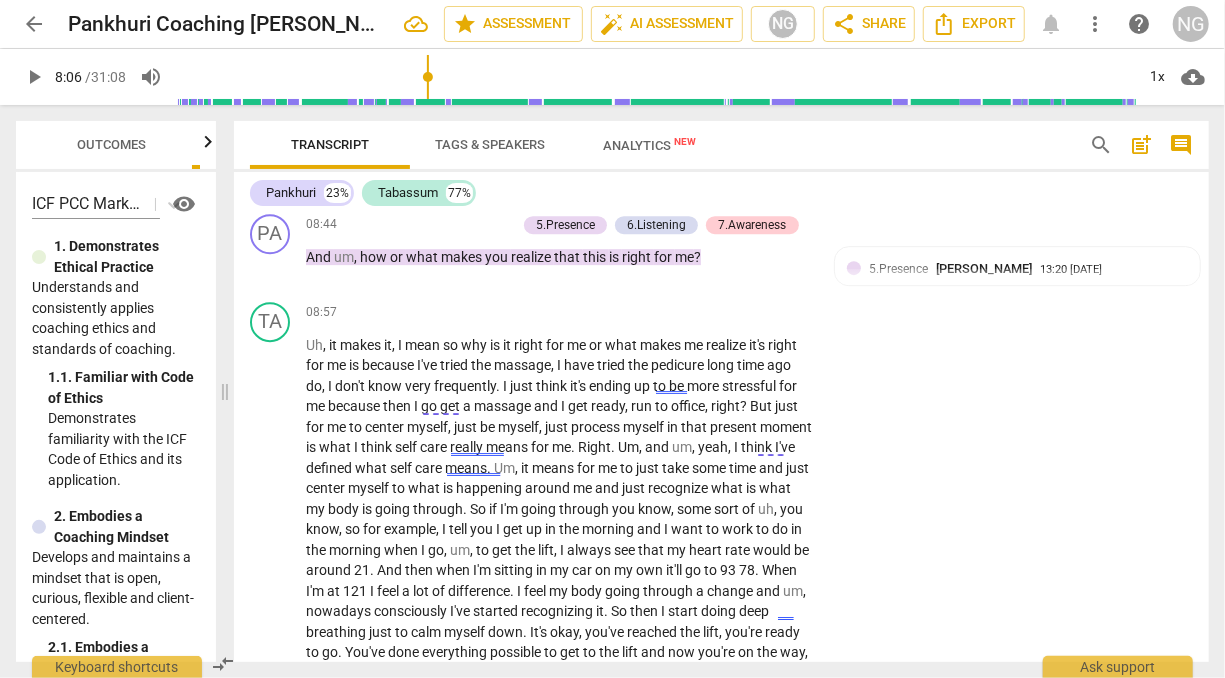 scroll, scrollTop: 3054, scrollLeft: 0, axis: vertical 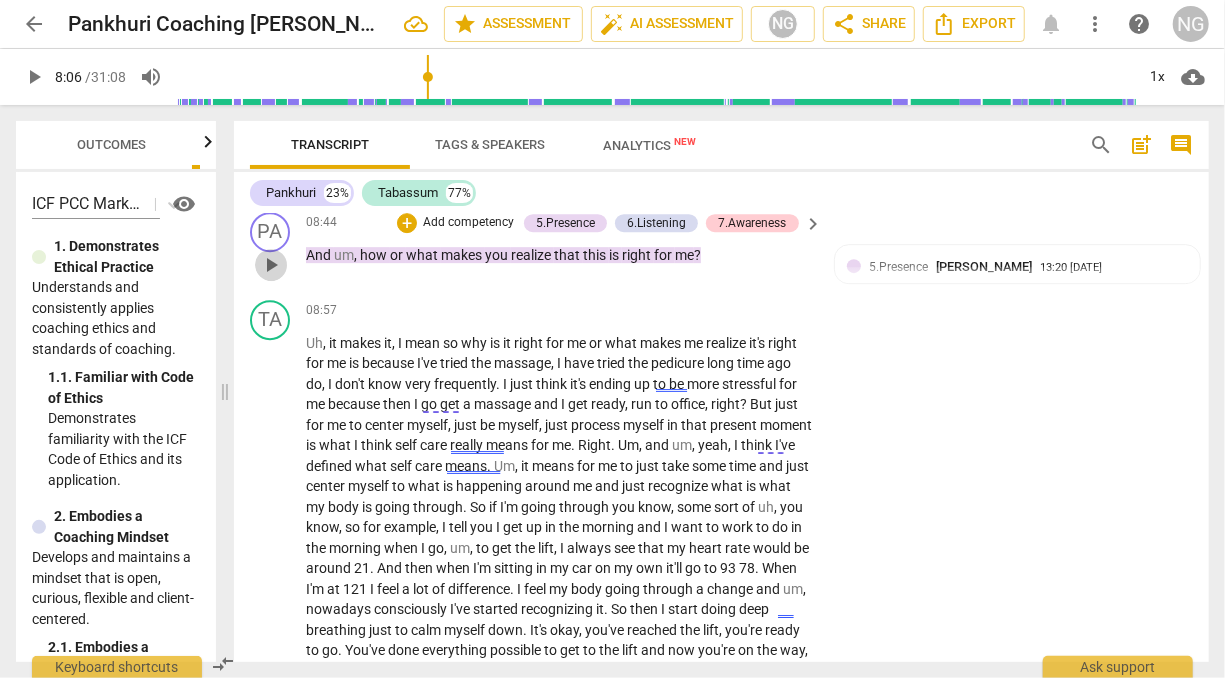 click on "play_arrow" at bounding box center (271, 265) 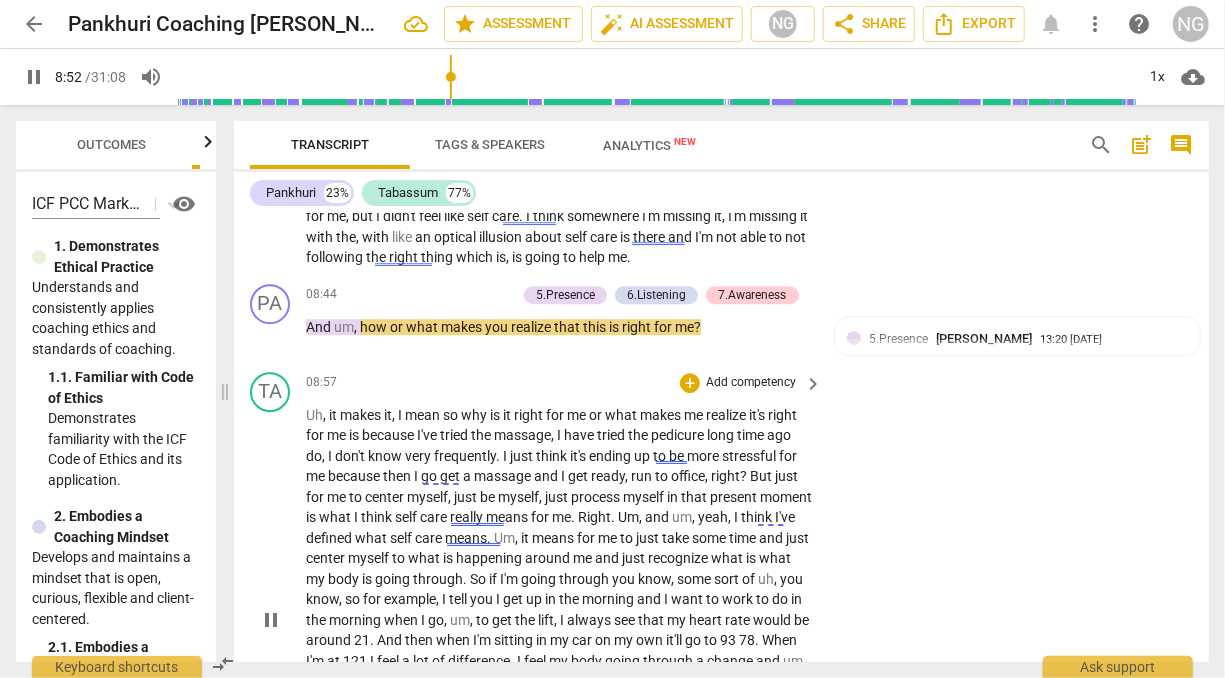 scroll, scrollTop: 2954, scrollLeft: 0, axis: vertical 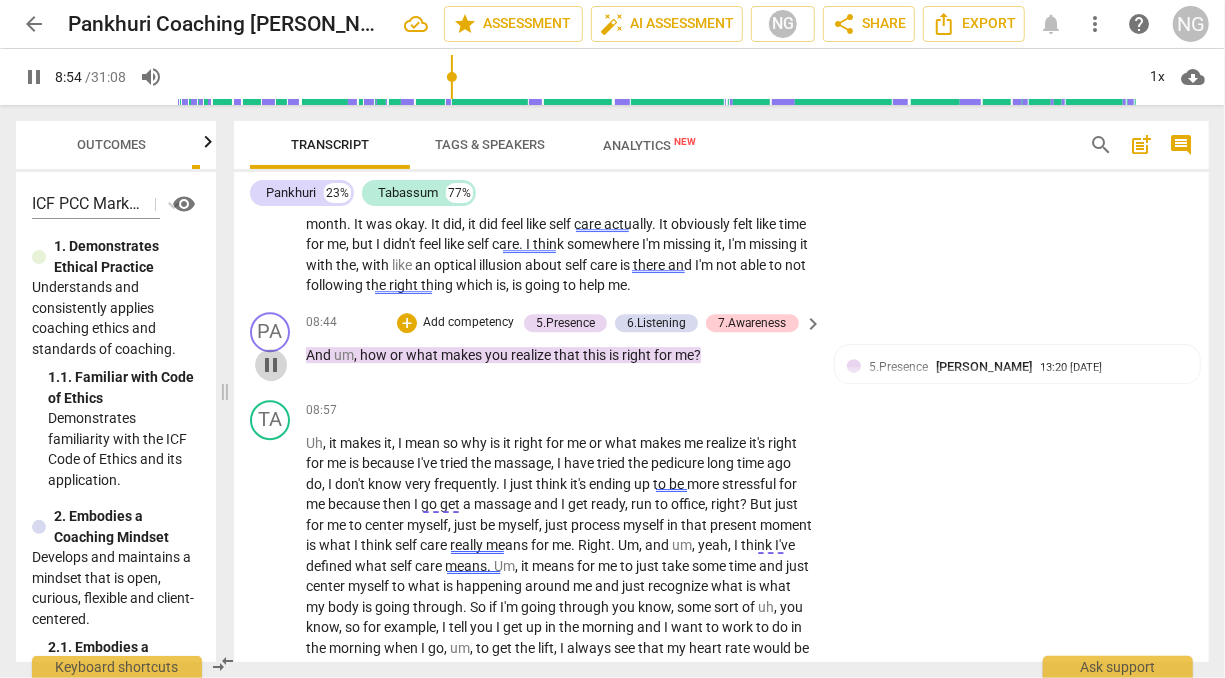 click on "pause" at bounding box center (271, 365) 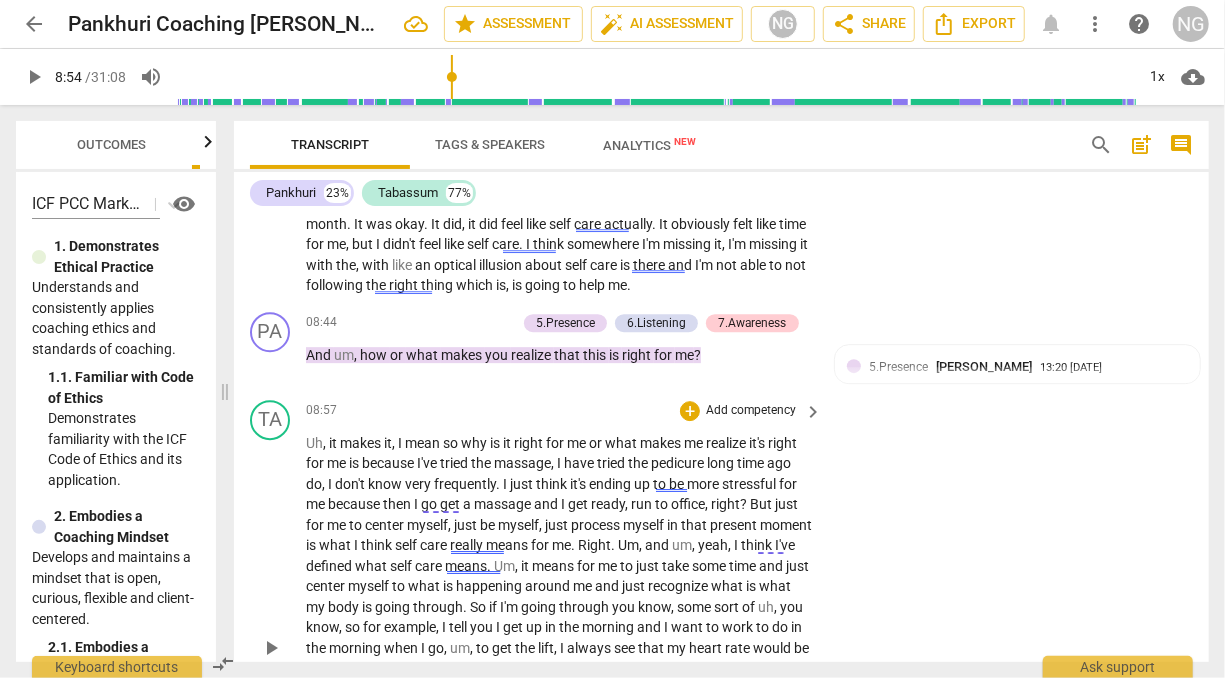 scroll, scrollTop: 2812, scrollLeft: 0, axis: vertical 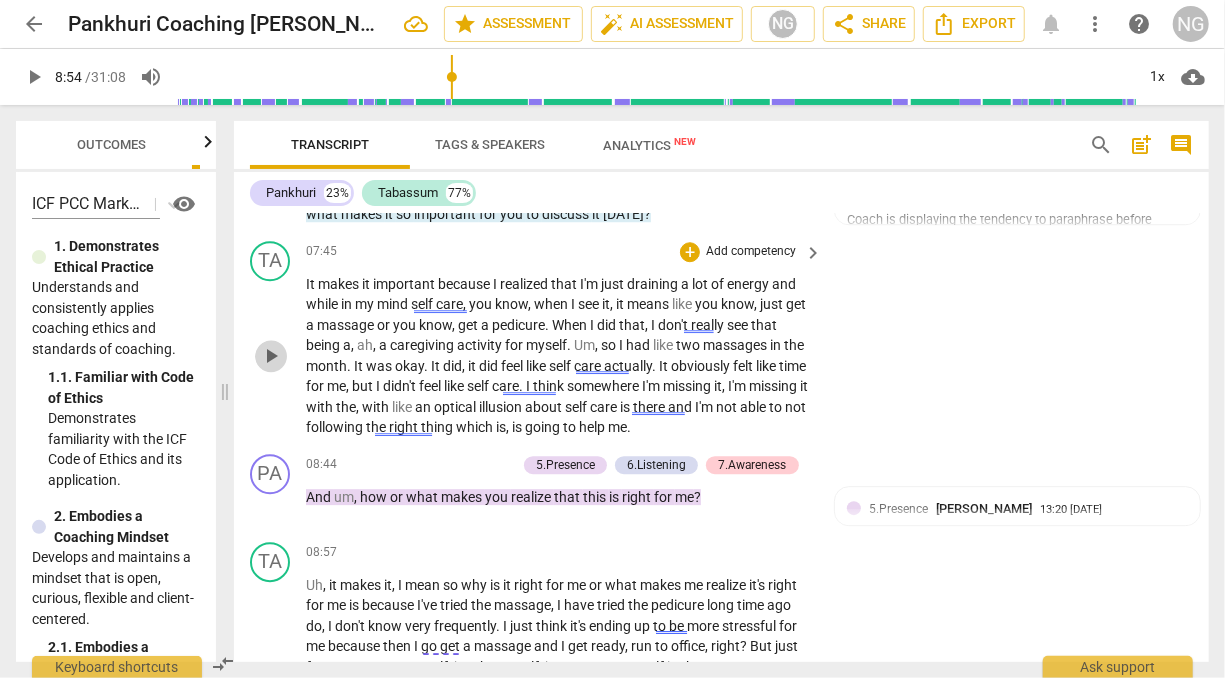 click on "play_arrow" at bounding box center (271, 356) 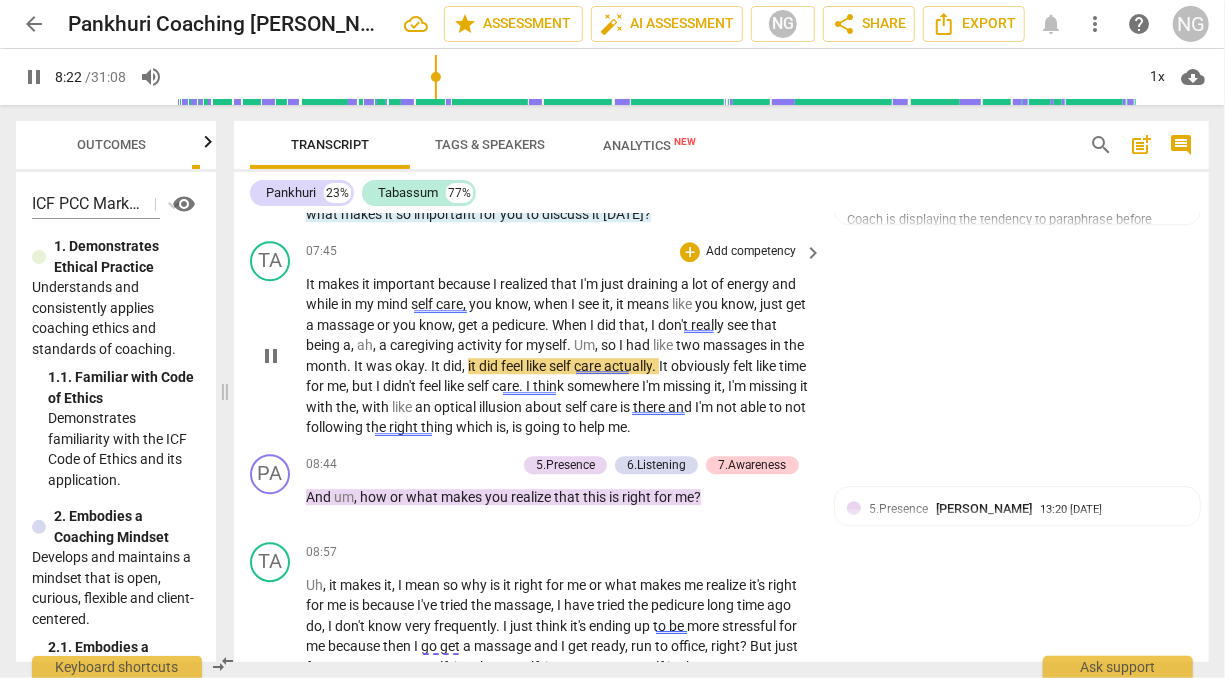 click on "month" at bounding box center [326, 366] 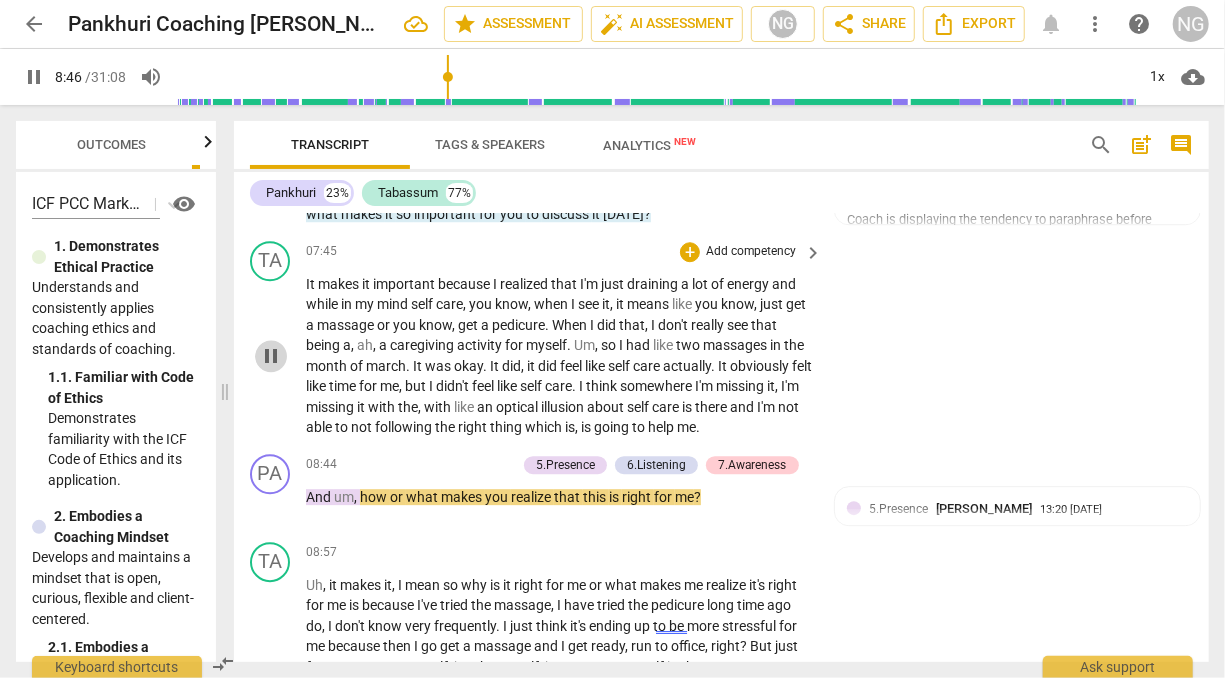 click on "pause" at bounding box center (271, 356) 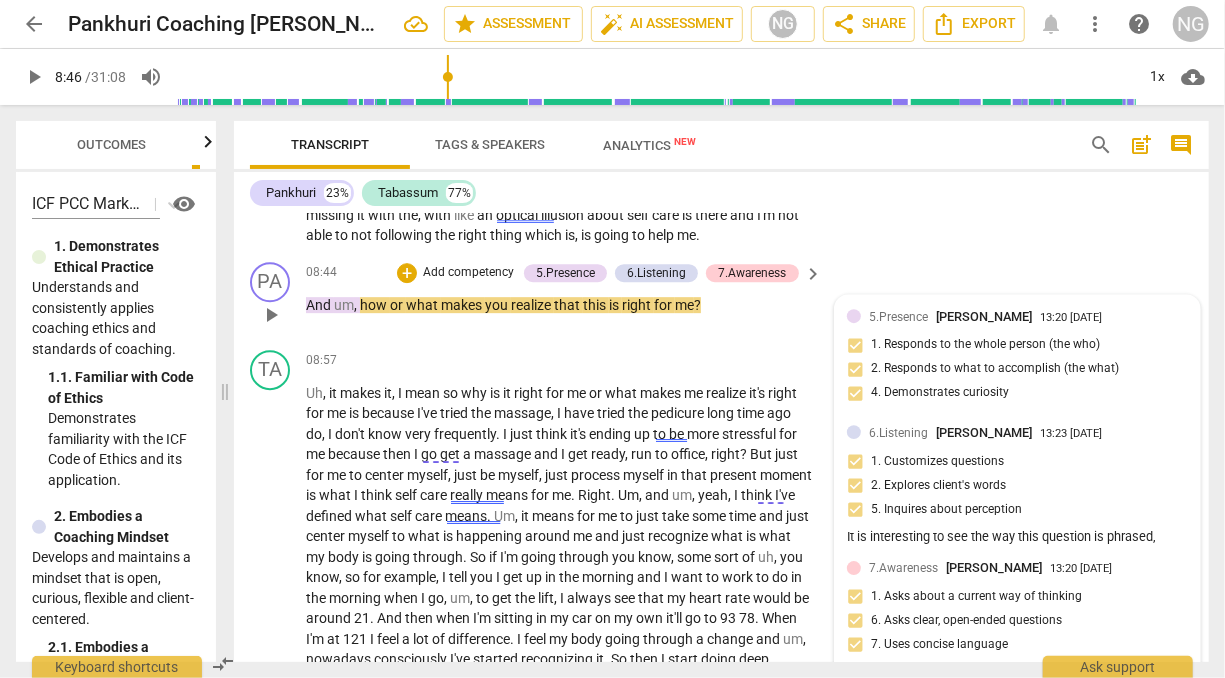 scroll, scrollTop: 3026, scrollLeft: 0, axis: vertical 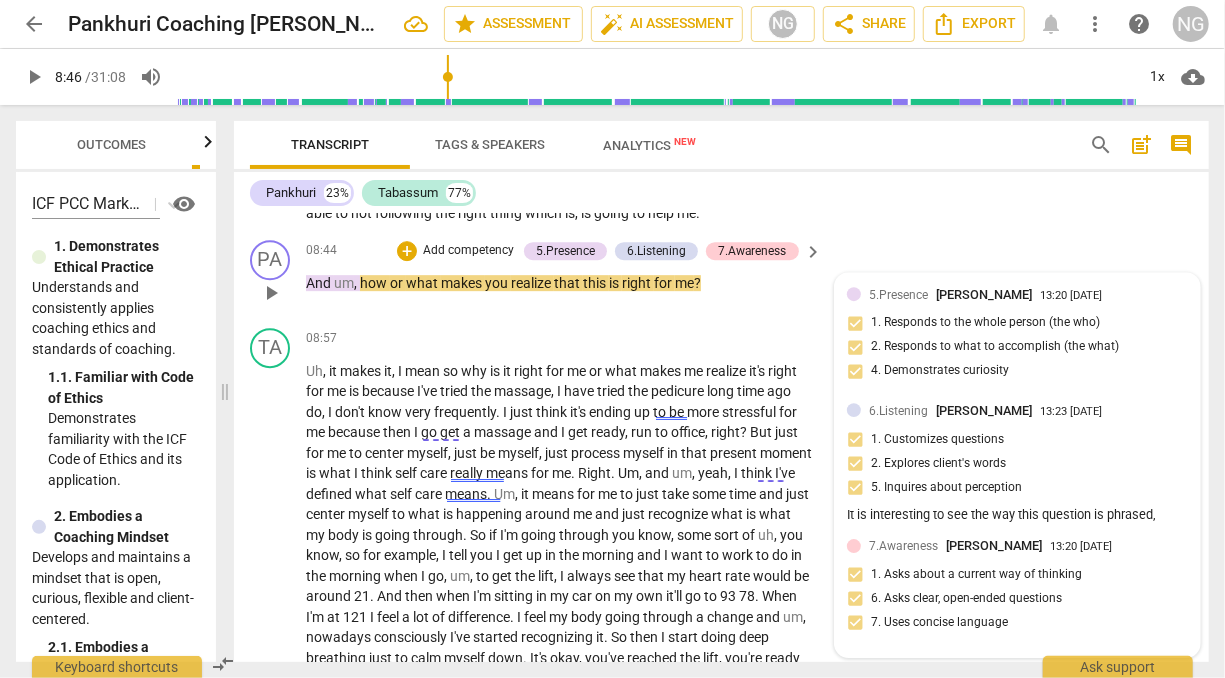 click on "It is interesting to see the way this question is phrased," at bounding box center [1017, 515] 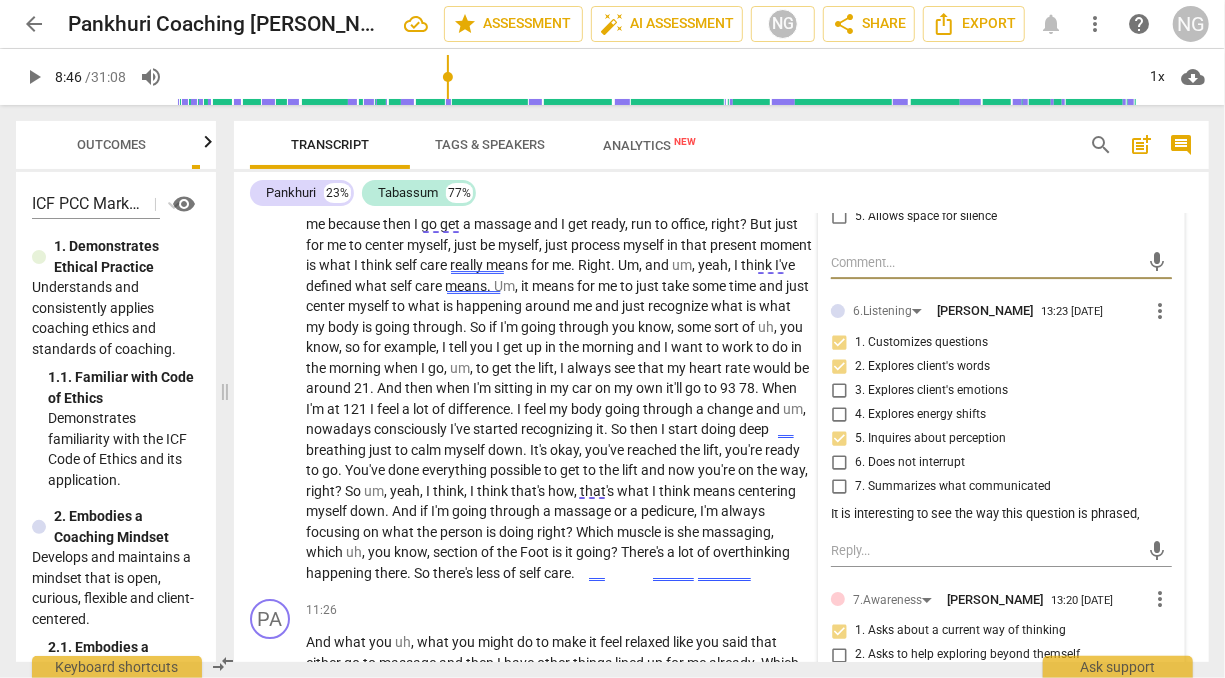scroll, scrollTop: 3242, scrollLeft: 0, axis: vertical 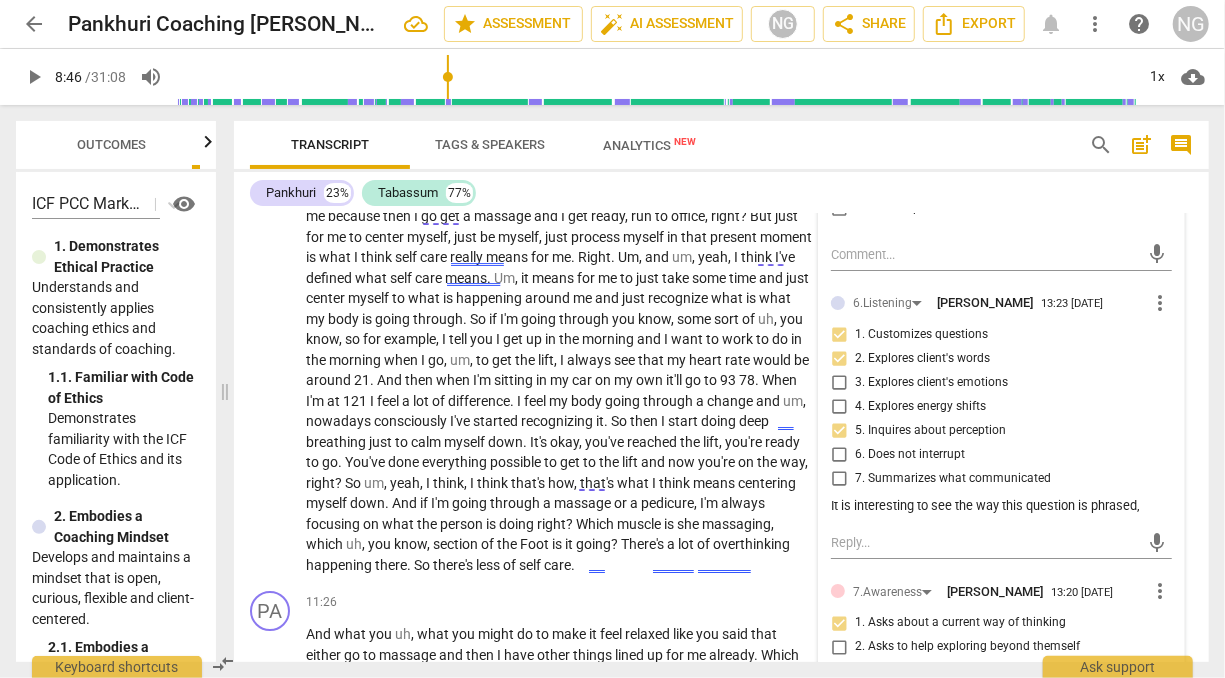 click on "It is interesting to see the way this question is phrased," at bounding box center [1001, 506] 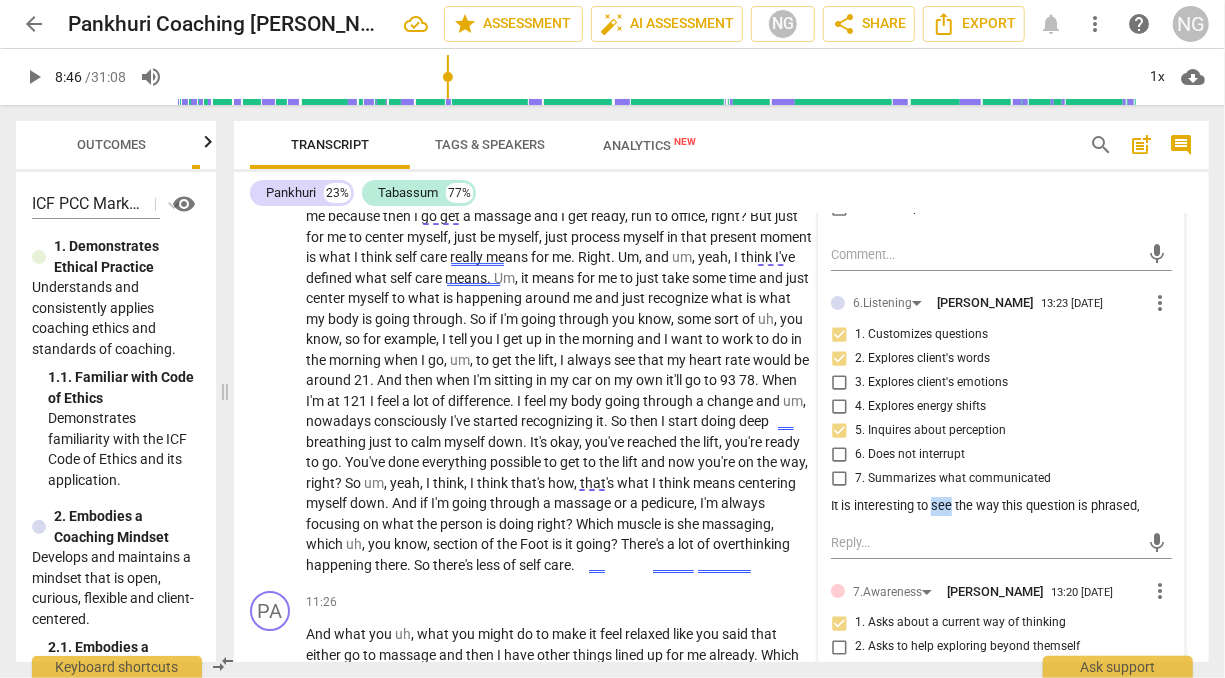 click on "It is interesting to see the way this question is phrased," at bounding box center (1001, 506) 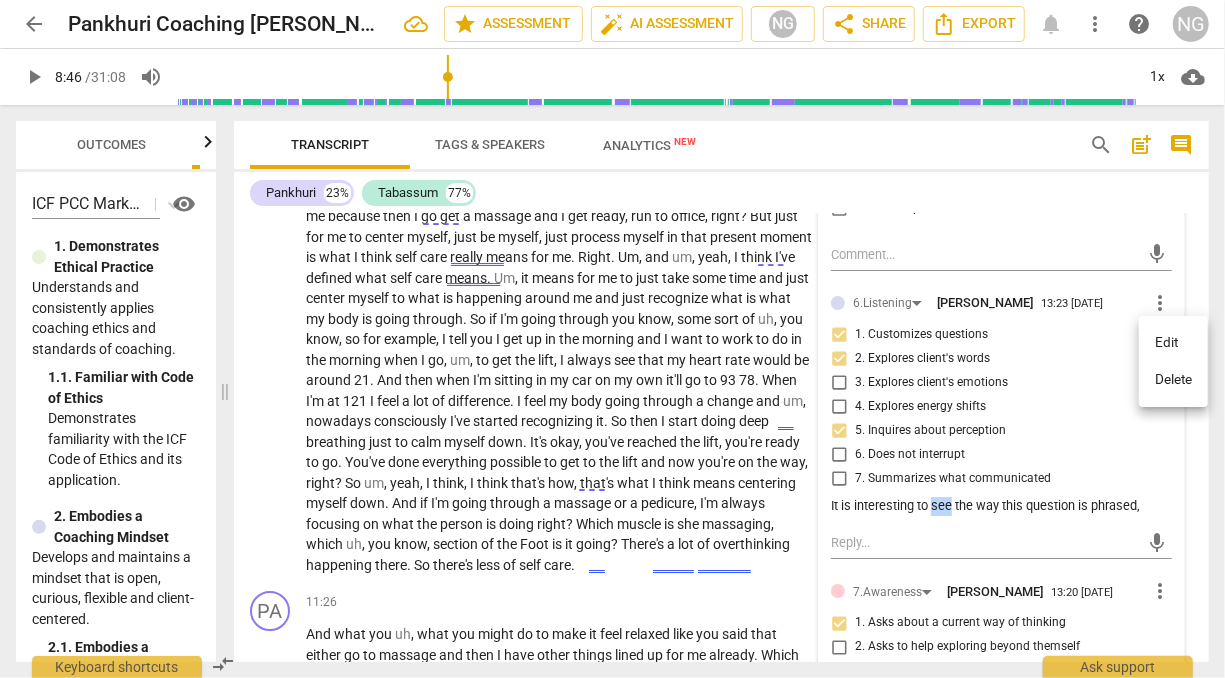 click on "Edit" at bounding box center [1173, 343] 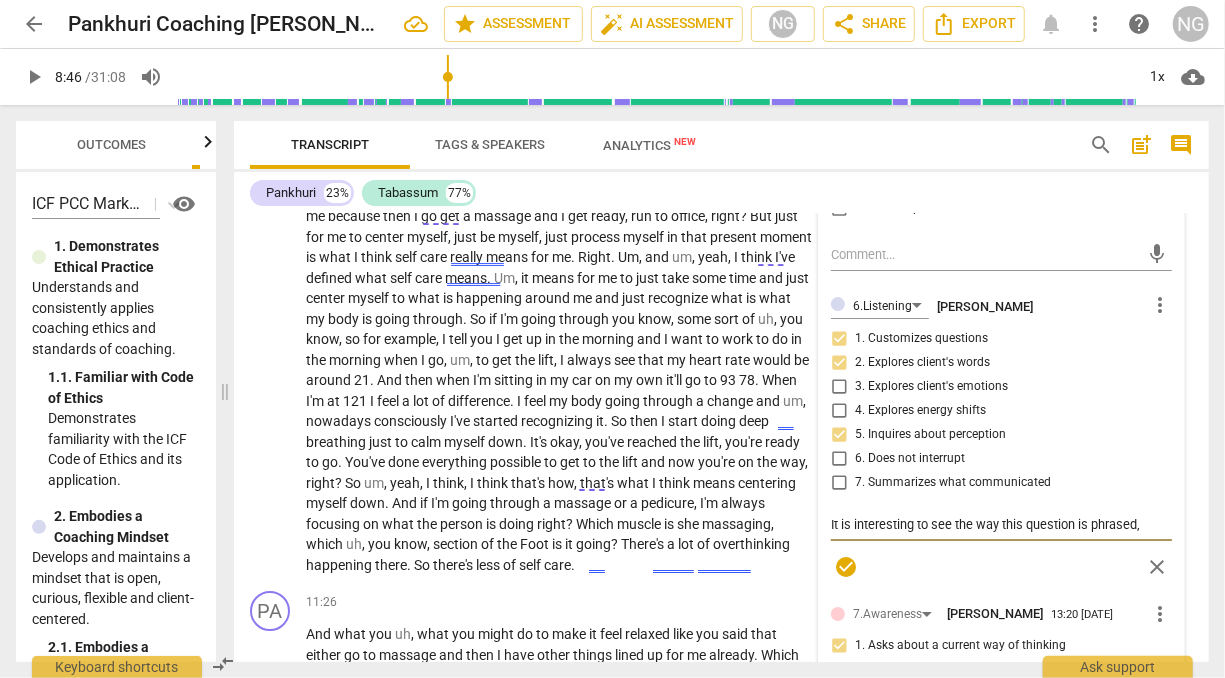 click on "It is interesting to see the way this question is phrased," at bounding box center [1001, 524] 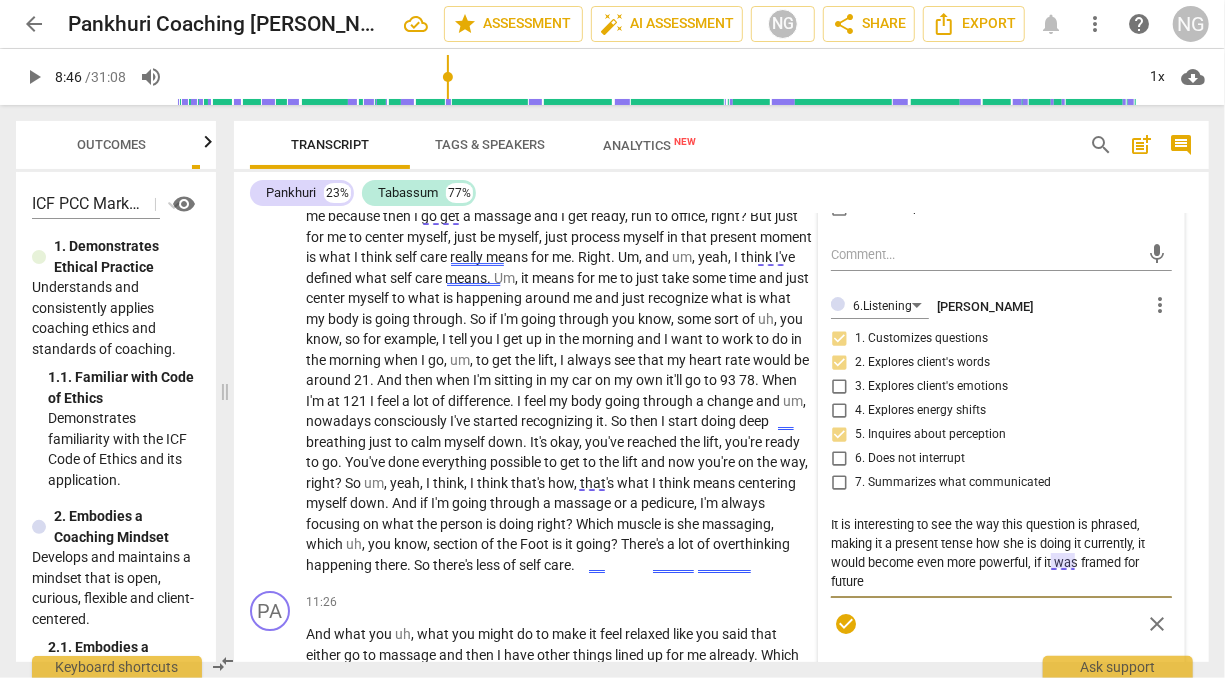 click on "It is interesting to see the way this question is phrased, making it a present tense how she is doing it currently, it would become even more powerful, if it was framed for future" at bounding box center [1001, 553] 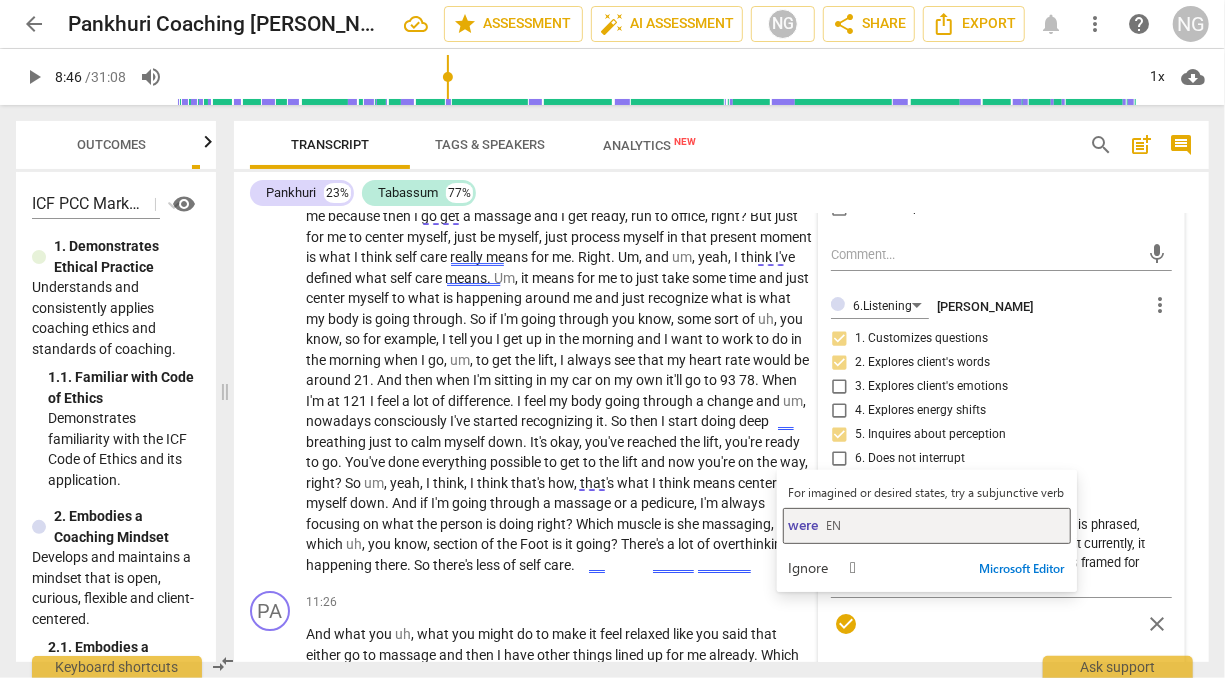 click on "were" at bounding box center (804, 524) 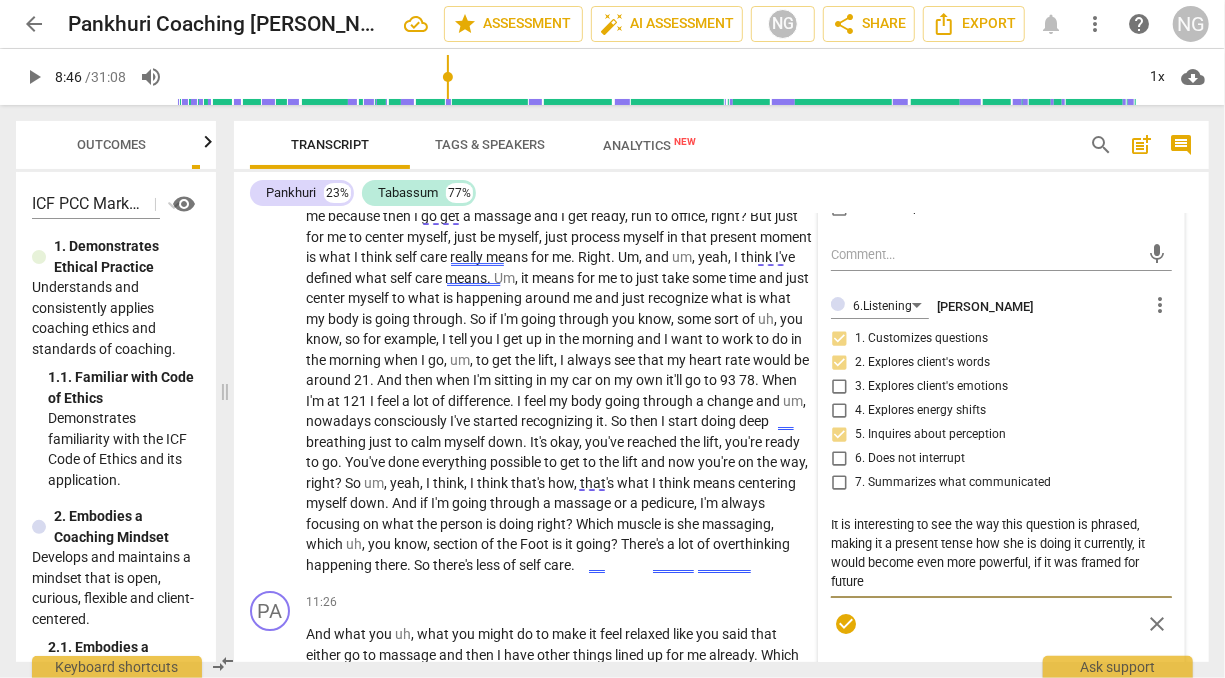 click on "It is interesting to see the way this question is phrased, making it a present tense how she is doing it currently, it would become even more powerful, if it were framed for future" at bounding box center (1001, 553) 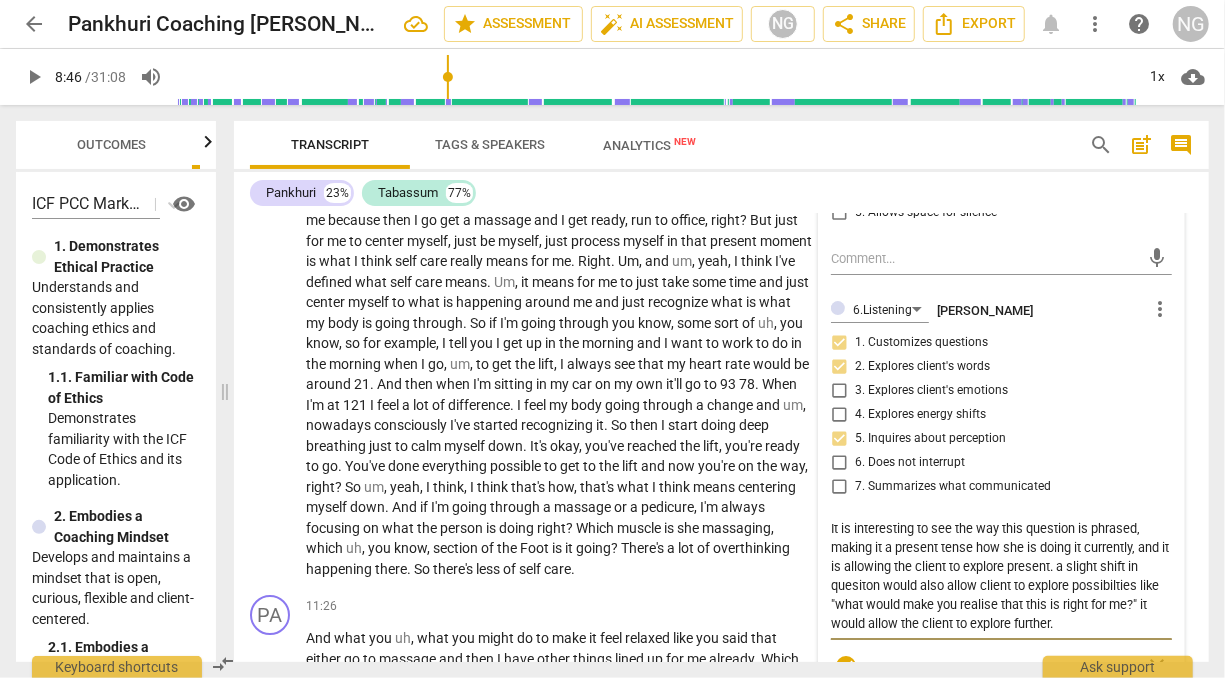 scroll, scrollTop: 3416, scrollLeft: 0, axis: vertical 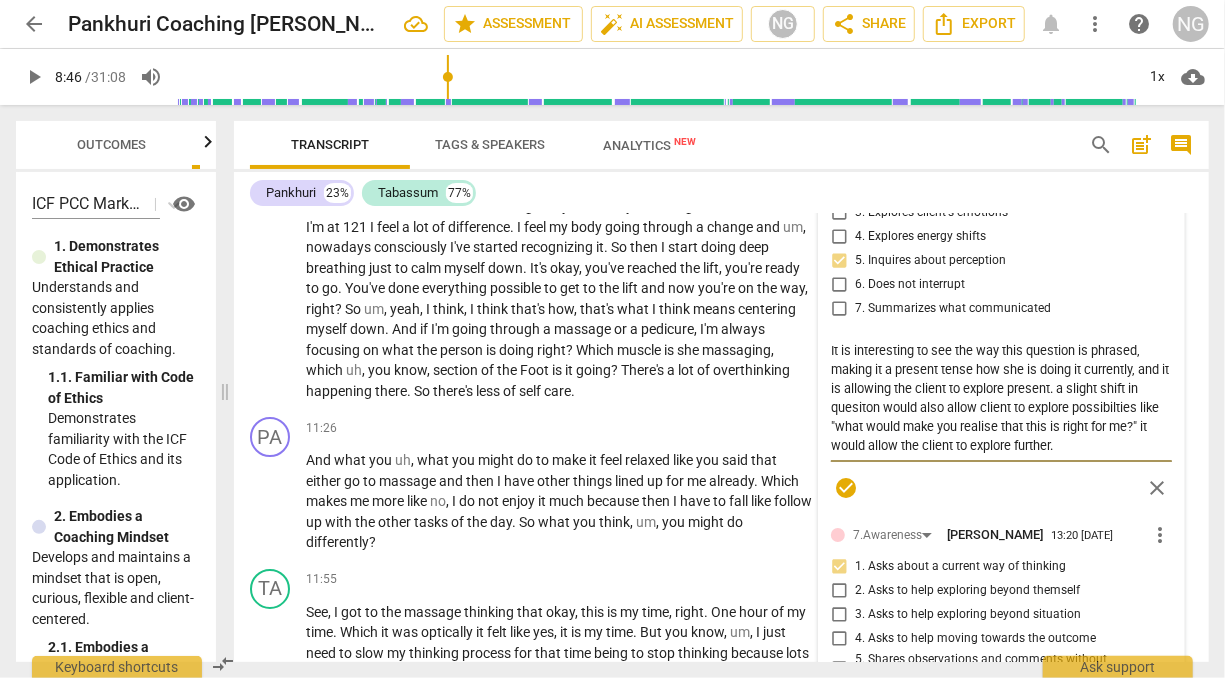 click on "It is interesting to see the way this question is phrased, making it a present tense how she is doing it currently, and it is allowing the client to explore present. a slight shift in quesiton would also allow client to explore possibilties like "what would make you realise that this is right for me?" it would allow the client to explore further." at bounding box center [1001, 398] 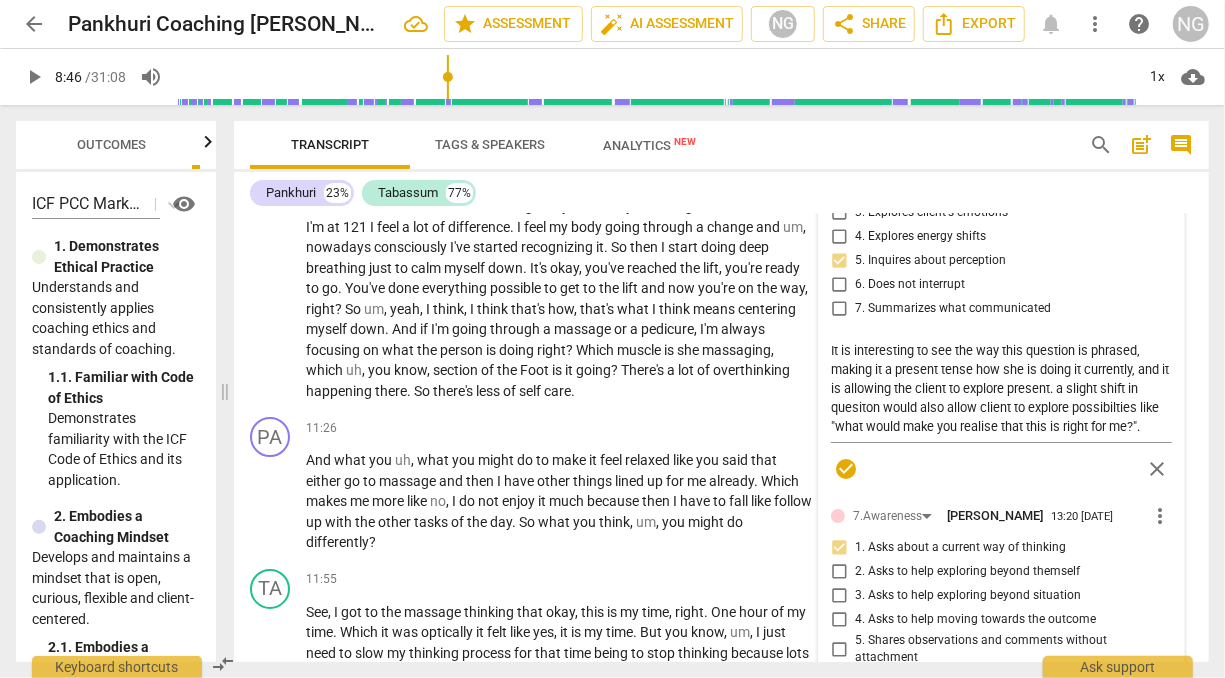 click on "going" at bounding box center [471, 329] 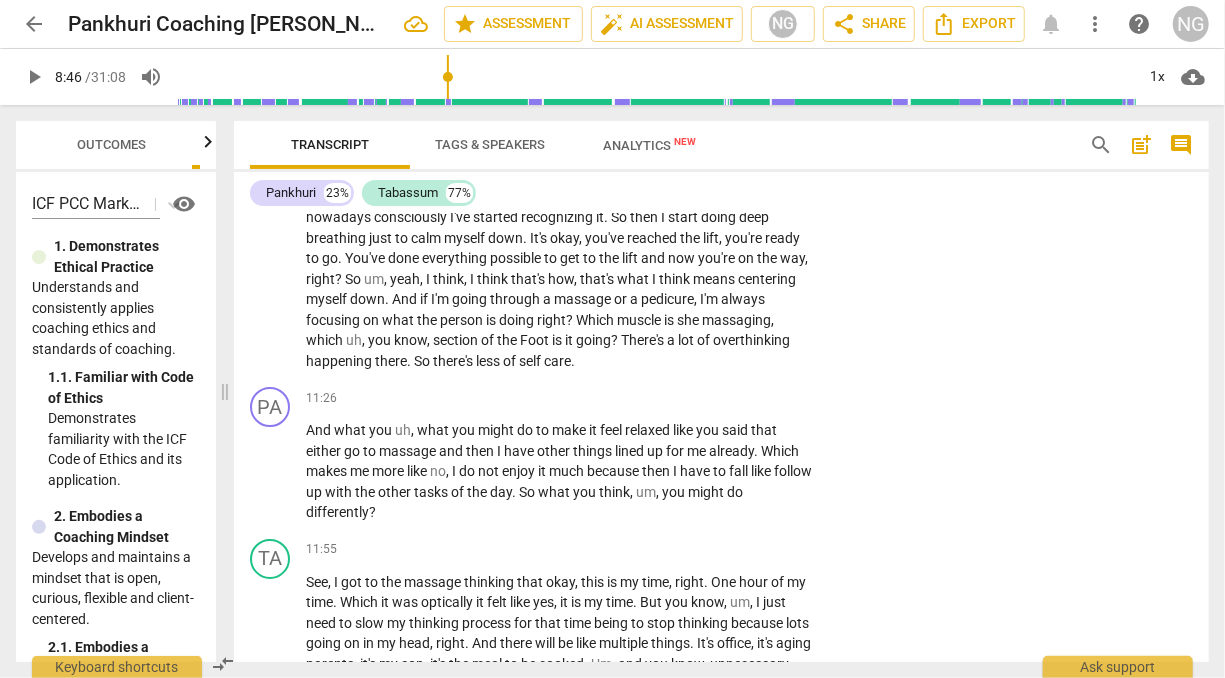 scroll, scrollTop: 3448, scrollLeft: 0, axis: vertical 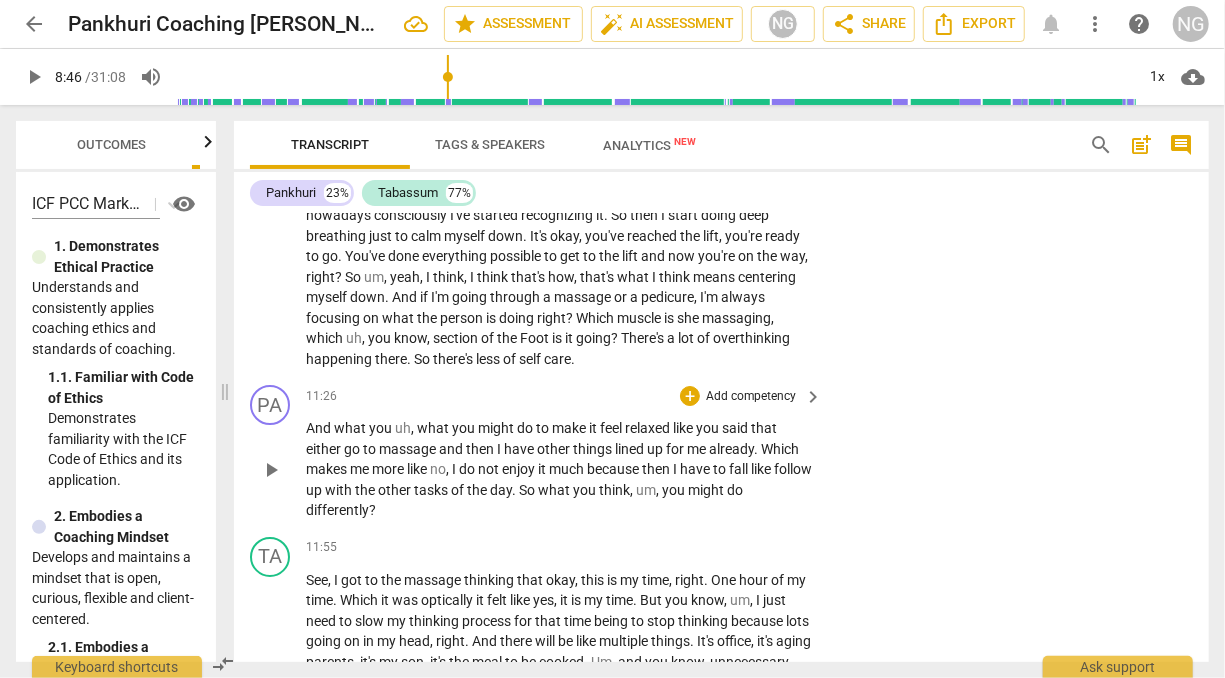 click on "Add competency" at bounding box center (751, 397) 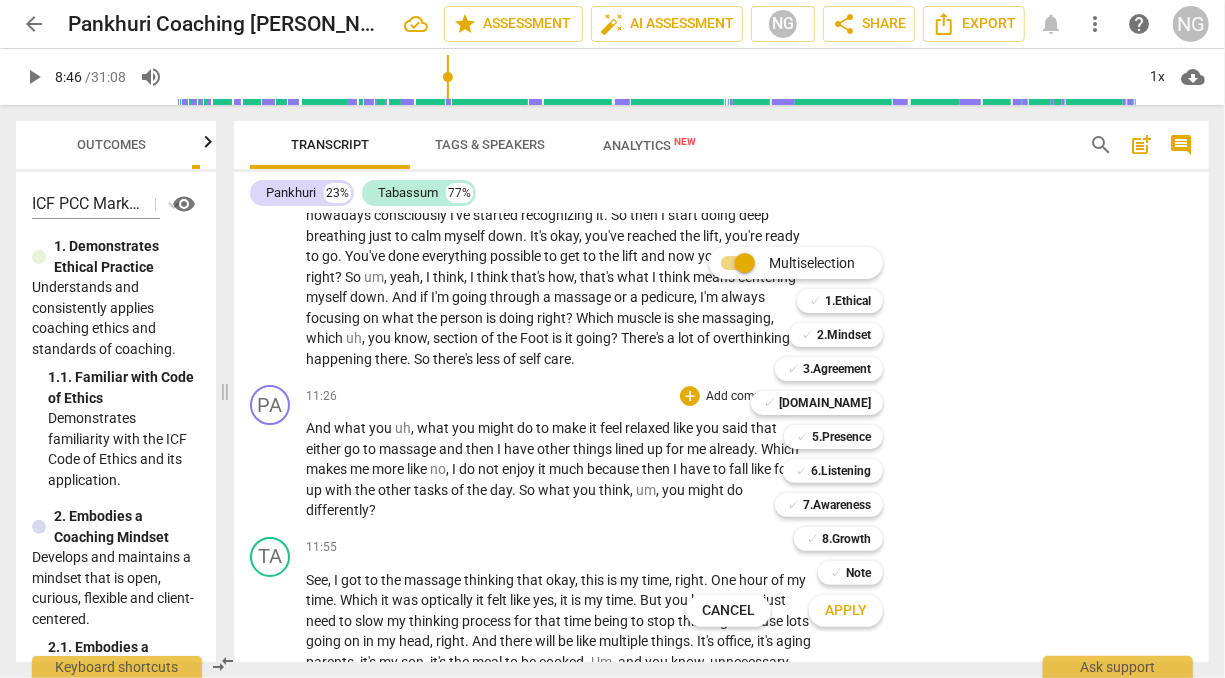 click at bounding box center [612, 339] 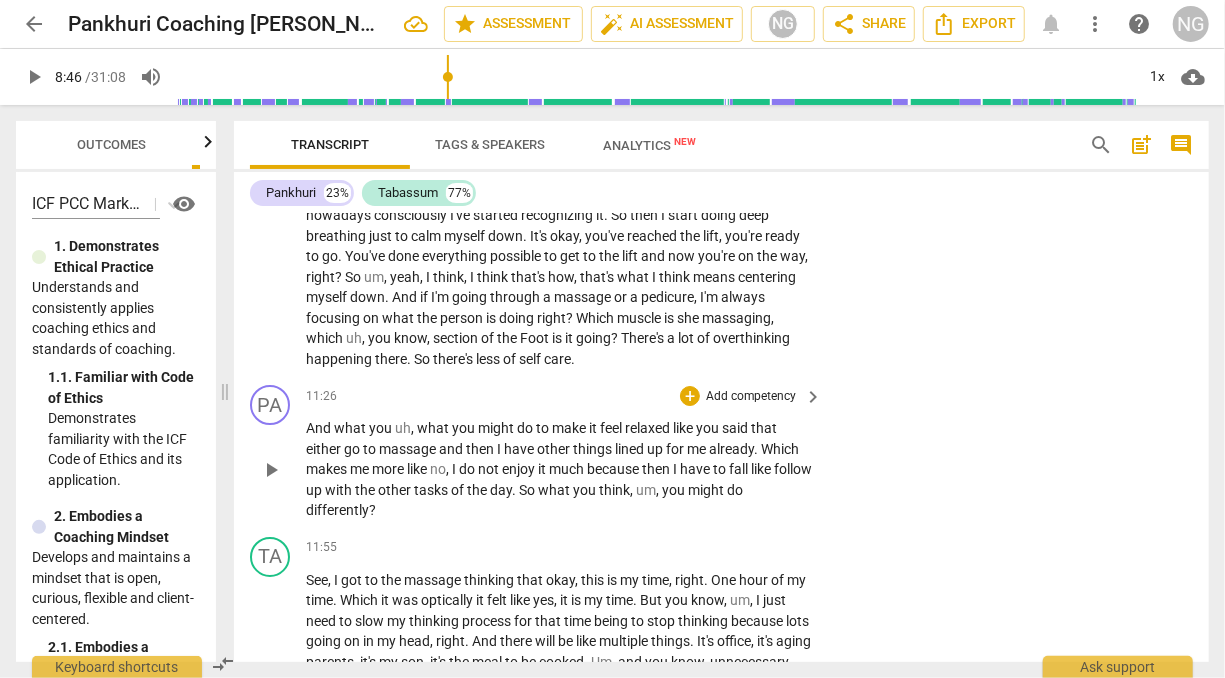 click on "Add competency" at bounding box center (751, 397) 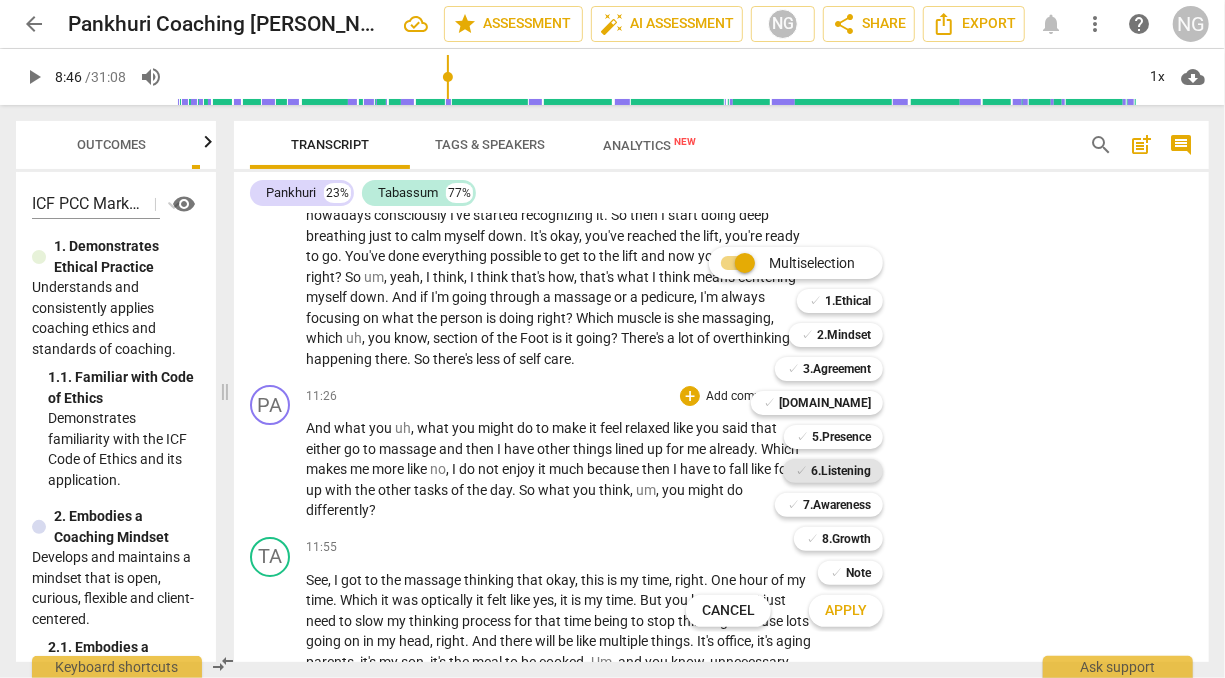 click on "6.Listening" at bounding box center [841, 471] 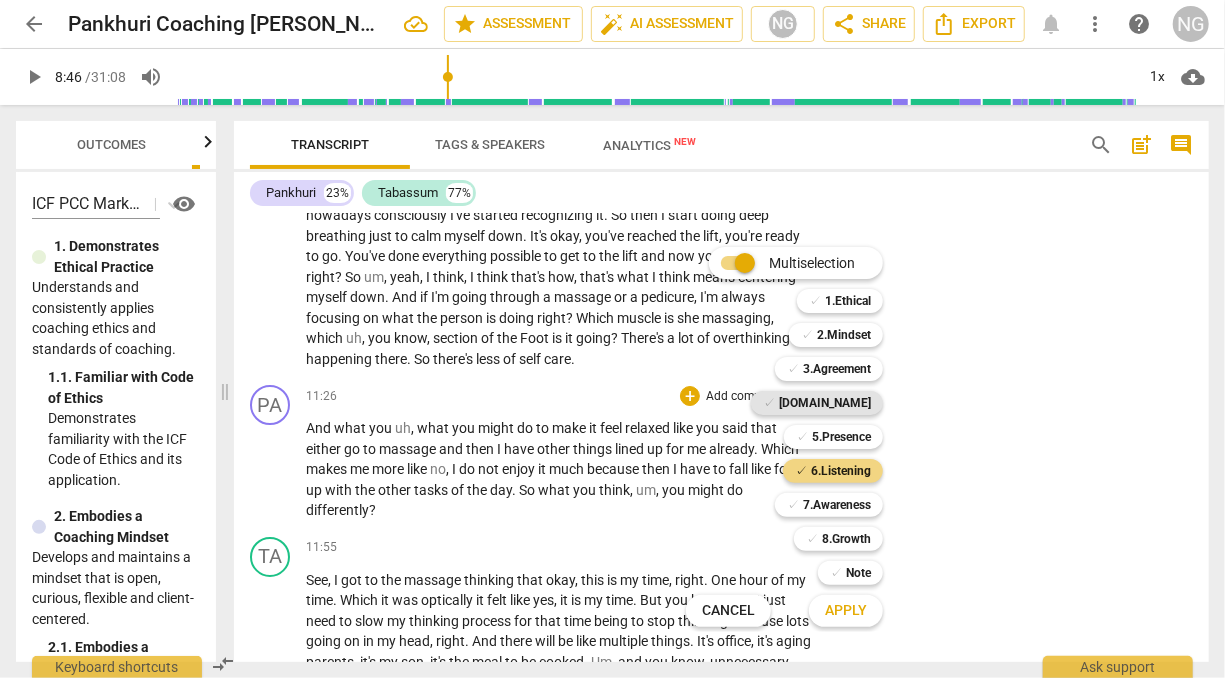 click on "[DOMAIN_NAME]" at bounding box center [825, 403] 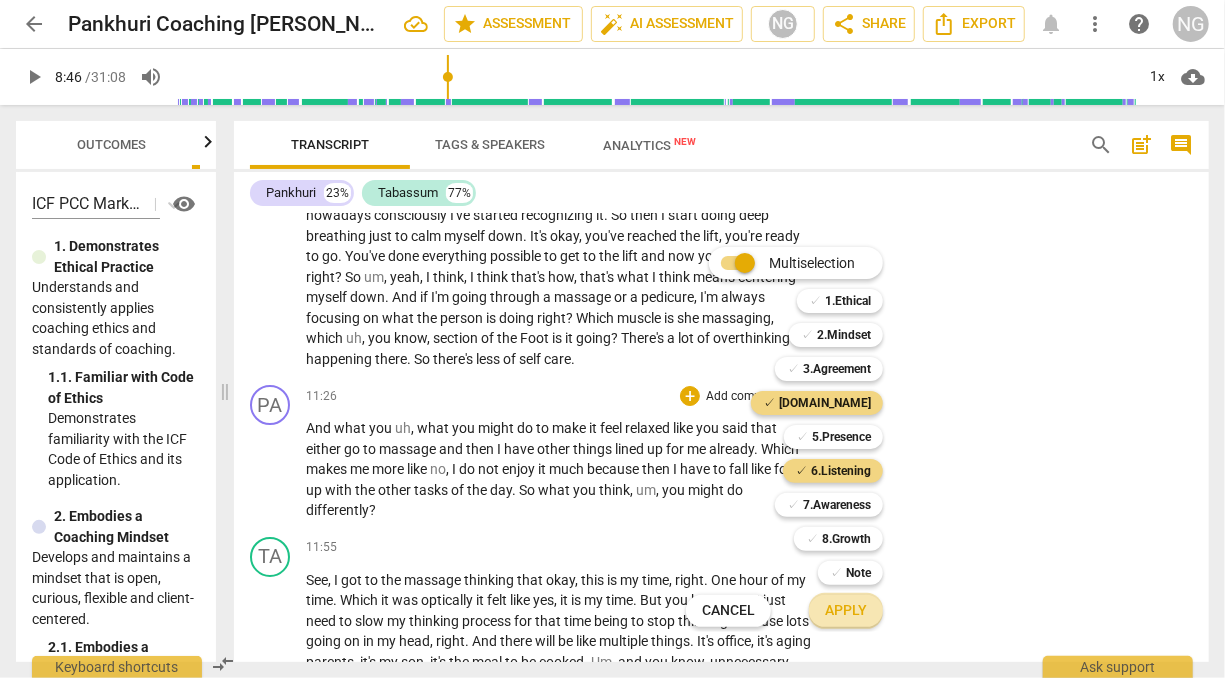 click on "Apply" at bounding box center [846, 611] 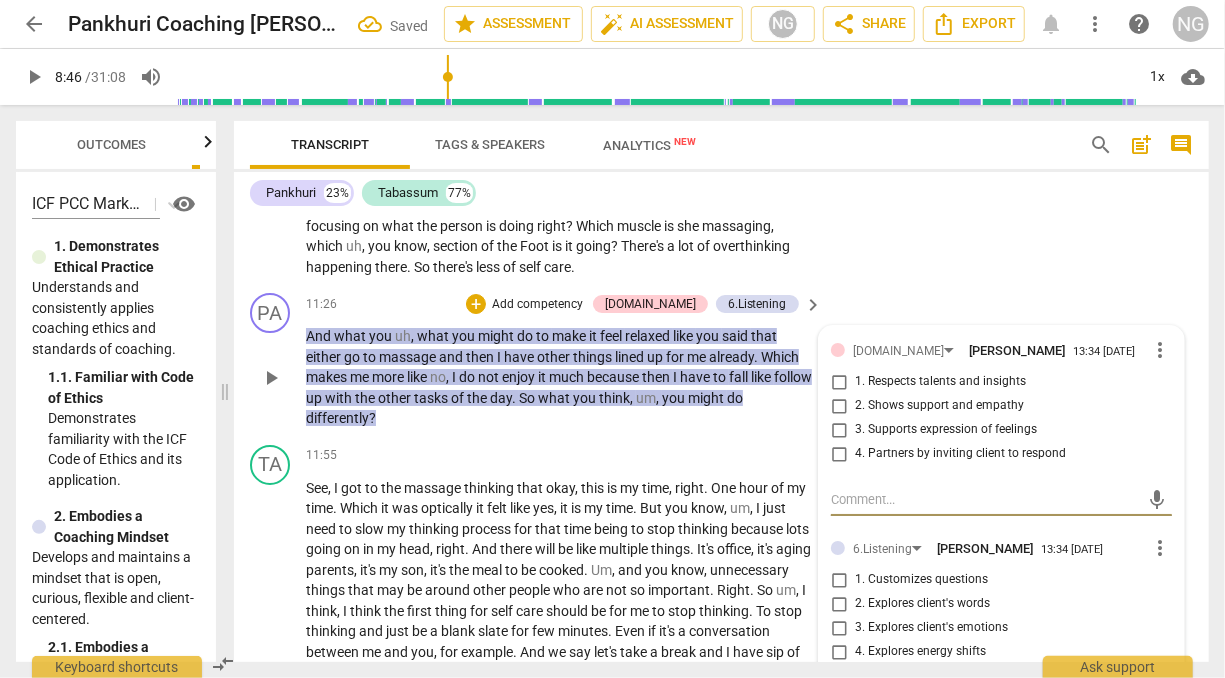 scroll, scrollTop: 3546, scrollLeft: 0, axis: vertical 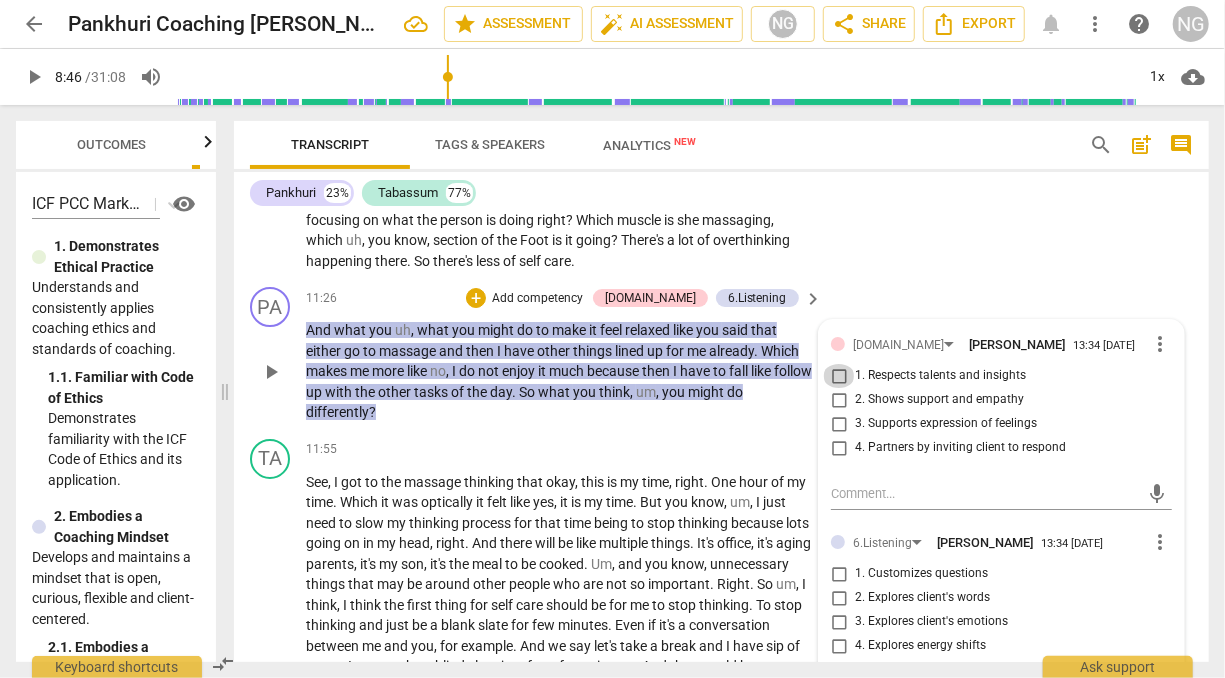 click on "1. Respects talents and insights" at bounding box center (839, 376) 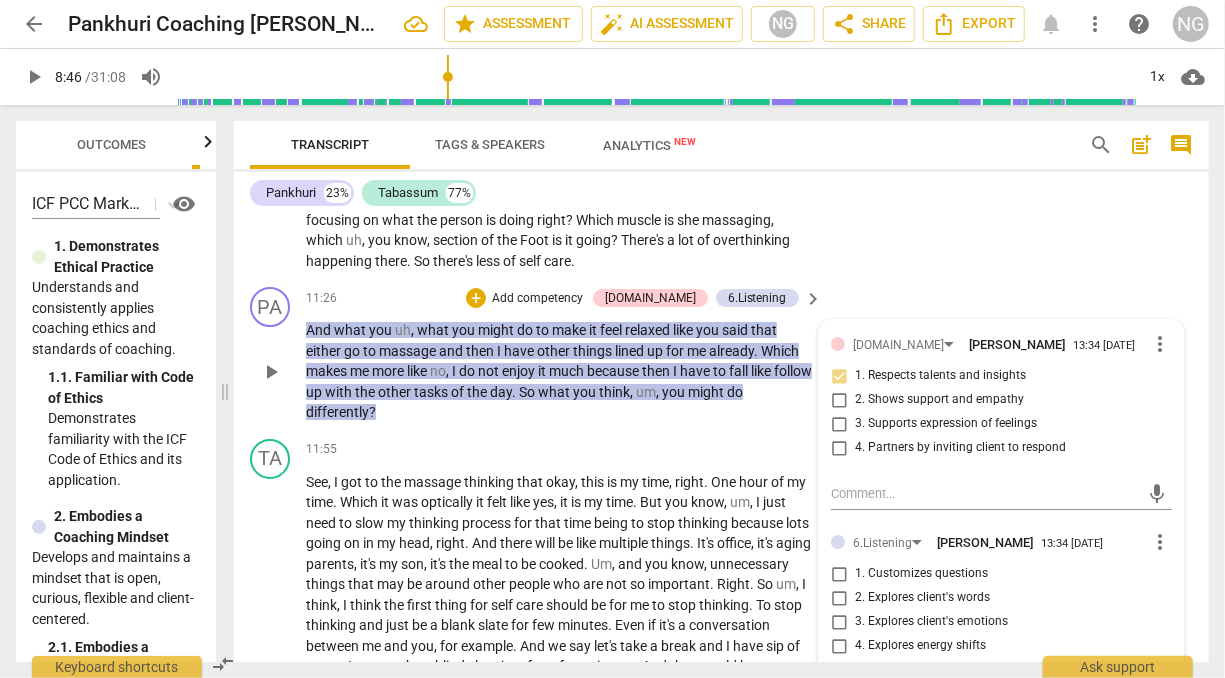 click on "1. Respects talents and insights" at bounding box center [839, 376] 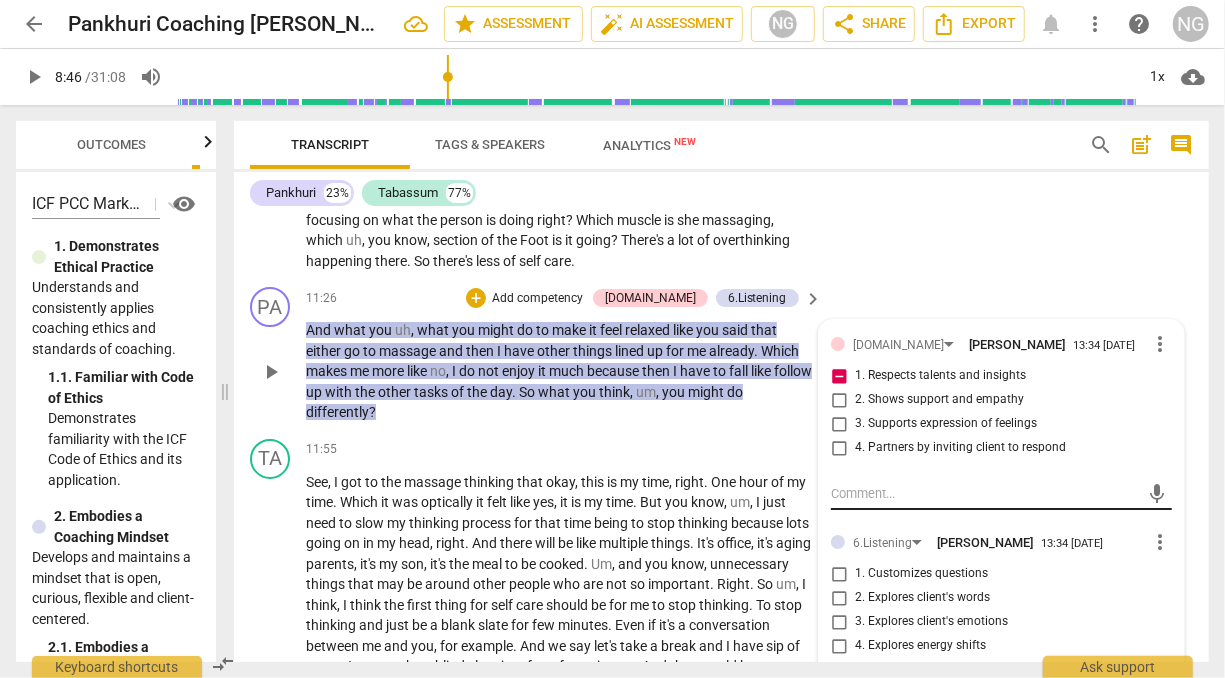 click at bounding box center [985, 493] 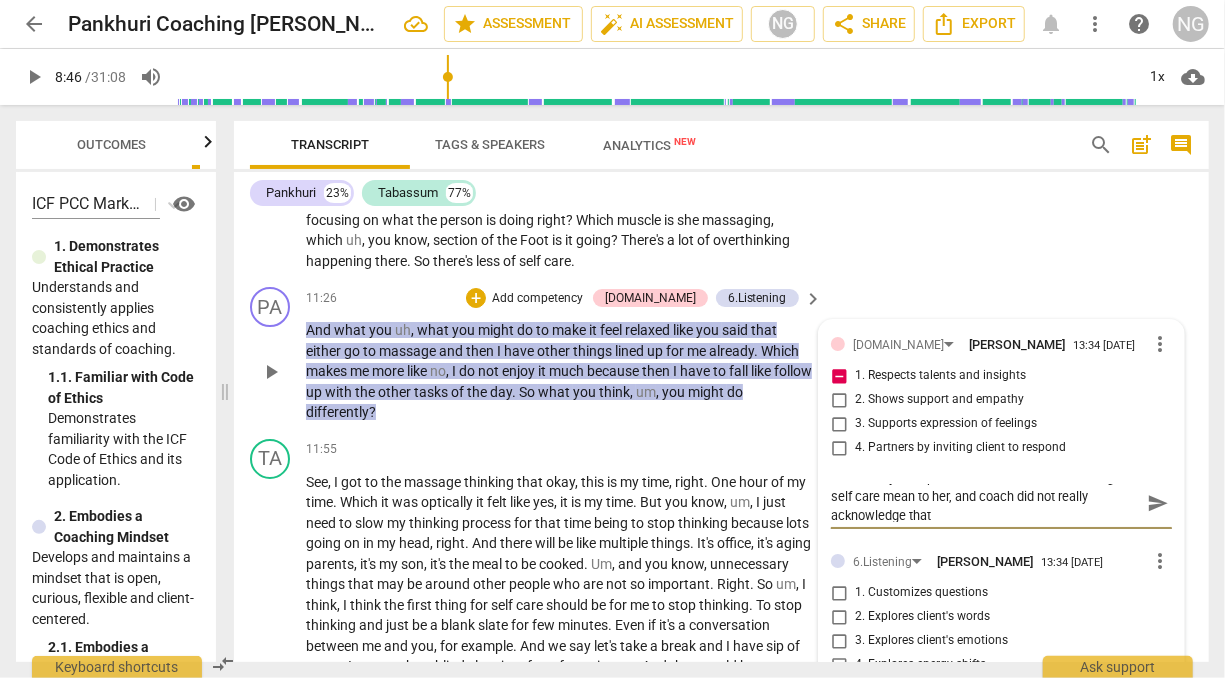 scroll, scrollTop: 0, scrollLeft: 0, axis: both 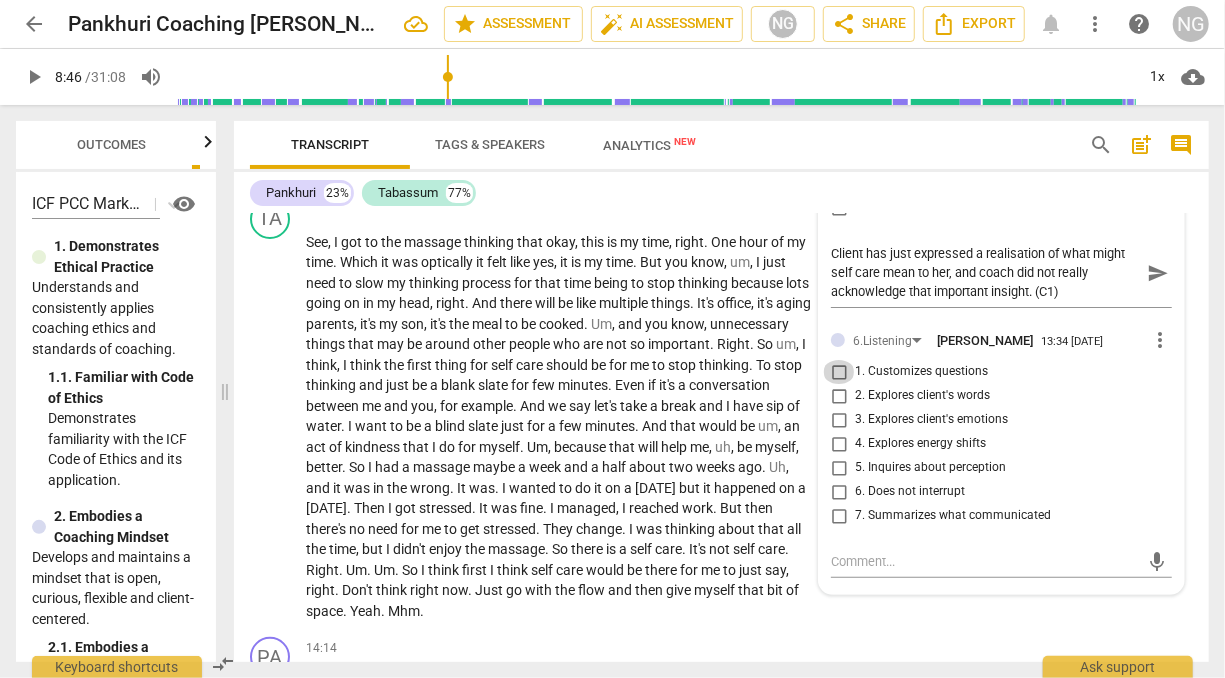 click on "1. Customizes questions" at bounding box center [839, 372] 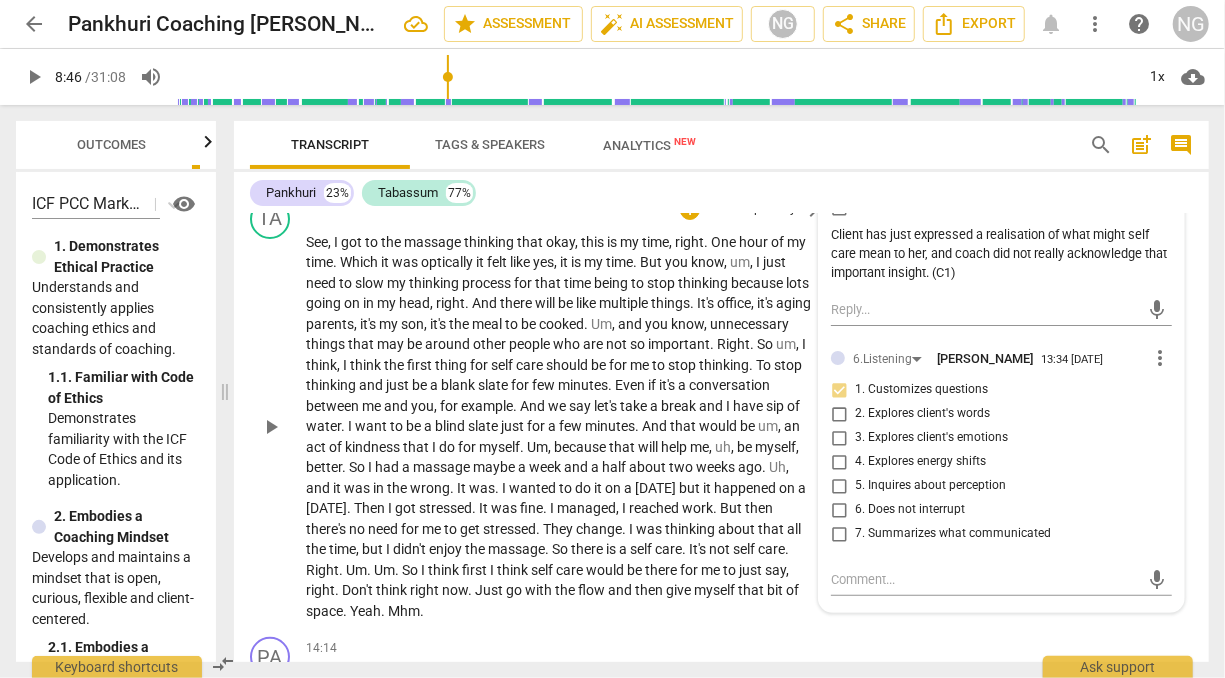 scroll, scrollTop: 3800, scrollLeft: 0, axis: vertical 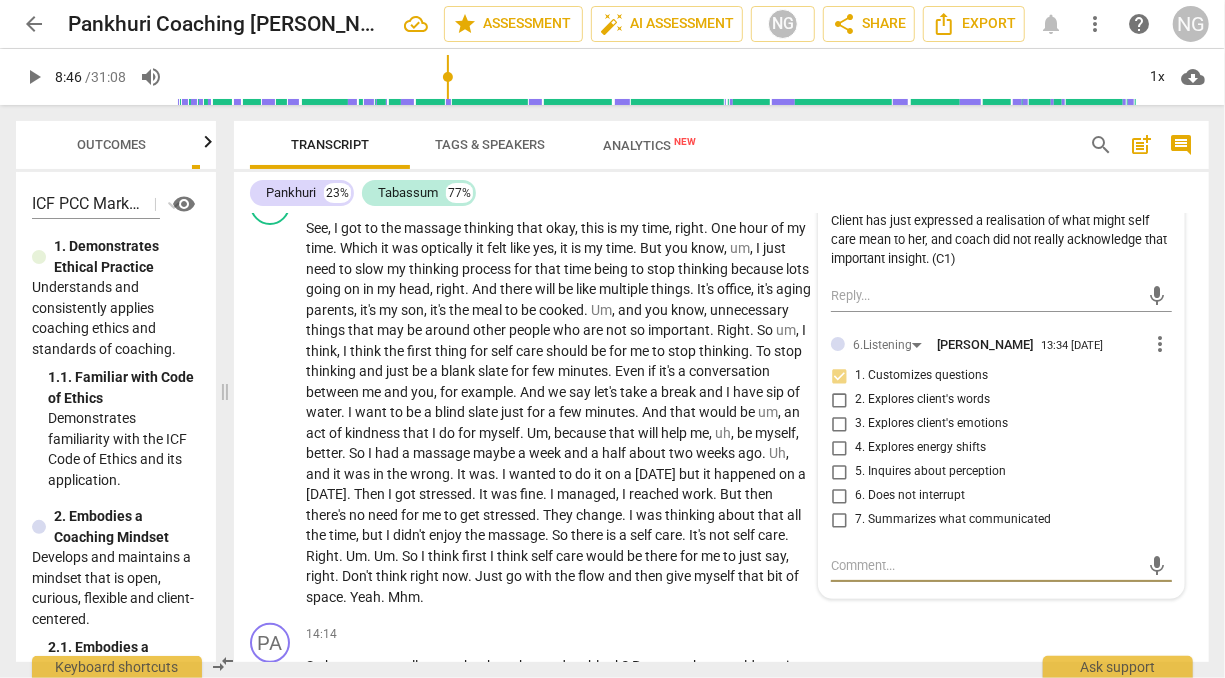 click at bounding box center (985, 565) 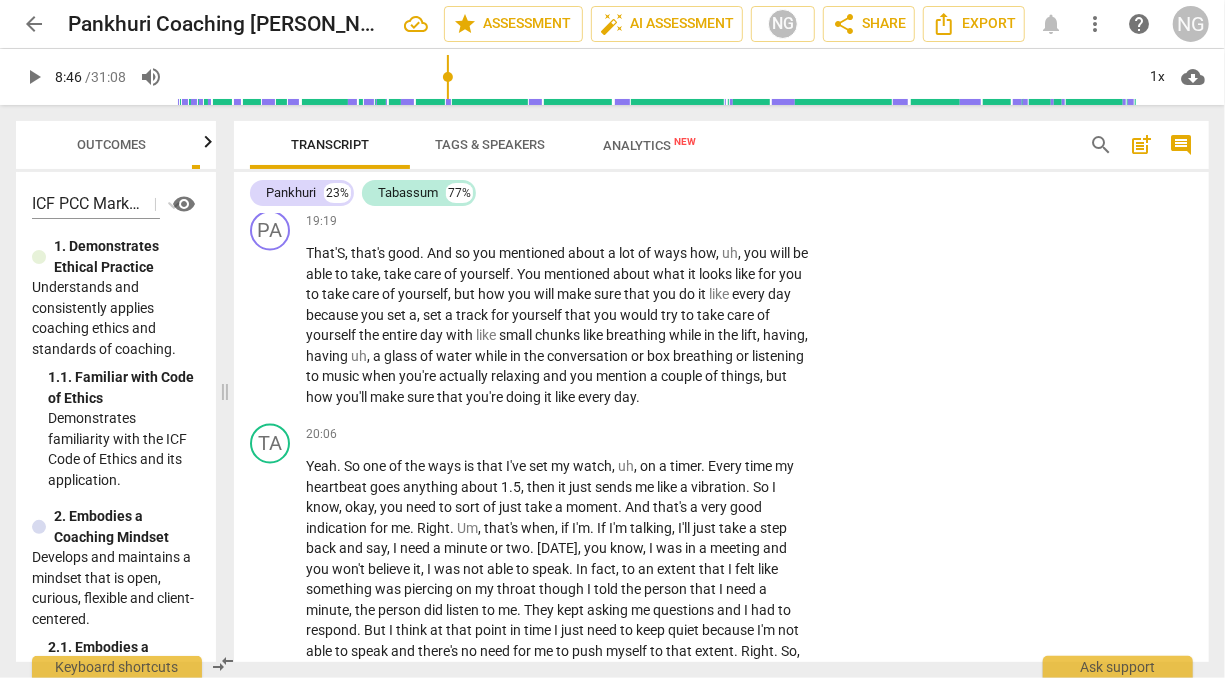 scroll, scrollTop: 3478, scrollLeft: 0, axis: vertical 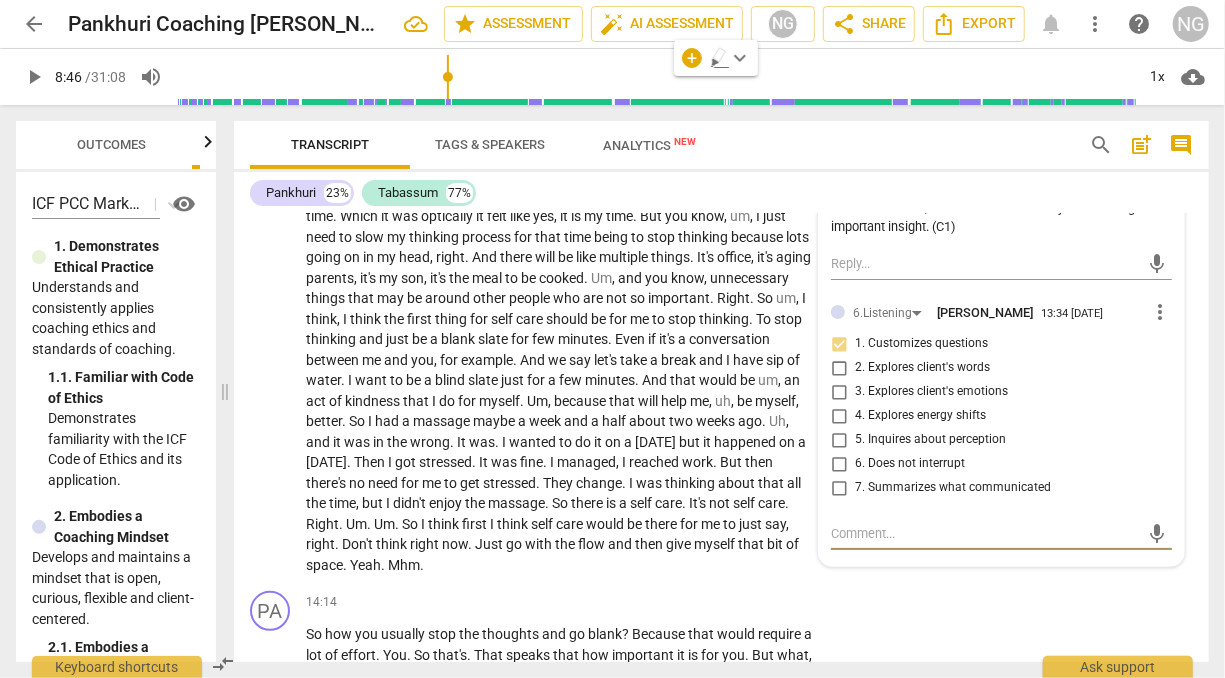 click at bounding box center (985, 533) 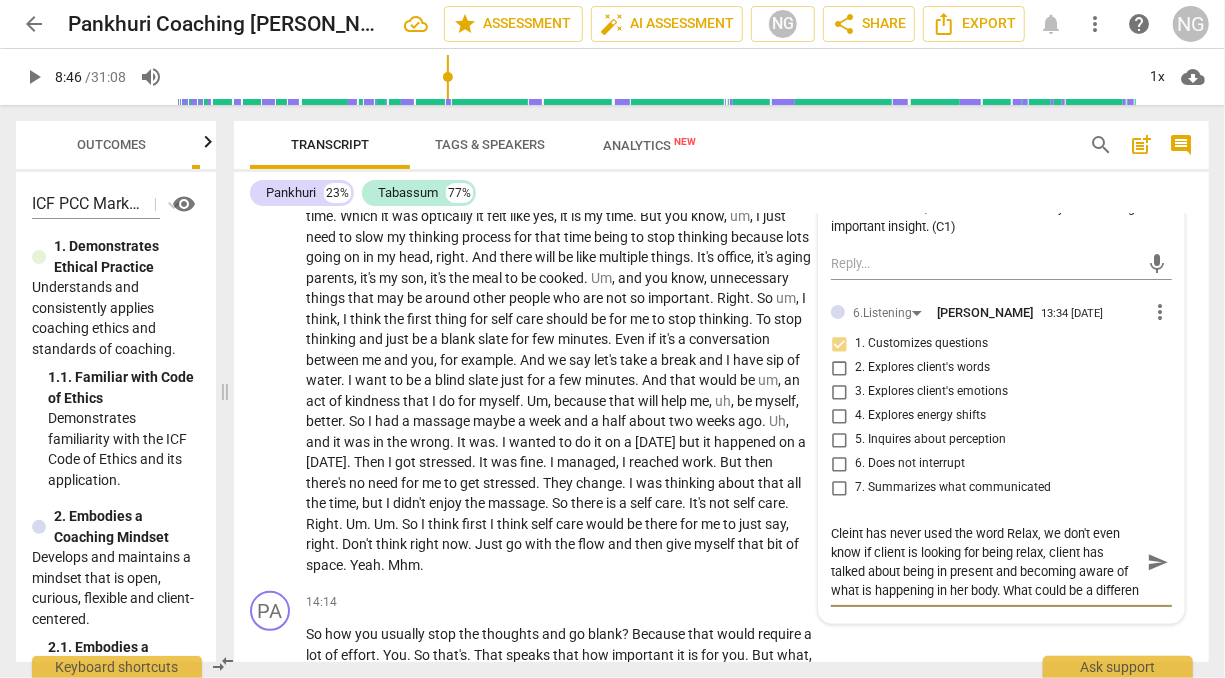 scroll, scrollTop: 17, scrollLeft: 0, axis: vertical 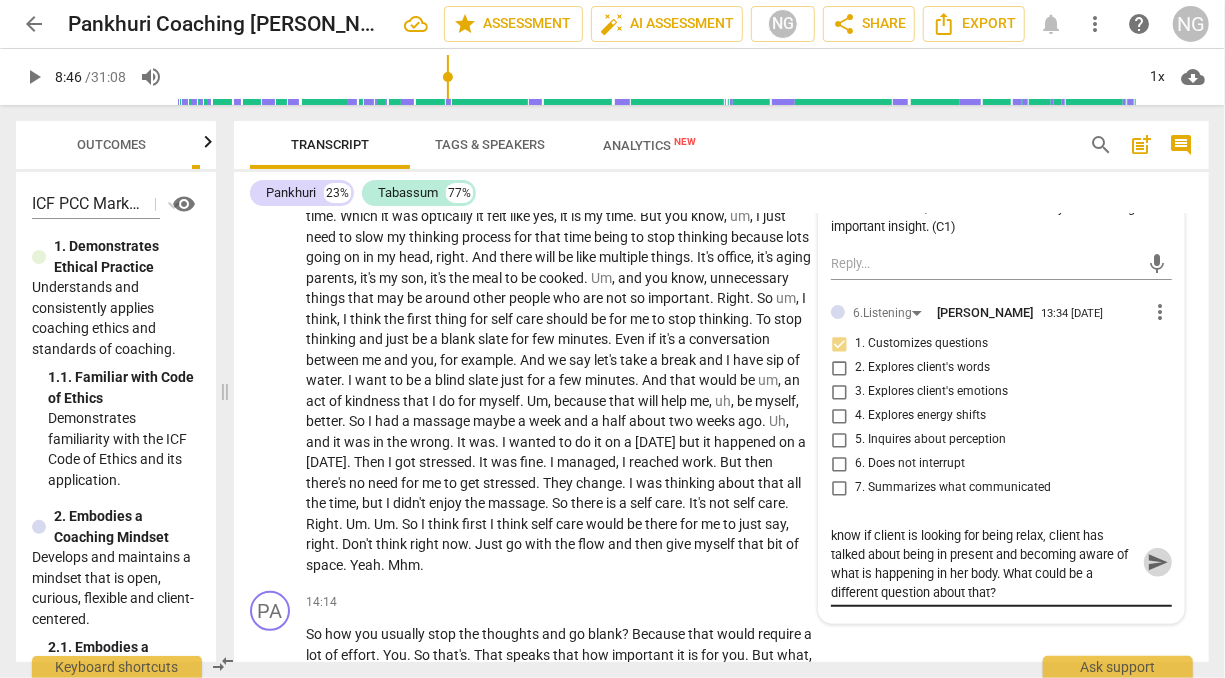click on "send" at bounding box center [1157, 562] 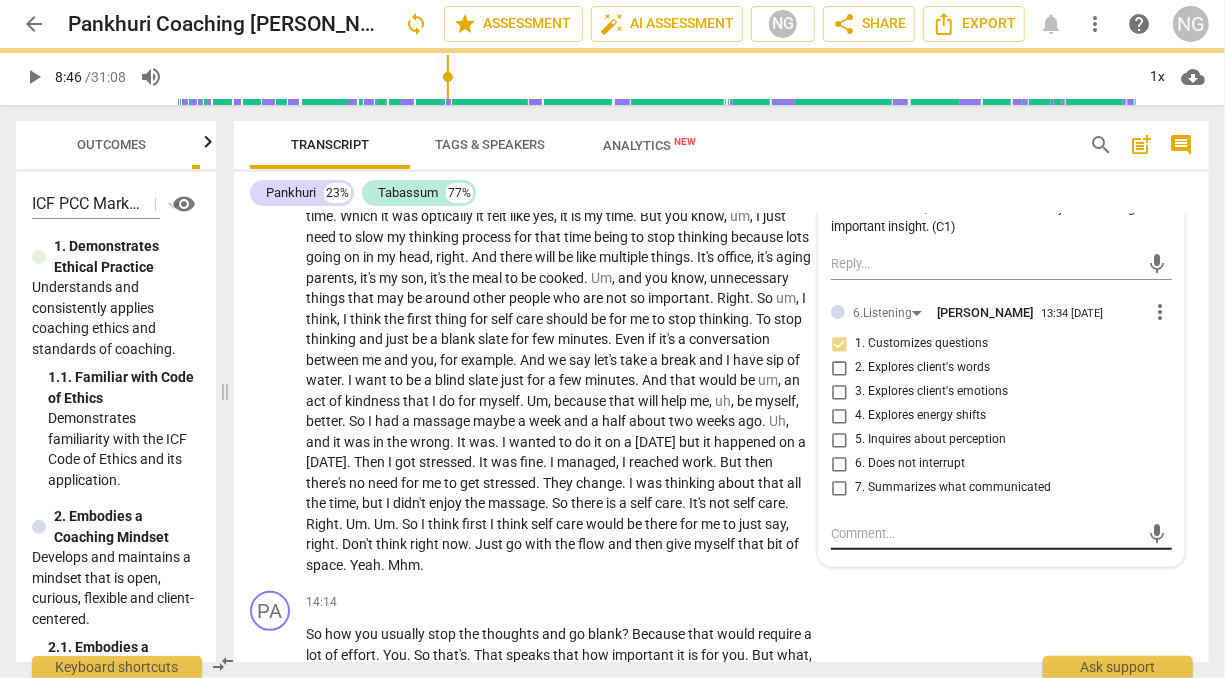 scroll, scrollTop: 0, scrollLeft: 0, axis: both 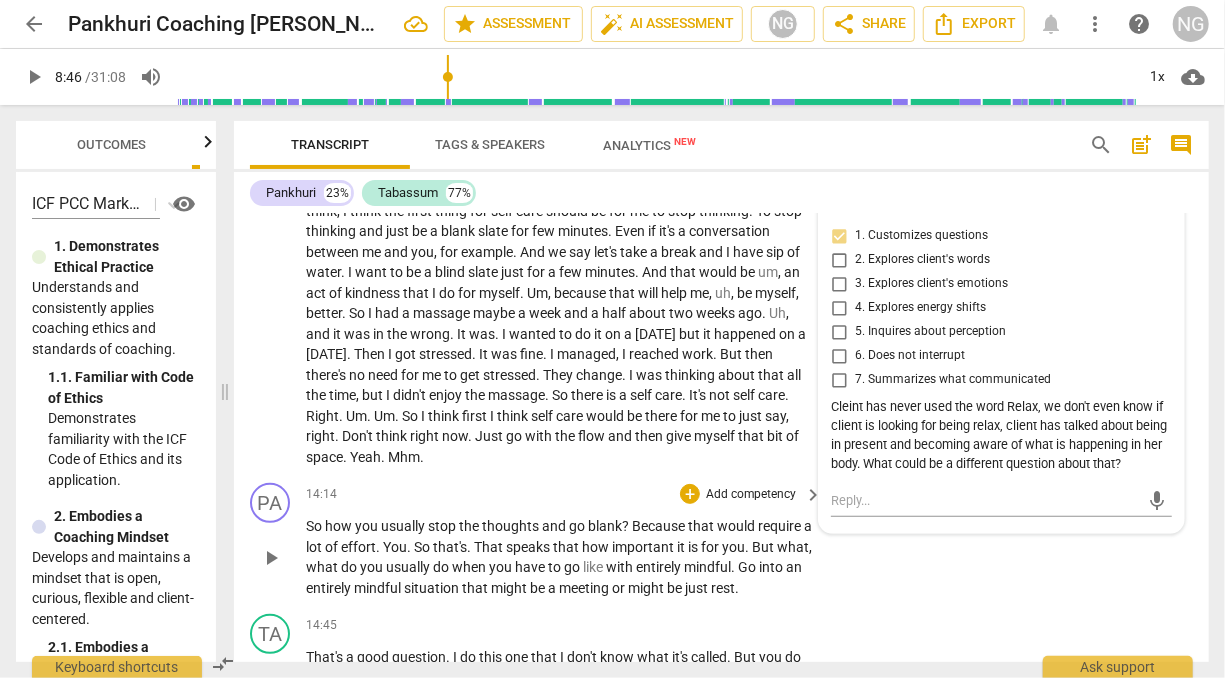 click on "of" at bounding box center [792, 436] 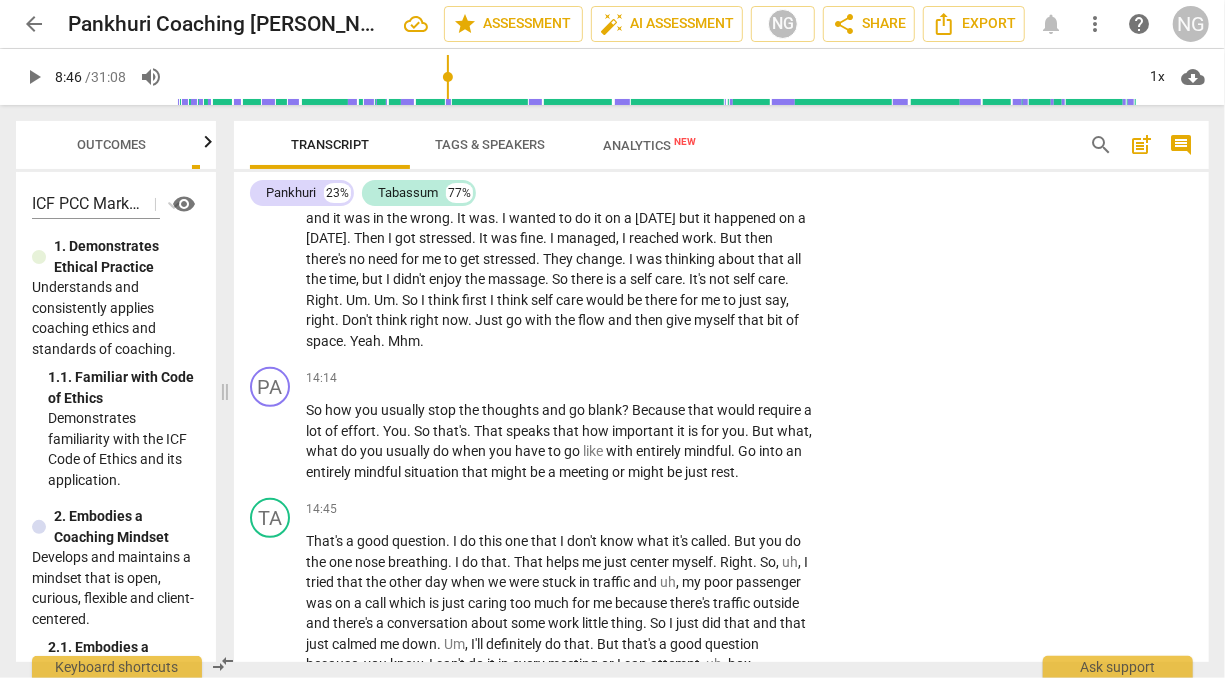scroll, scrollTop: 4056, scrollLeft: 0, axis: vertical 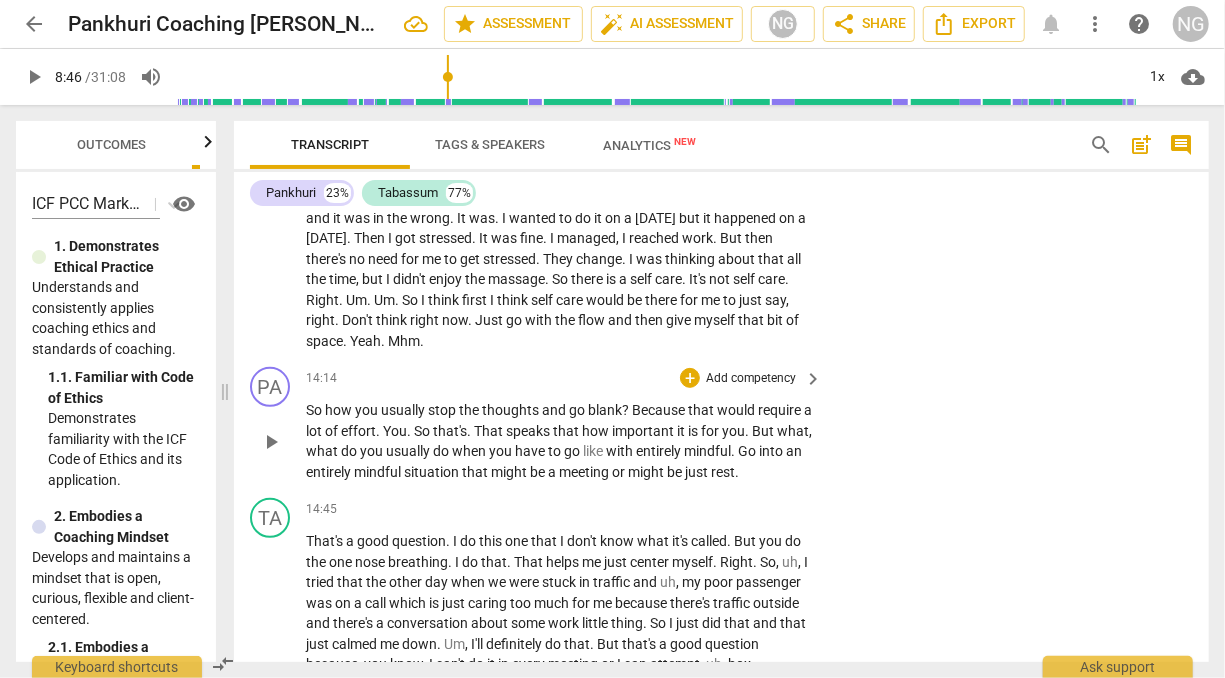 click on "Add competency" at bounding box center [751, 379] 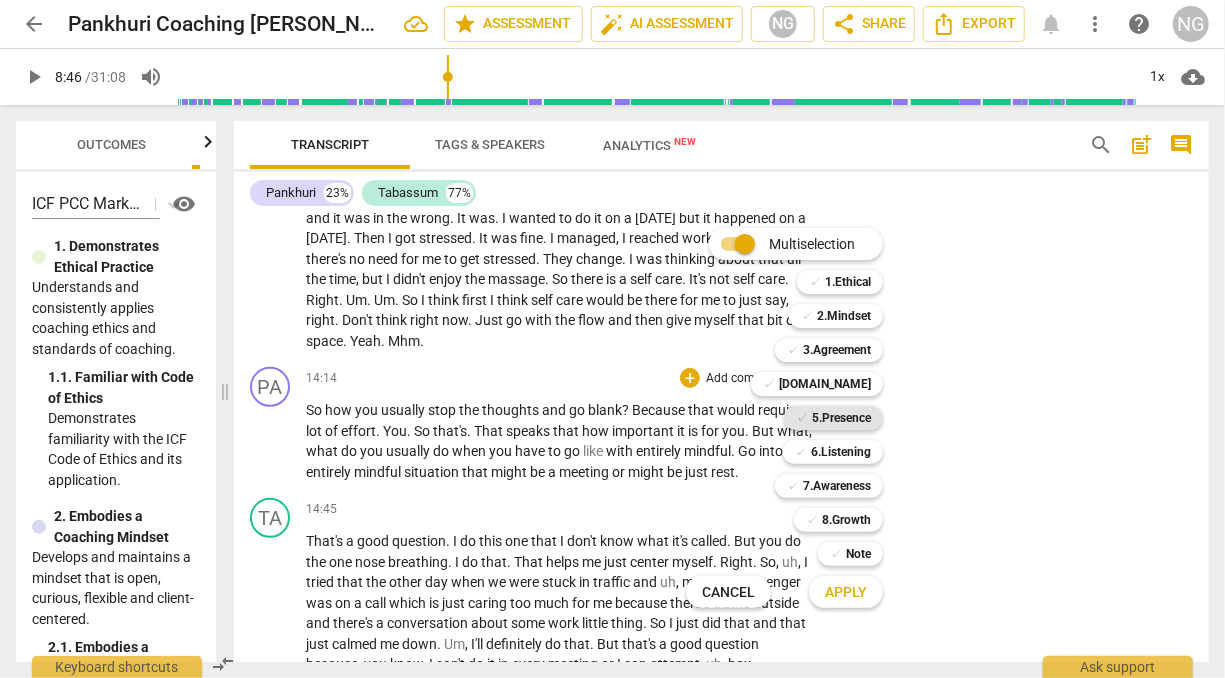 click on "5.Presence" at bounding box center [841, 418] 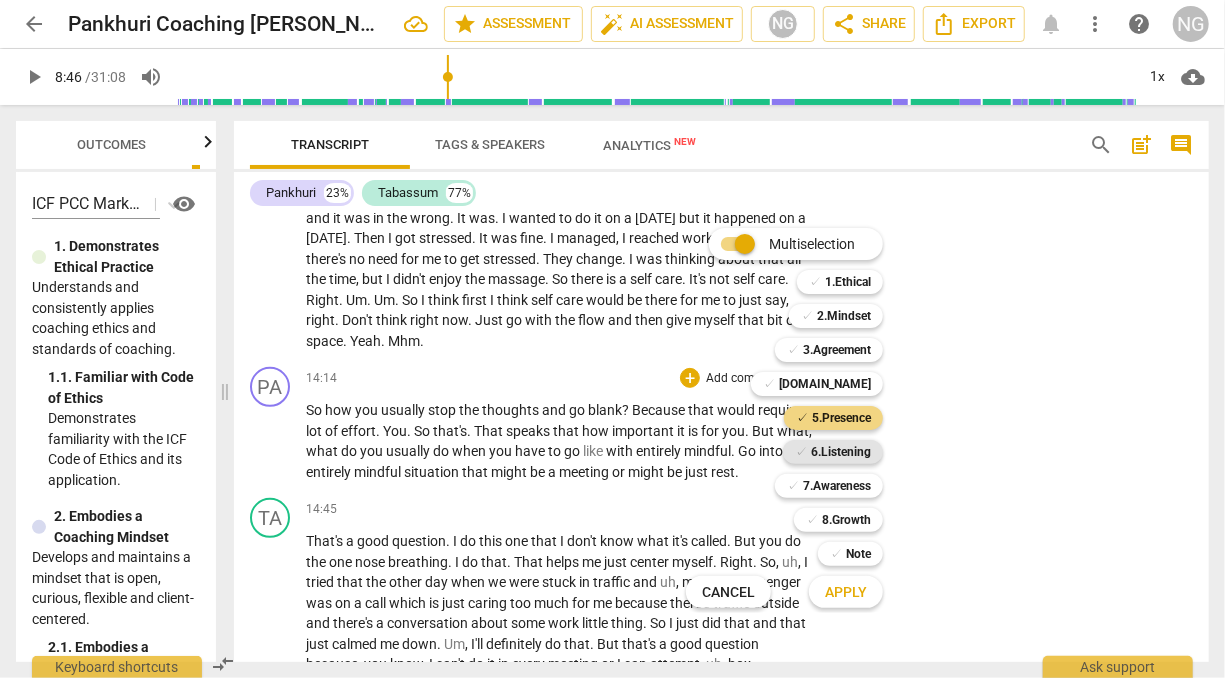 click on "6.Listening" at bounding box center (841, 452) 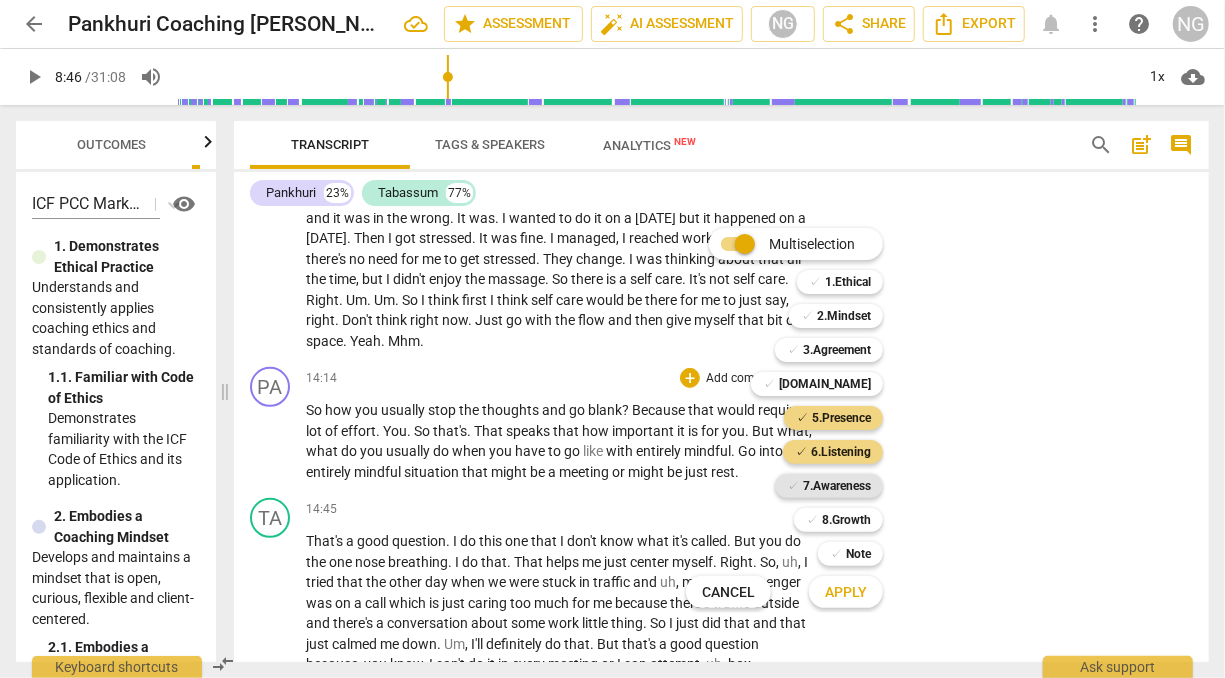 click on "7.Awareness" at bounding box center (837, 486) 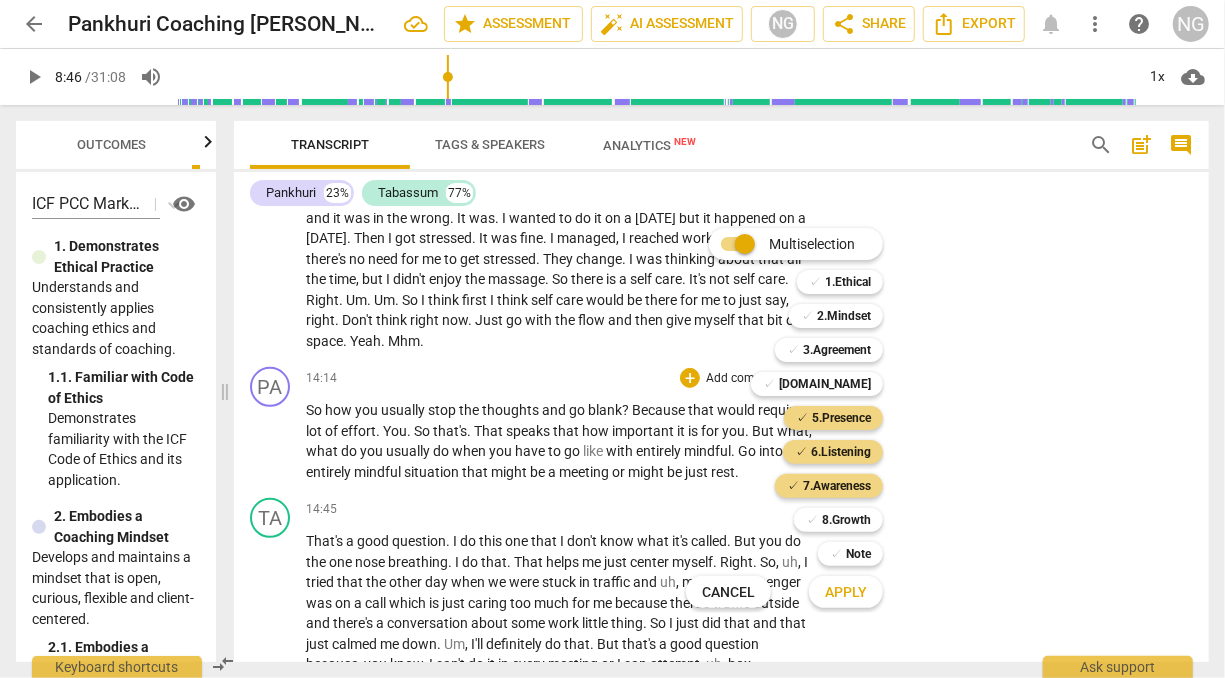 click on "Apply" at bounding box center [846, 593] 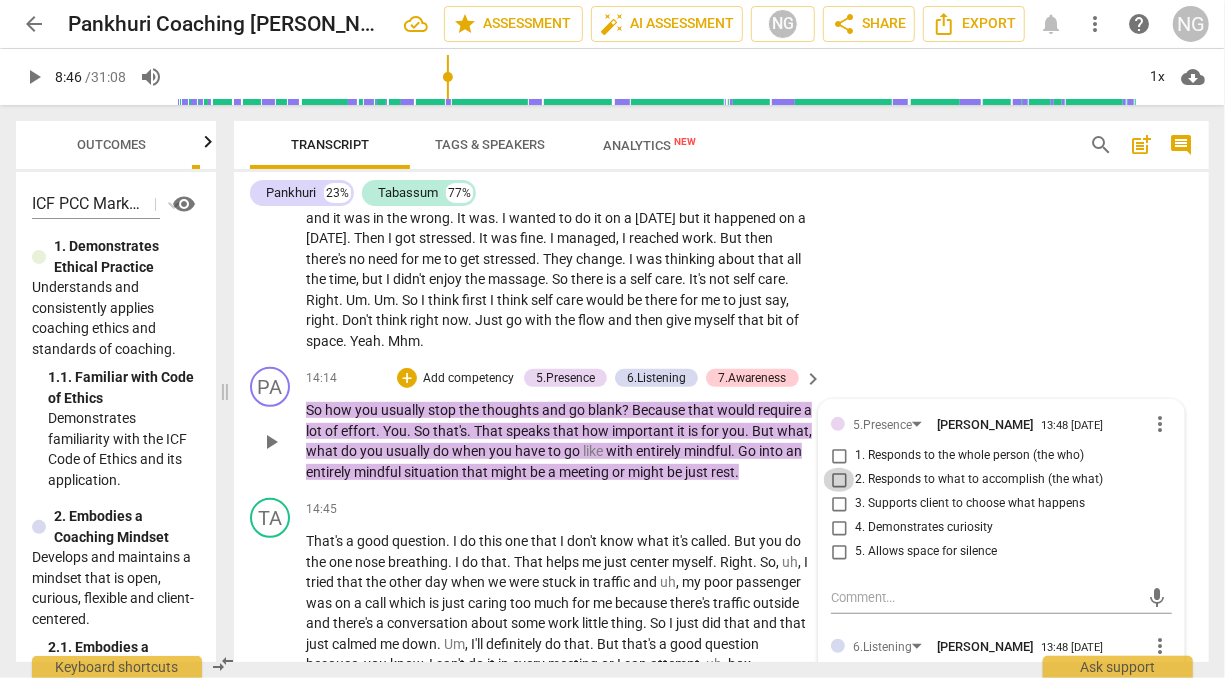 click on "2. Responds to what to accomplish (the what)" at bounding box center [839, 480] 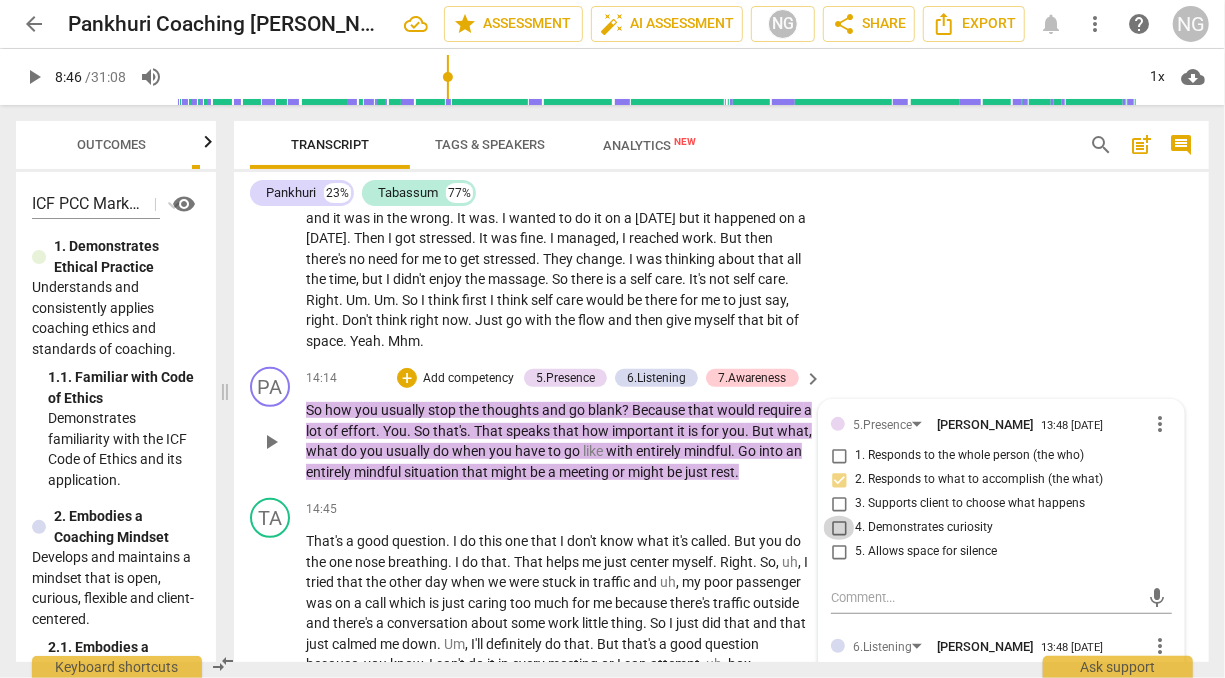 click on "4. Demonstrates curiosity" at bounding box center [839, 528] 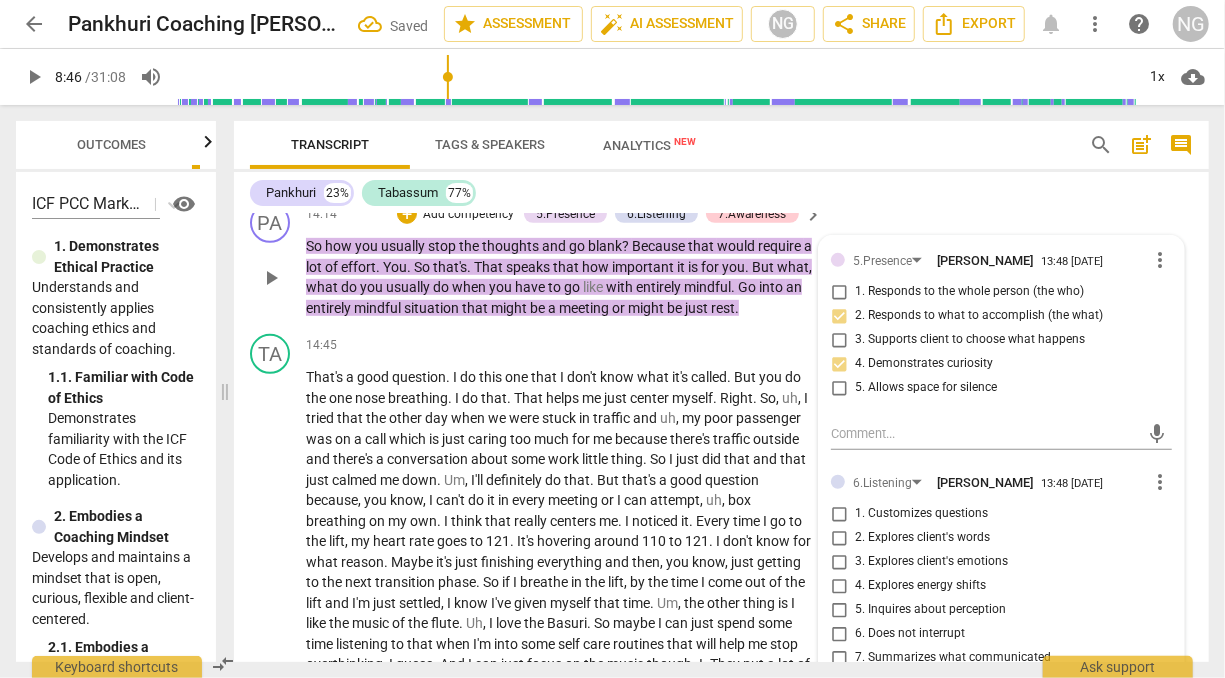 scroll, scrollTop: 4234, scrollLeft: 0, axis: vertical 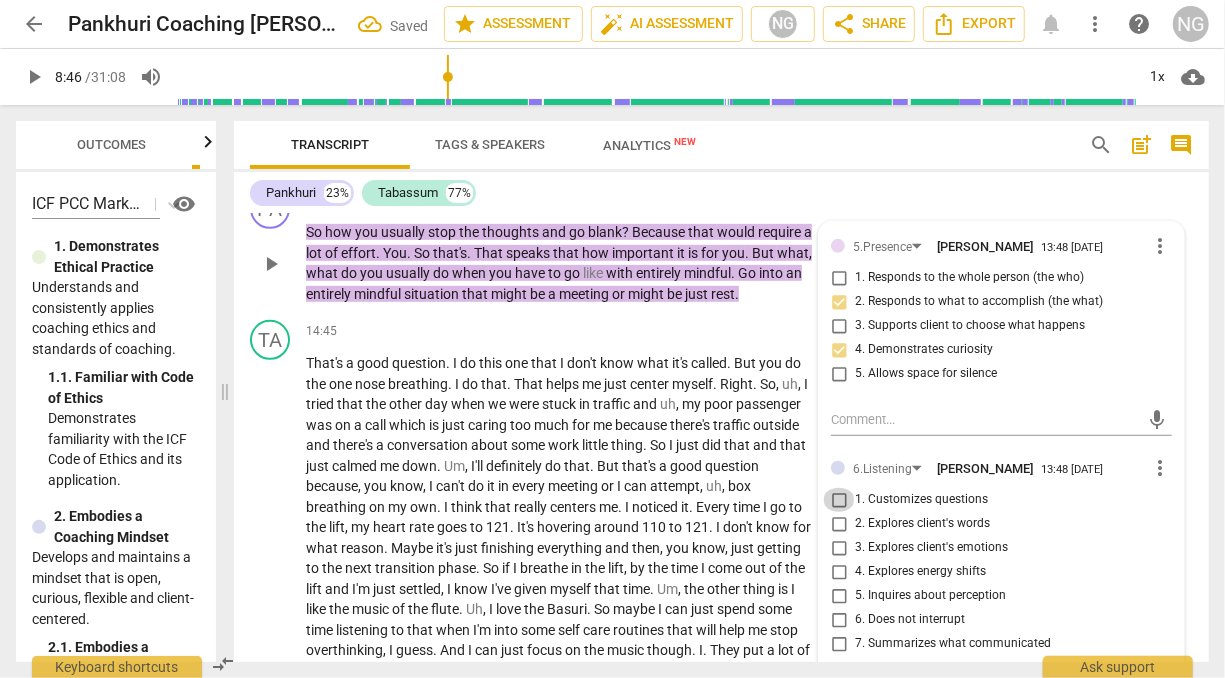 click on "1. Customizes questions" at bounding box center [839, 500] 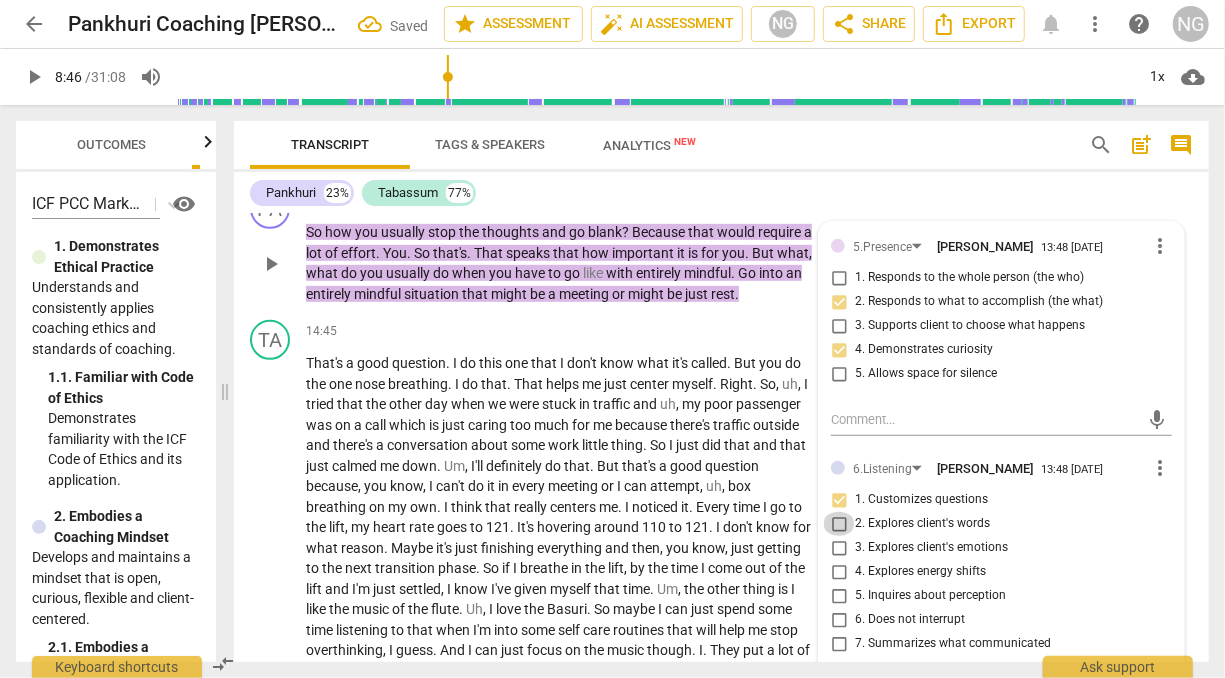 click on "2. Explores client's words" at bounding box center (839, 524) 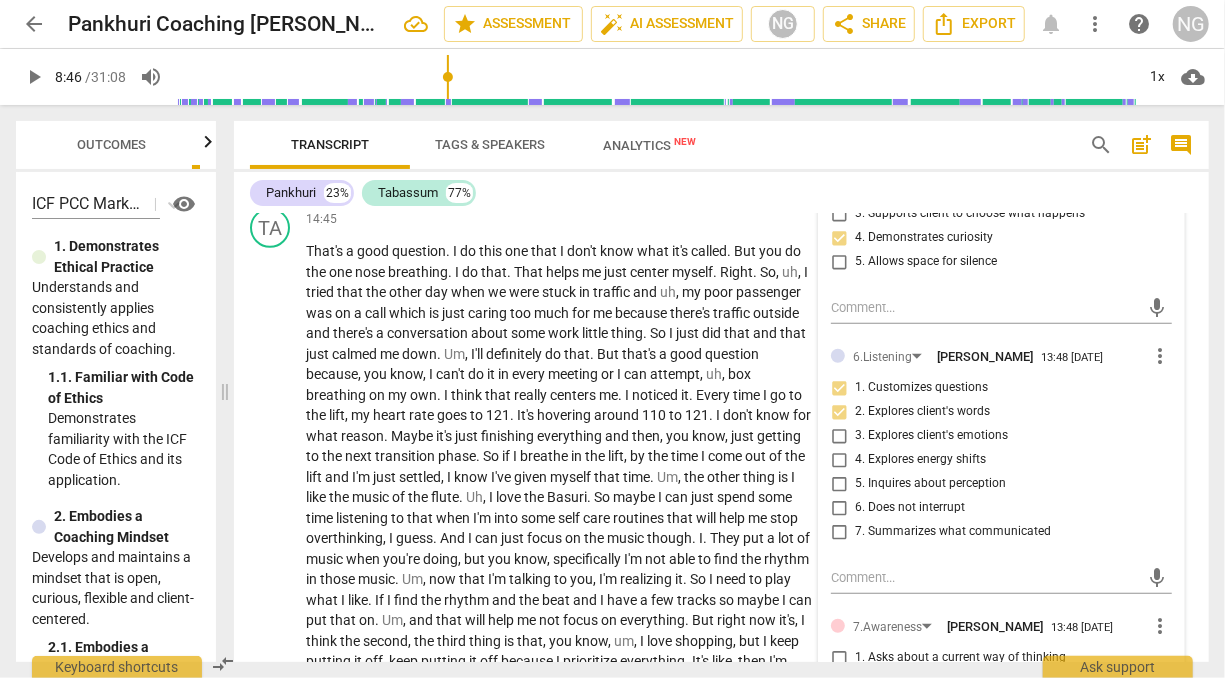 scroll, scrollTop: 4368, scrollLeft: 0, axis: vertical 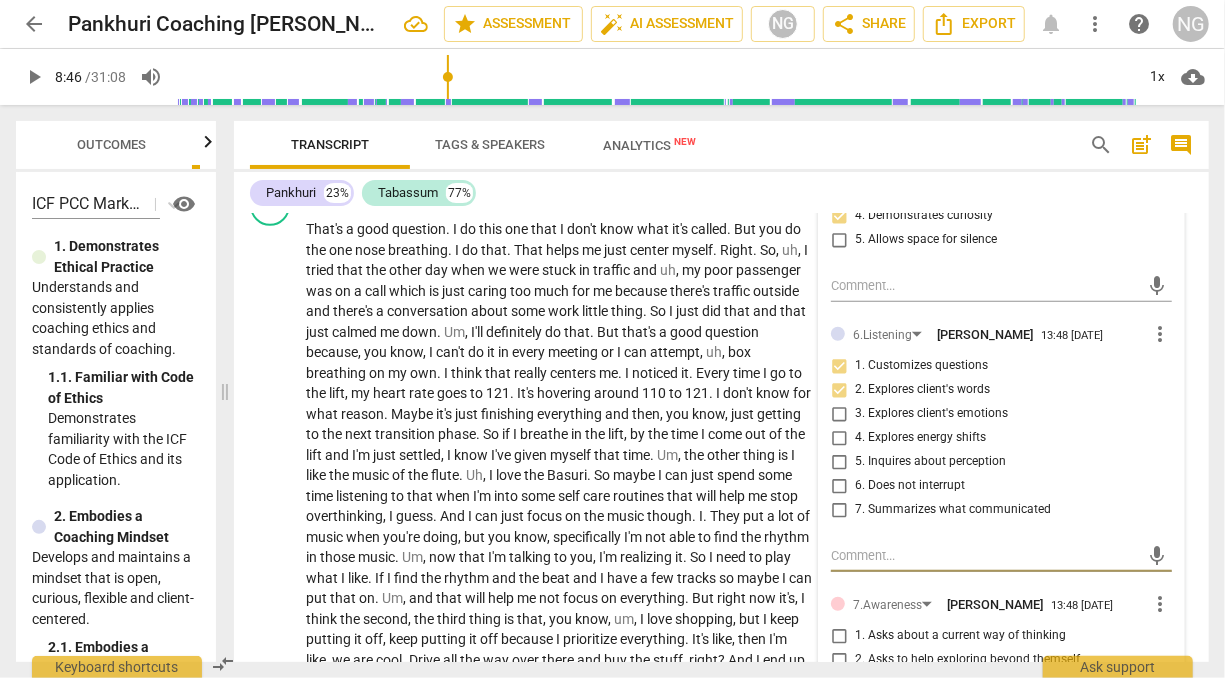 click at bounding box center [985, 555] 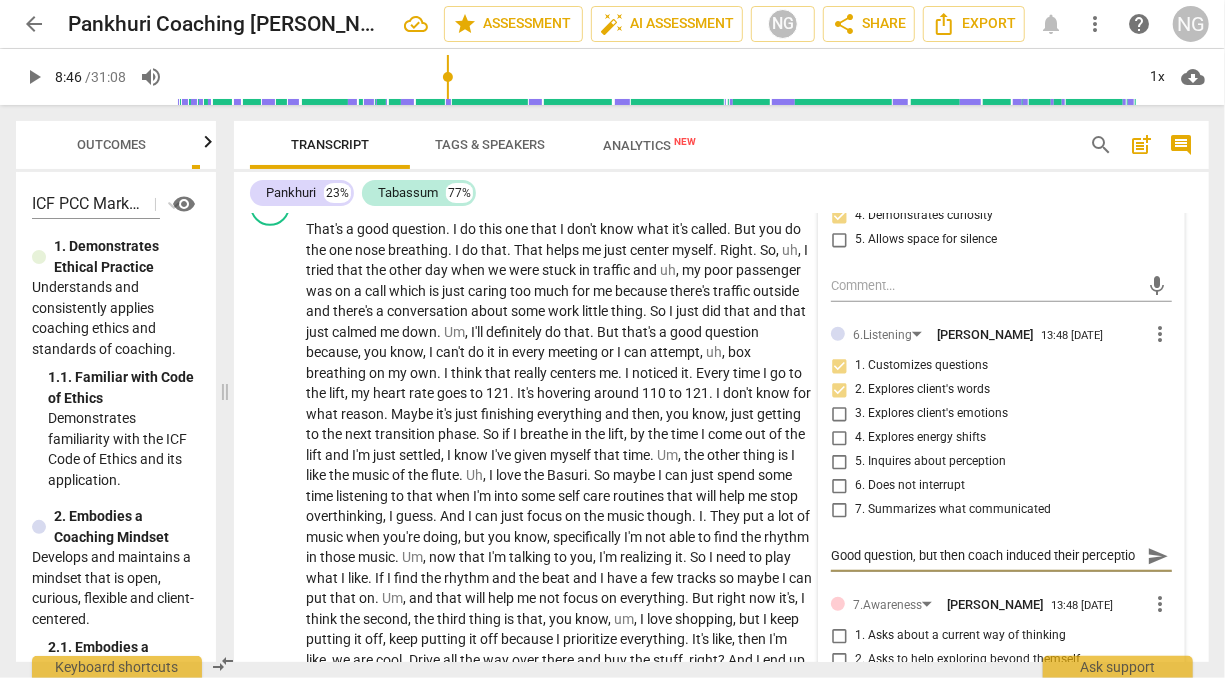 scroll, scrollTop: 17, scrollLeft: 0, axis: vertical 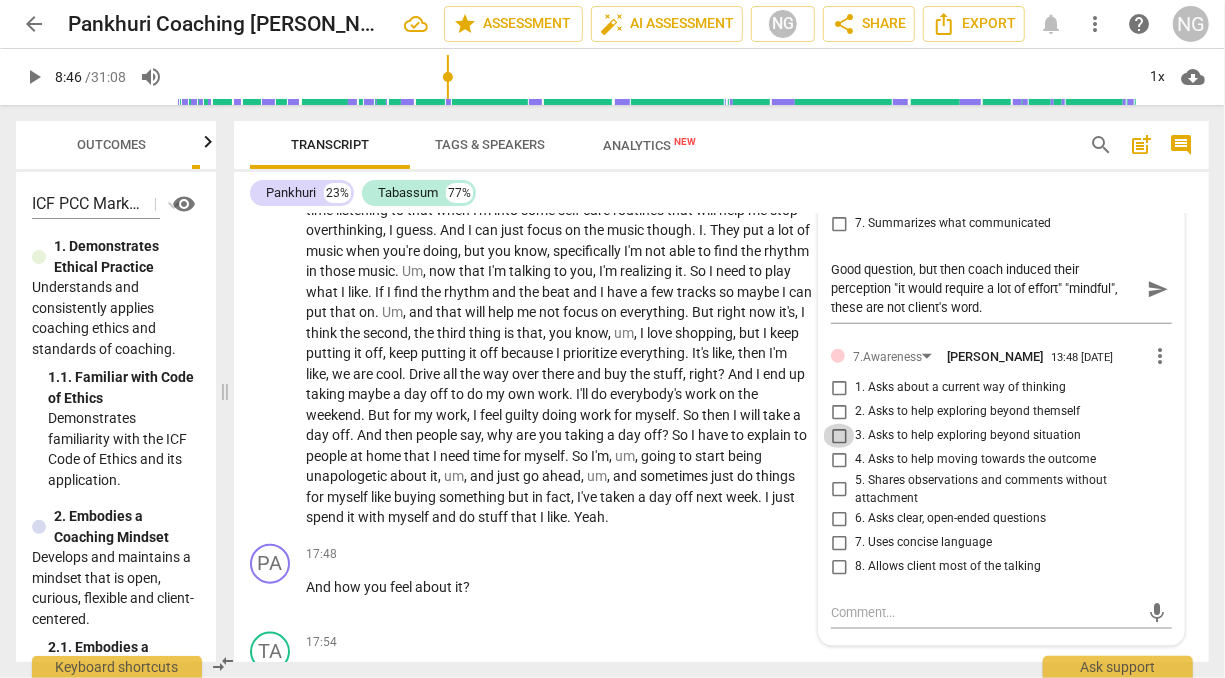 click on "3. Asks to help exploring beyond situation" at bounding box center [839, 436] 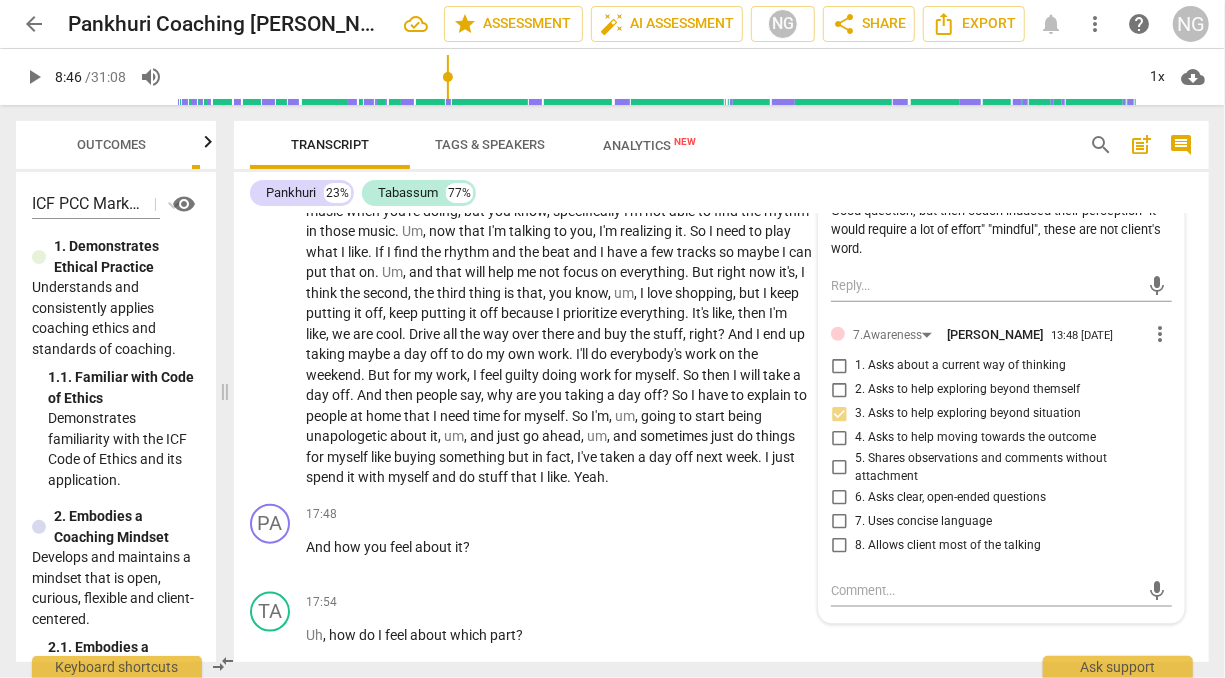 scroll, scrollTop: 4696, scrollLeft: 0, axis: vertical 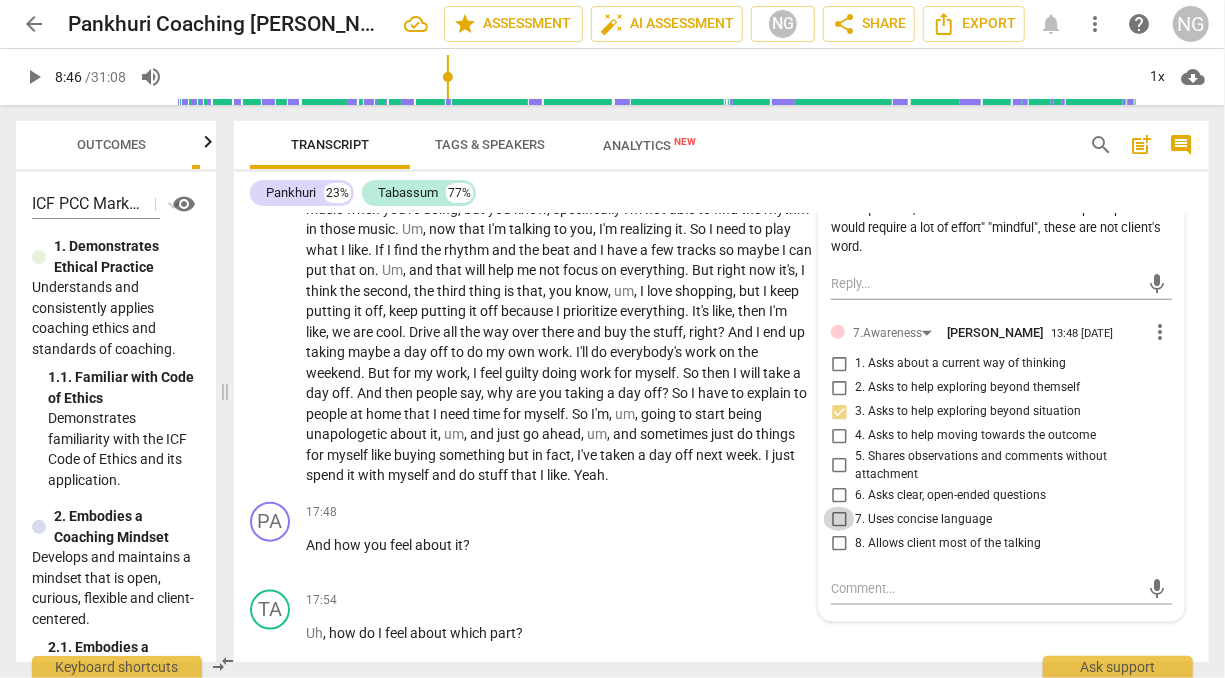 click on "7. Uses concise language" at bounding box center (839, 519) 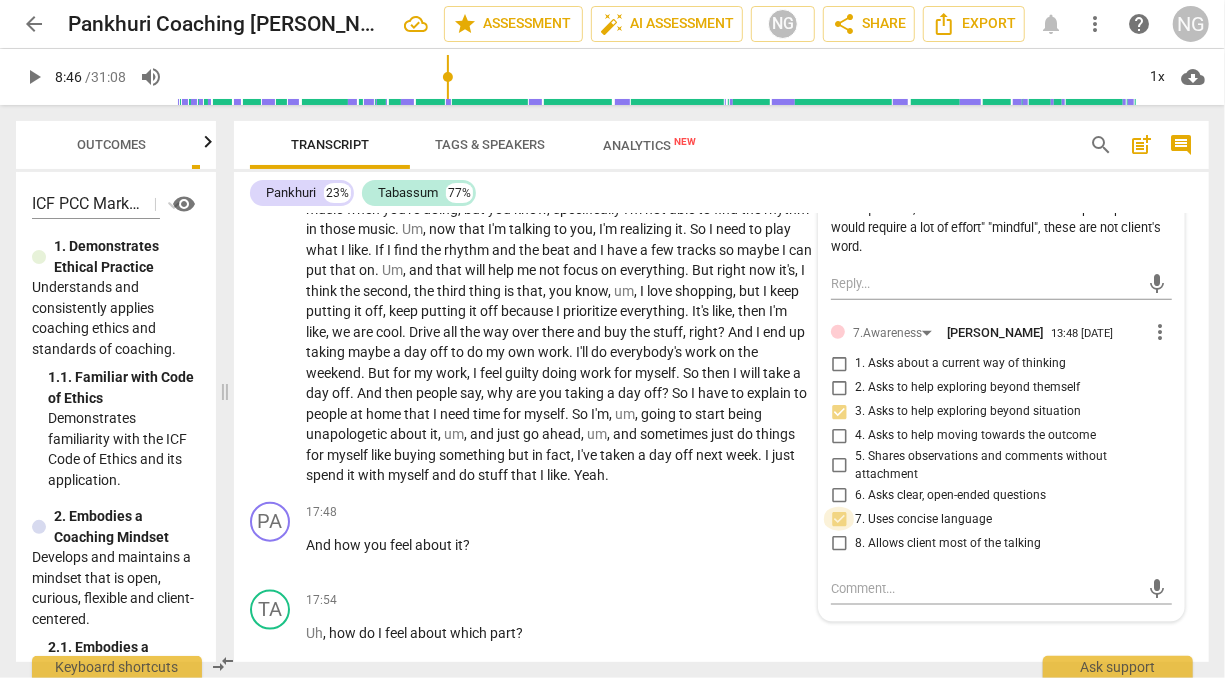 click on "7. Uses concise language" at bounding box center [839, 519] 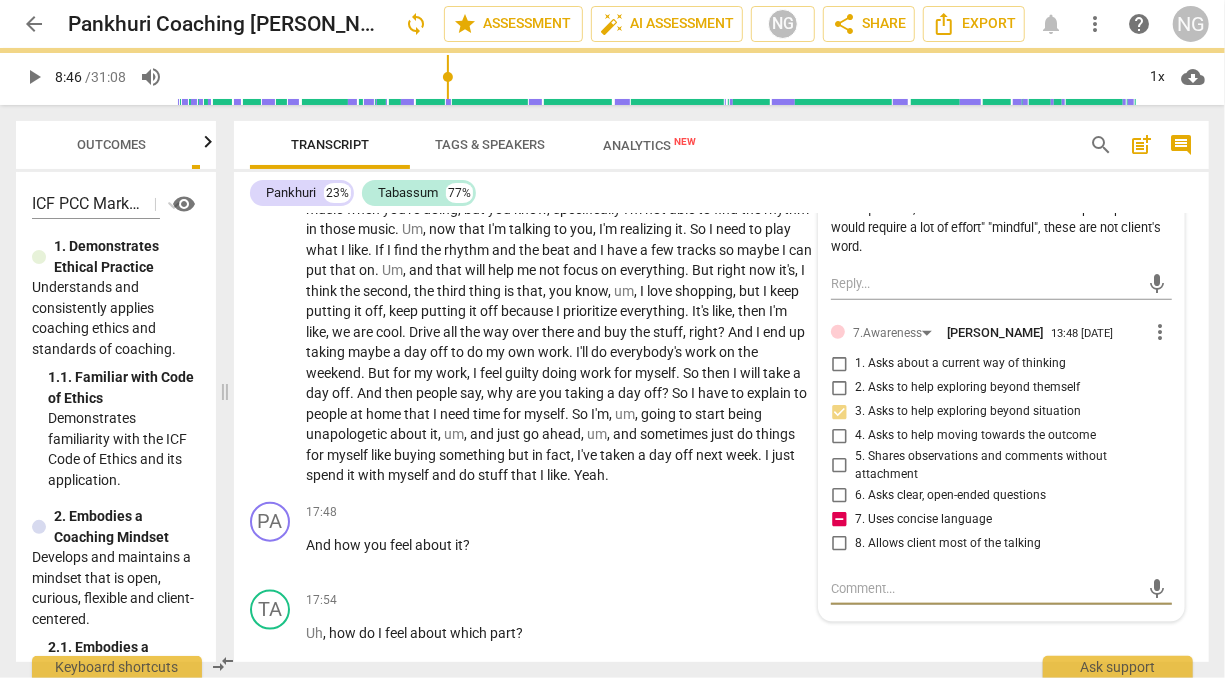 click at bounding box center (985, 588) 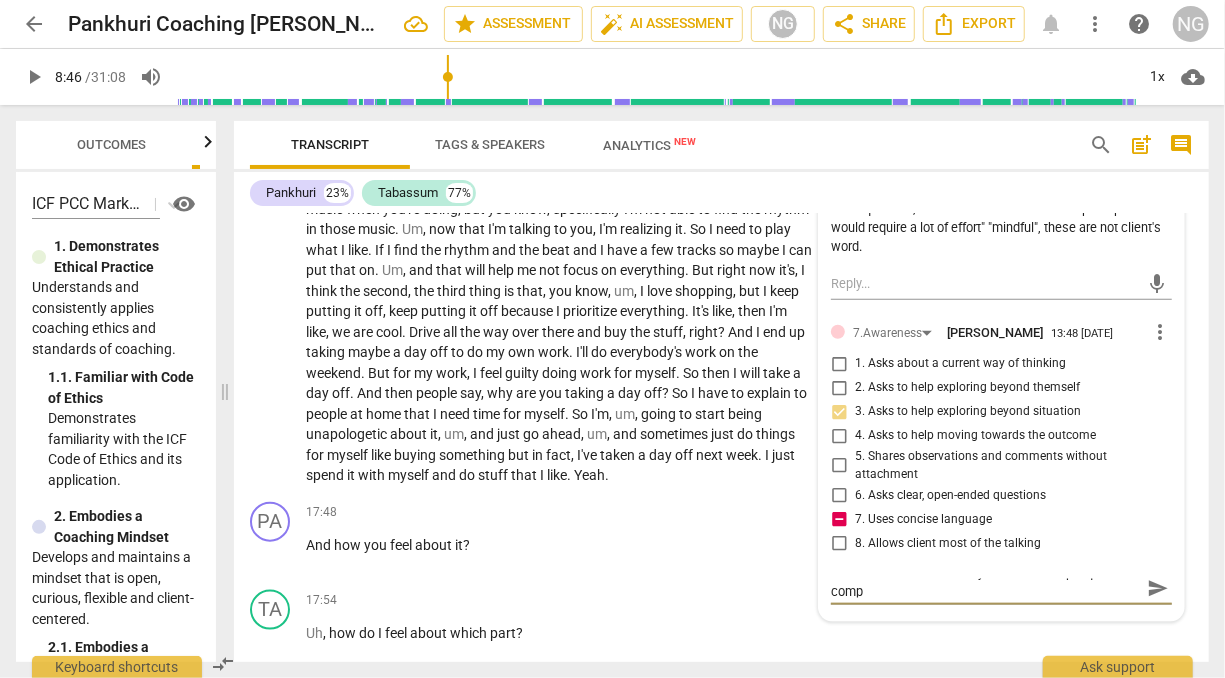 scroll, scrollTop: 0, scrollLeft: 0, axis: both 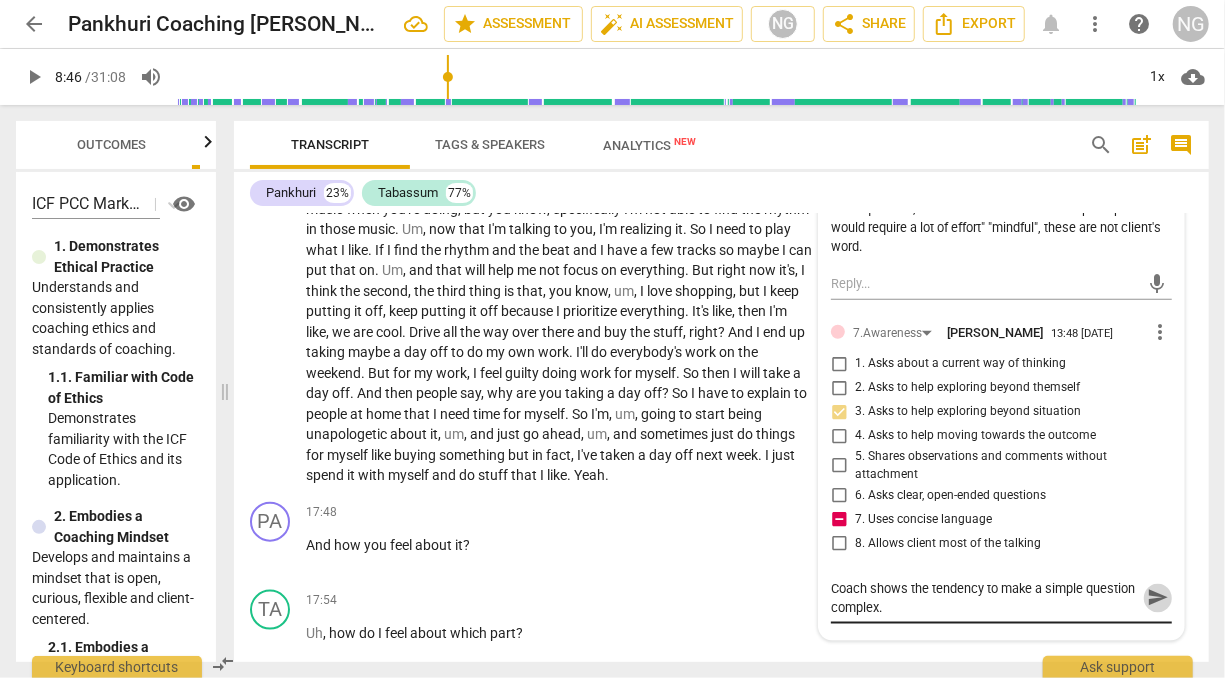 click on "send" at bounding box center [1158, 599] 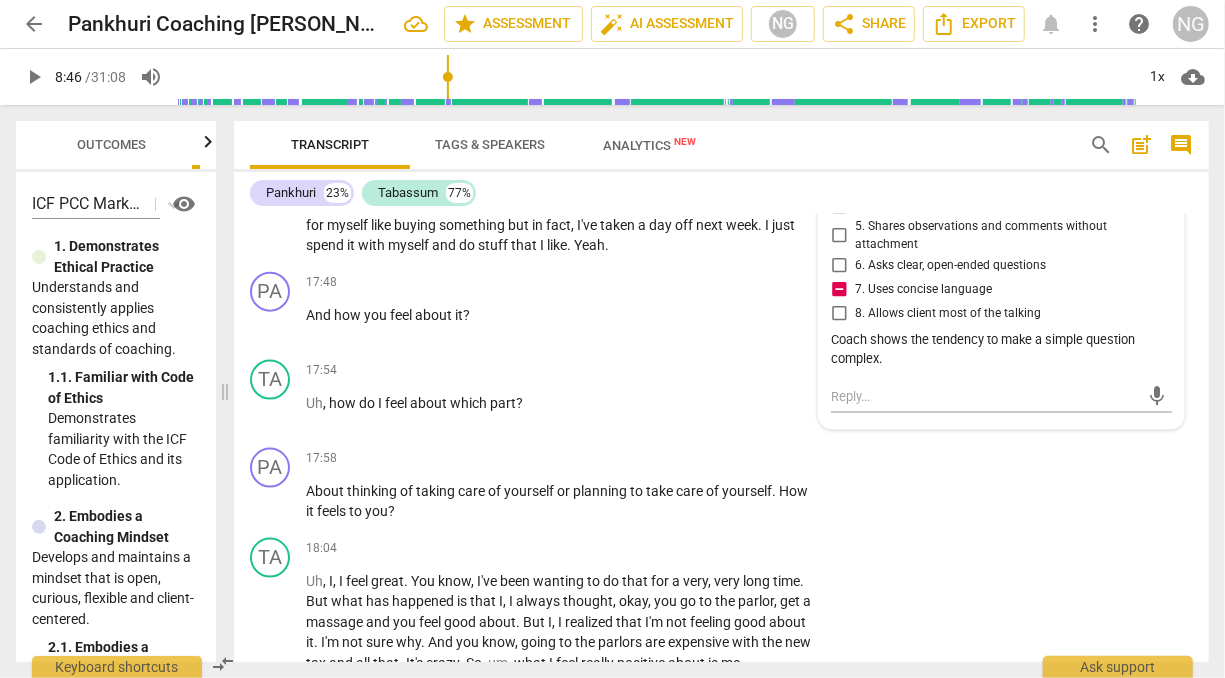scroll, scrollTop: 4936, scrollLeft: 0, axis: vertical 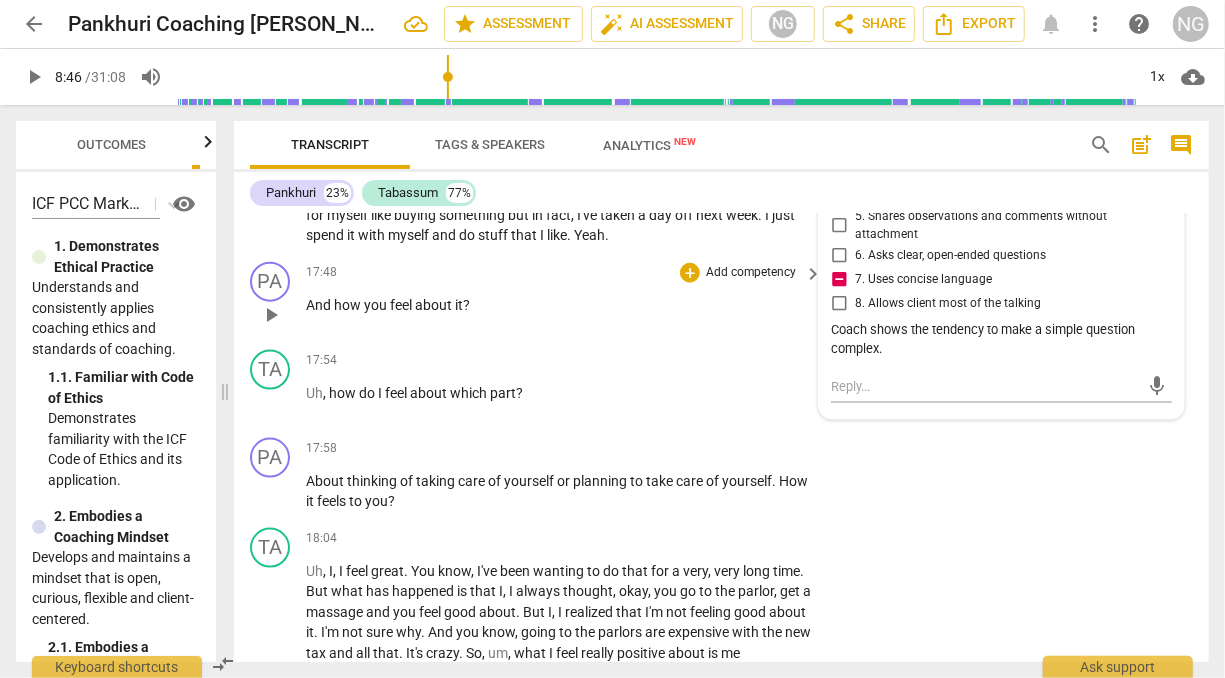 click on "Add competency" at bounding box center [751, 273] 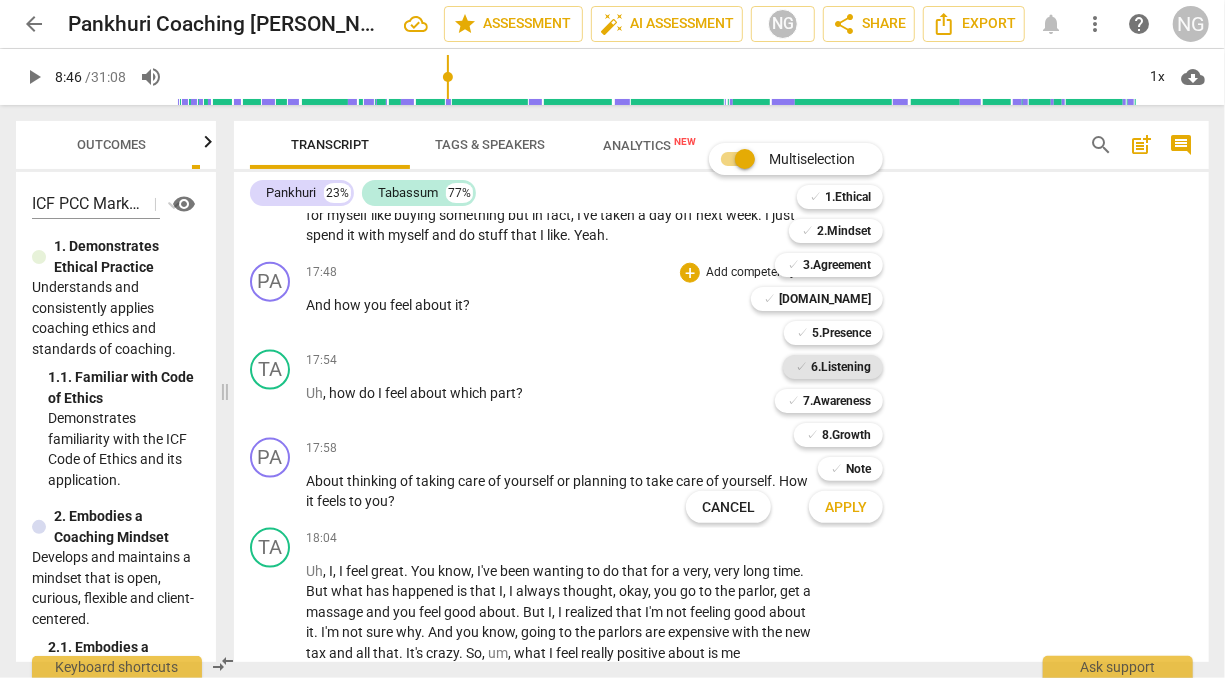 click on "6.Listening" at bounding box center [841, 367] 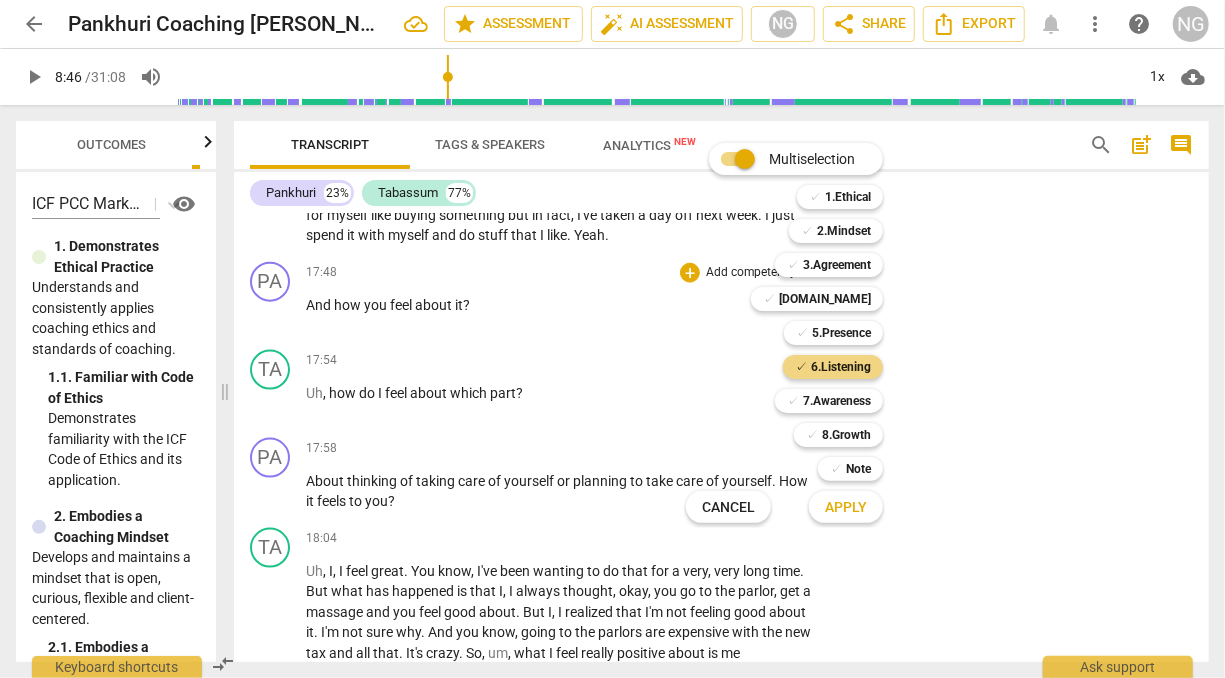 click on "Apply" at bounding box center (846, 508) 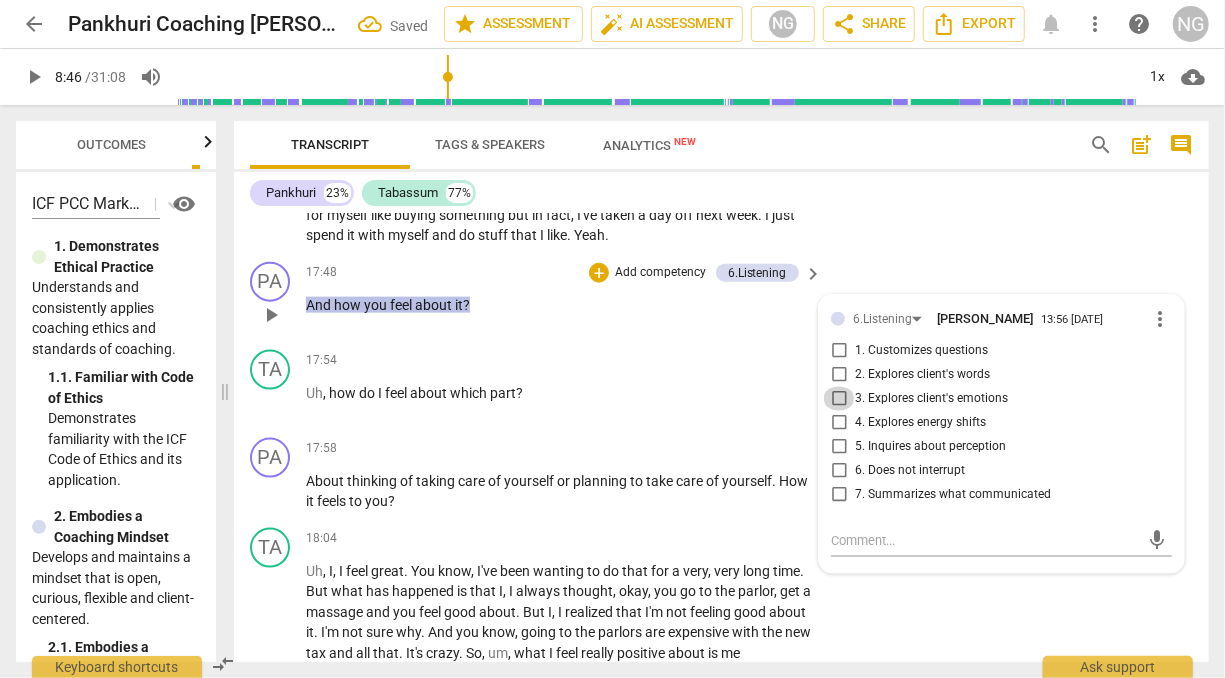 click on "3. Explores client's emotions" at bounding box center (839, 399) 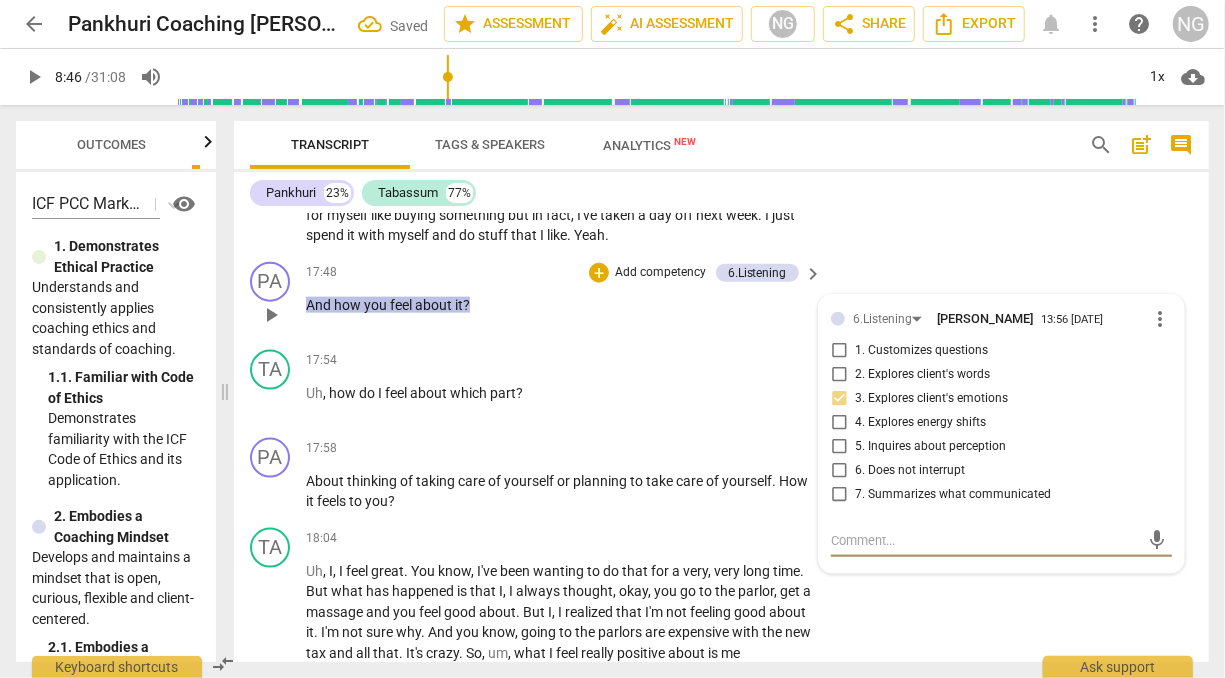 click at bounding box center [985, 540] 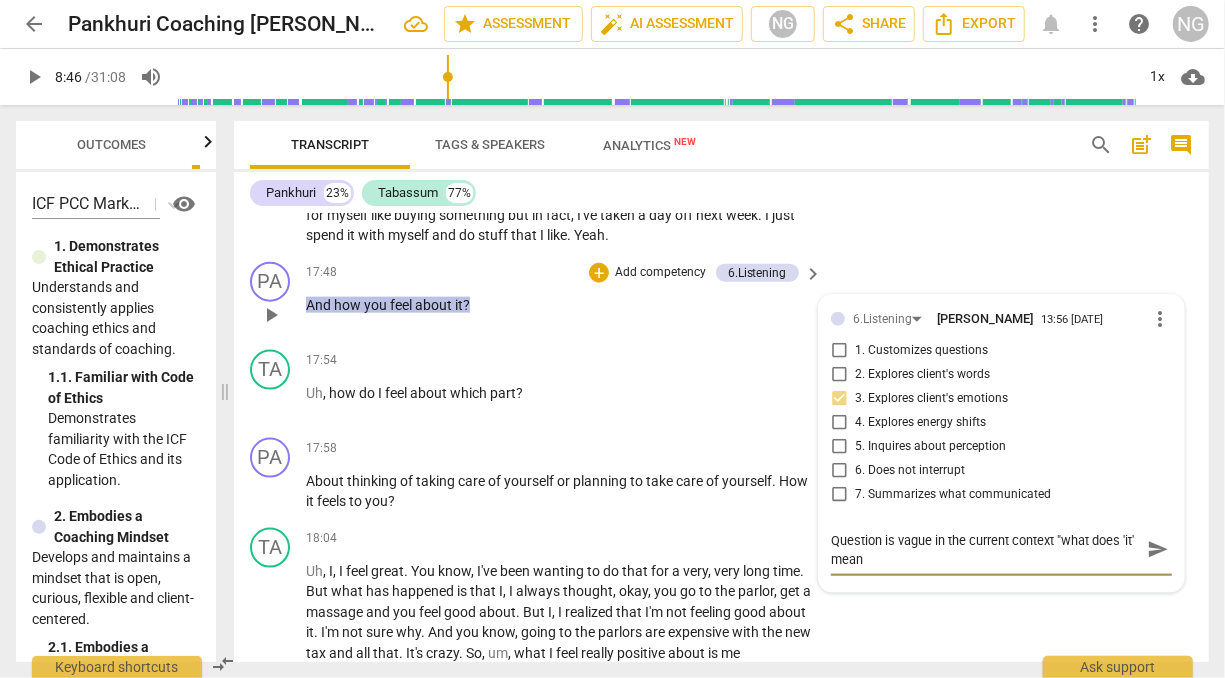 scroll, scrollTop: 0, scrollLeft: 0, axis: both 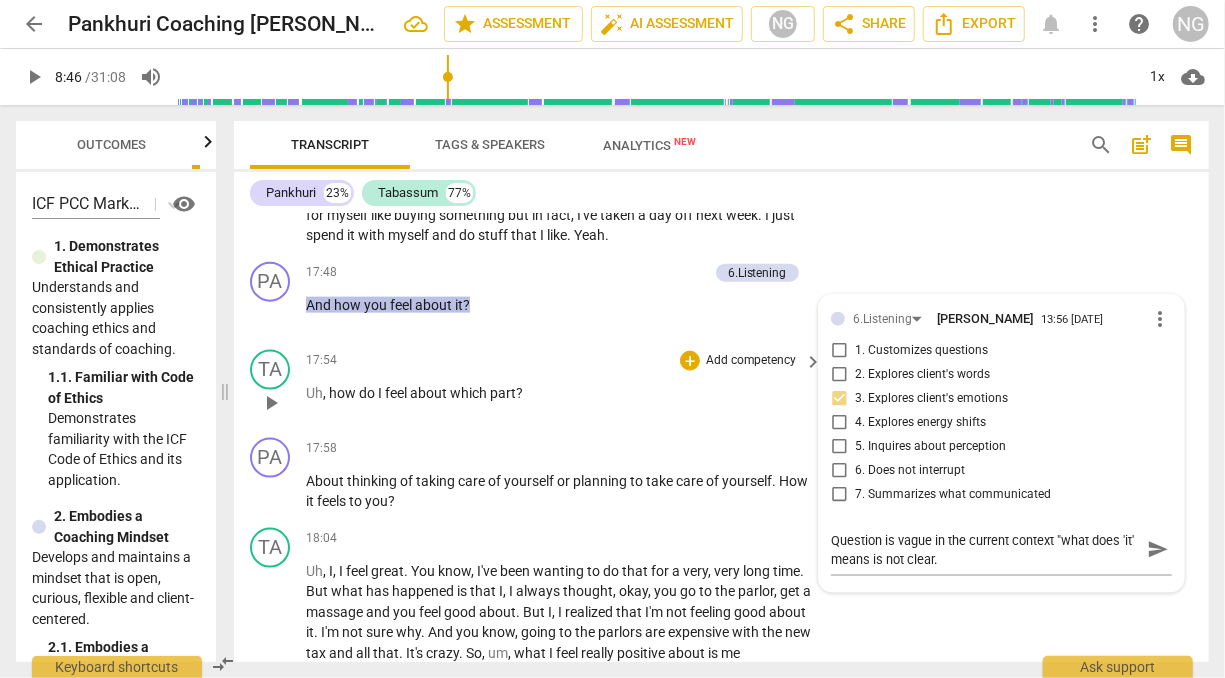 click on "TA play_arrow pause 17:54 + Add competency keyboard_arrow_right Uh ,   how   do   I   feel   about   which   part ?" at bounding box center [721, 386] 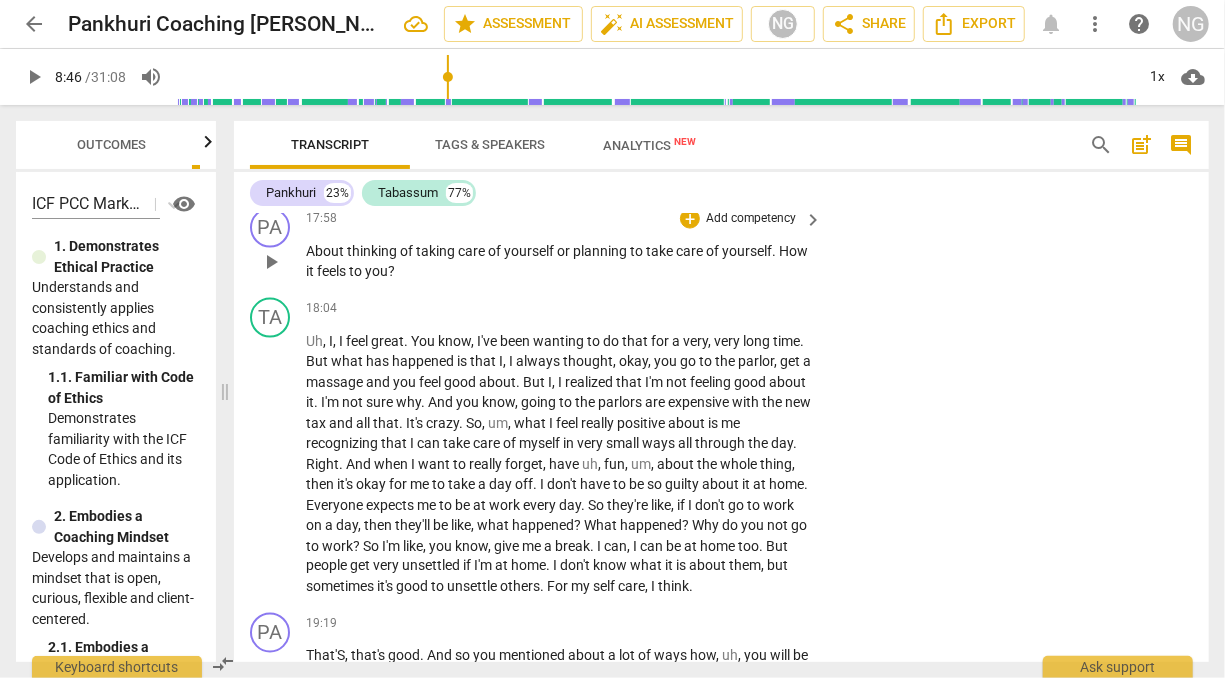 scroll, scrollTop: 5168, scrollLeft: 0, axis: vertical 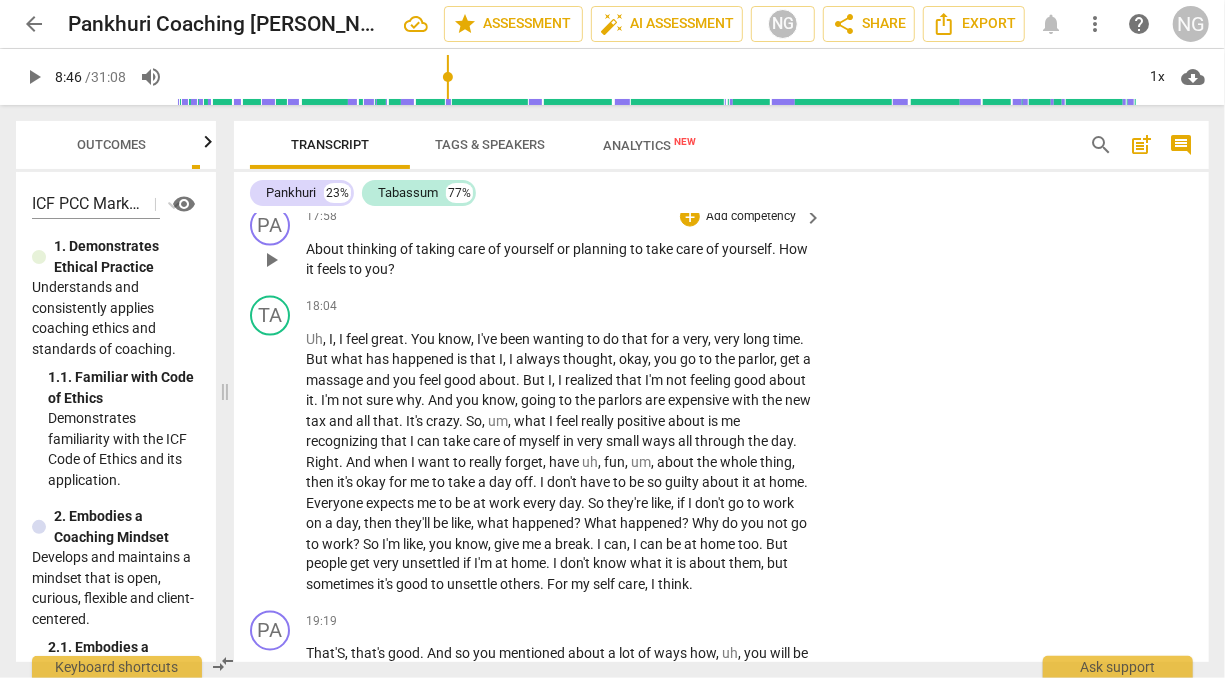 click on "Add competency" at bounding box center (751, 217) 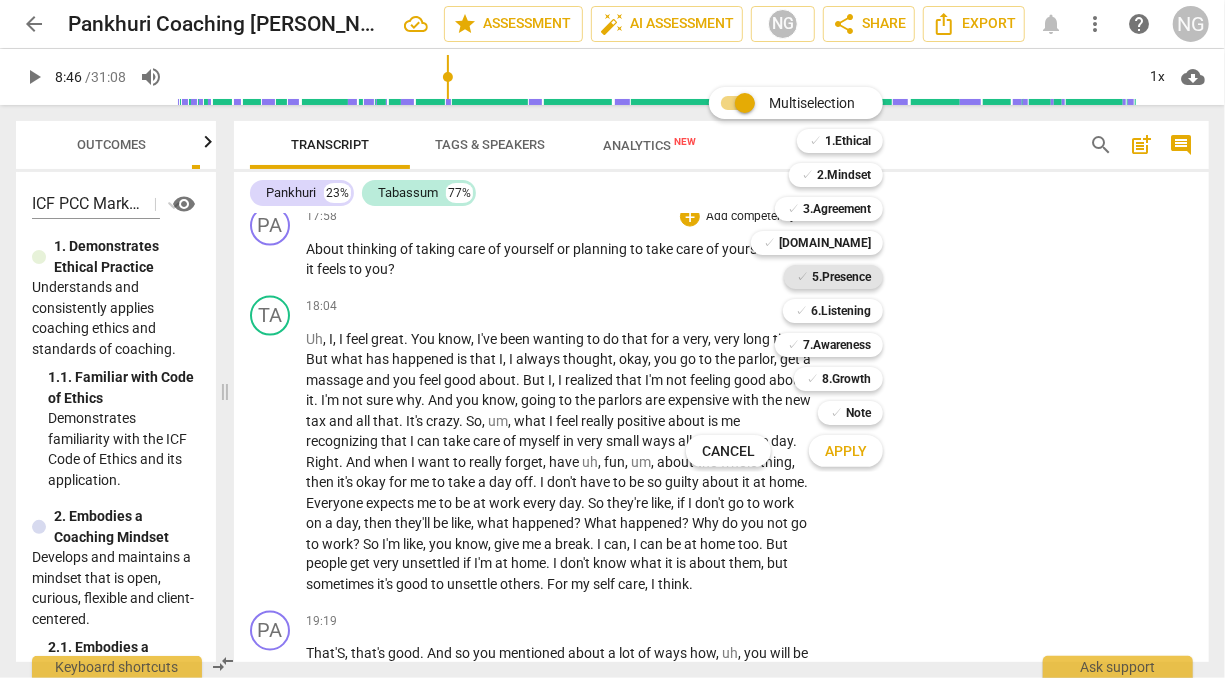 click on "5.Presence" at bounding box center [841, 277] 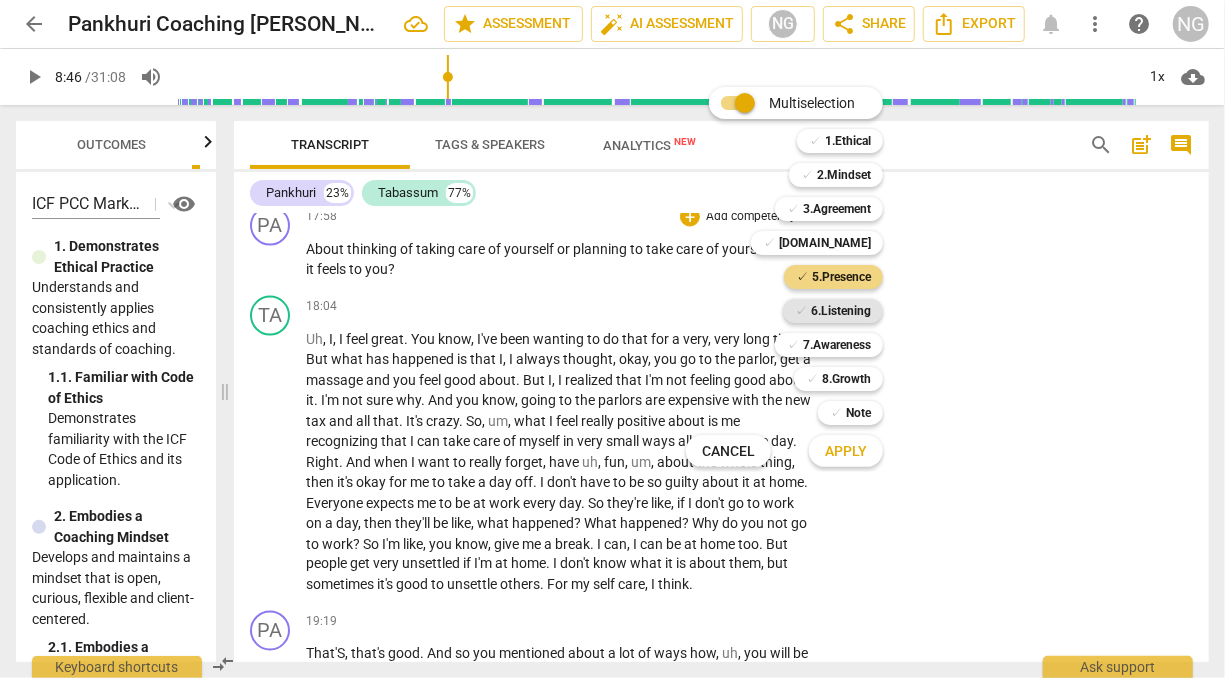 click on "6.Listening" at bounding box center [841, 311] 